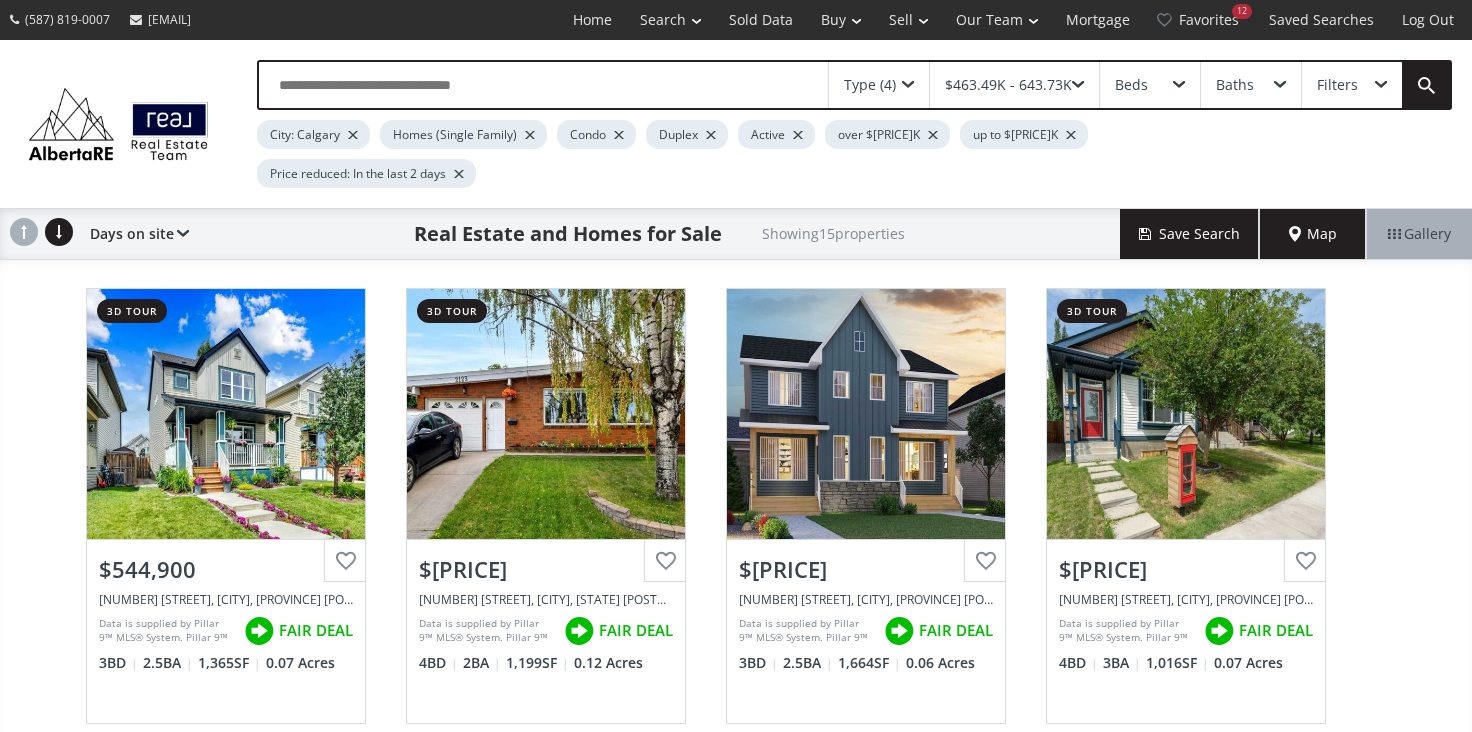 scroll, scrollTop: 0, scrollLeft: 0, axis: both 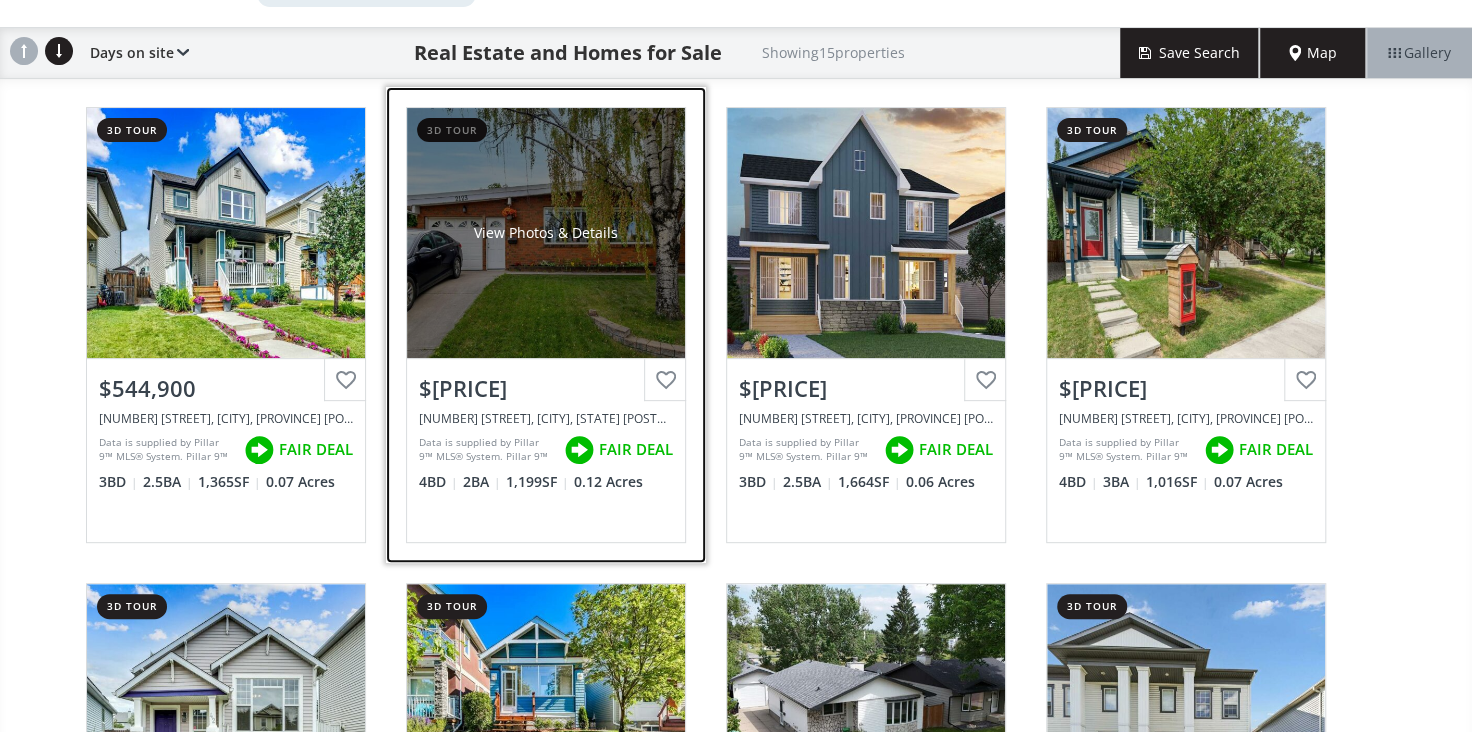 click on "View Photos & Details" at bounding box center [546, 233] 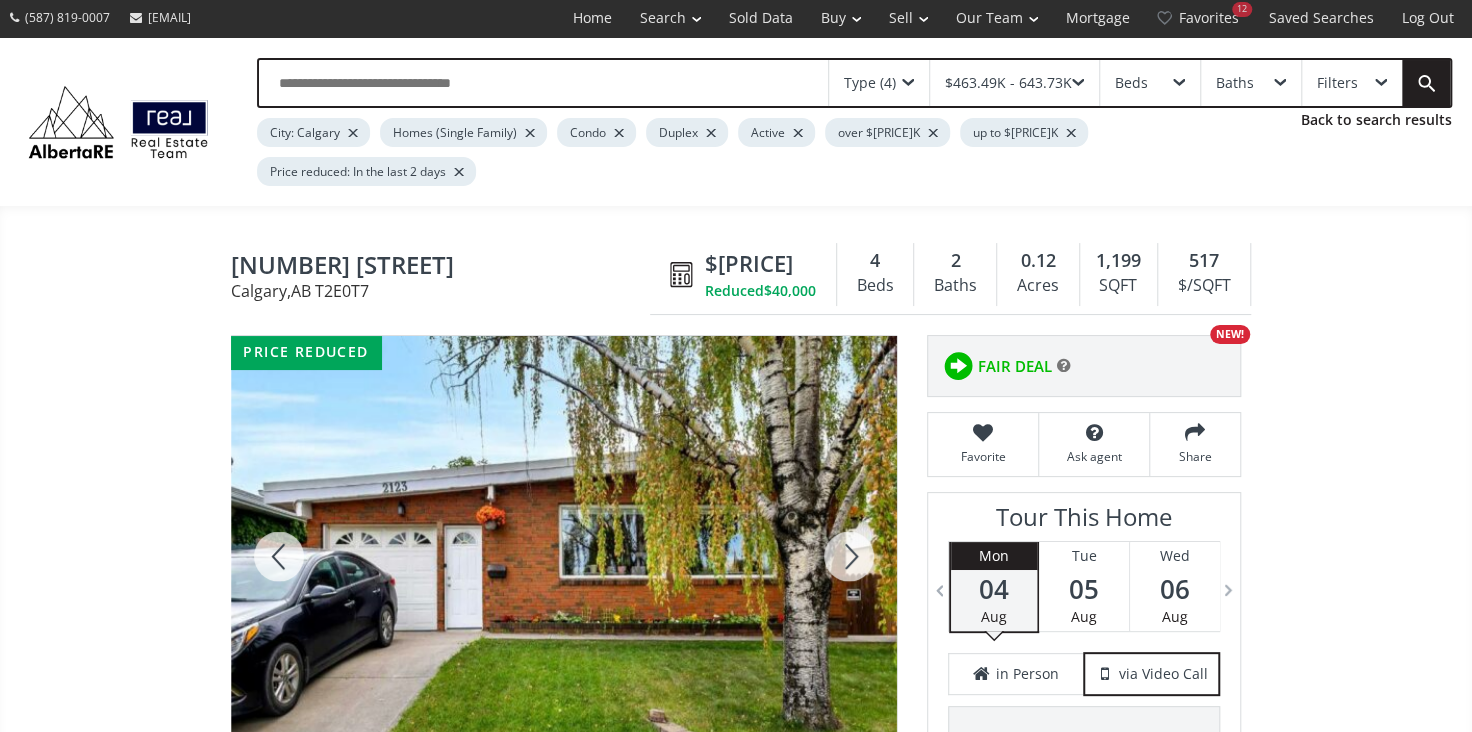 scroll, scrollTop: 0, scrollLeft: 0, axis: both 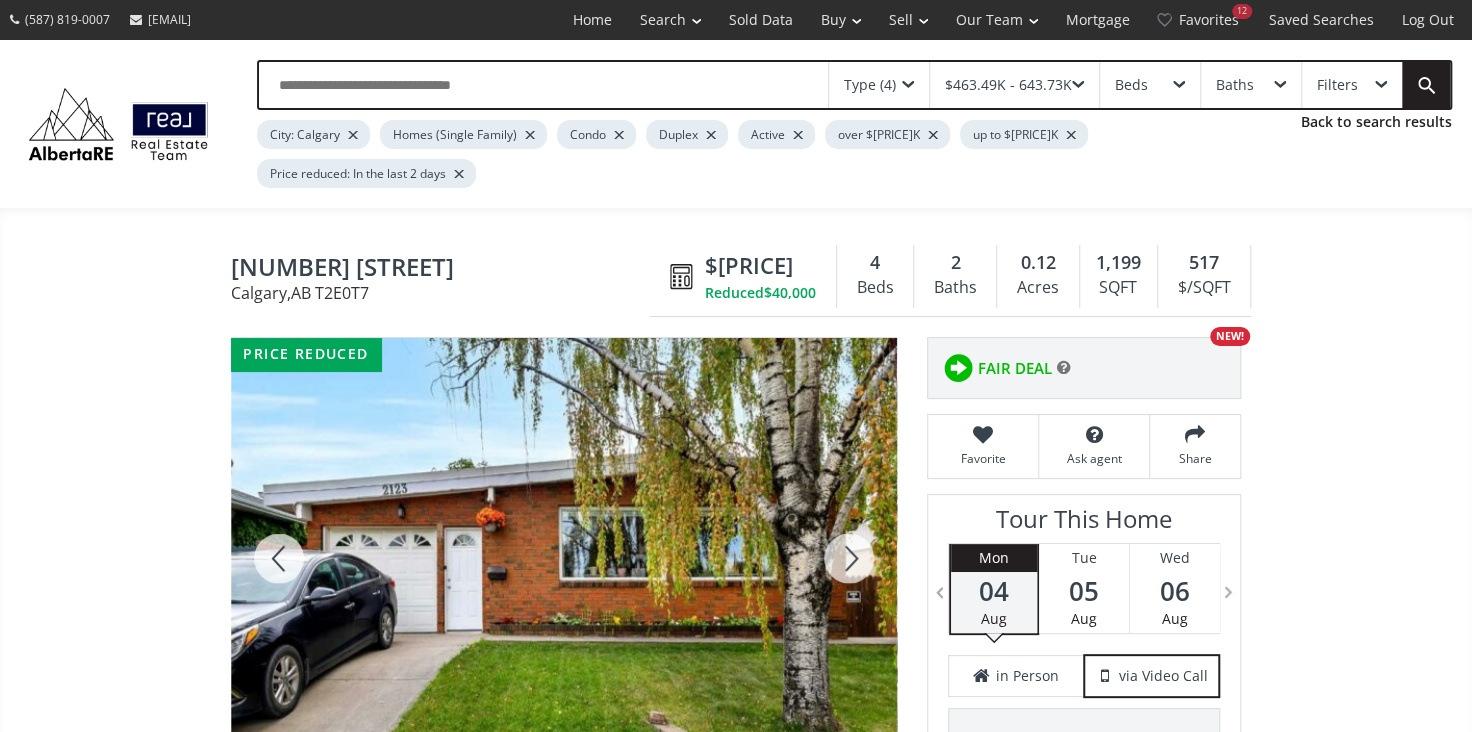 click at bounding box center (849, 558) 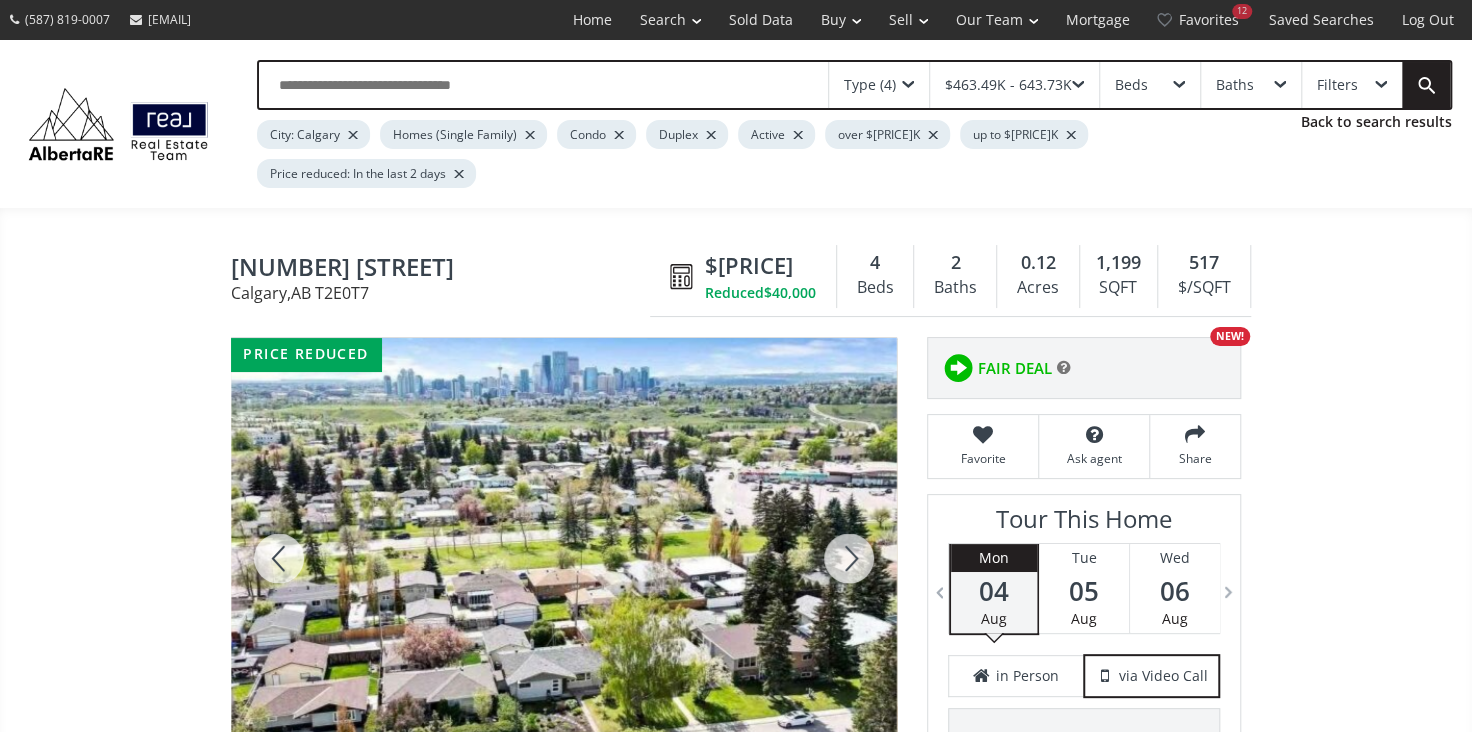 click at bounding box center [849, 558] 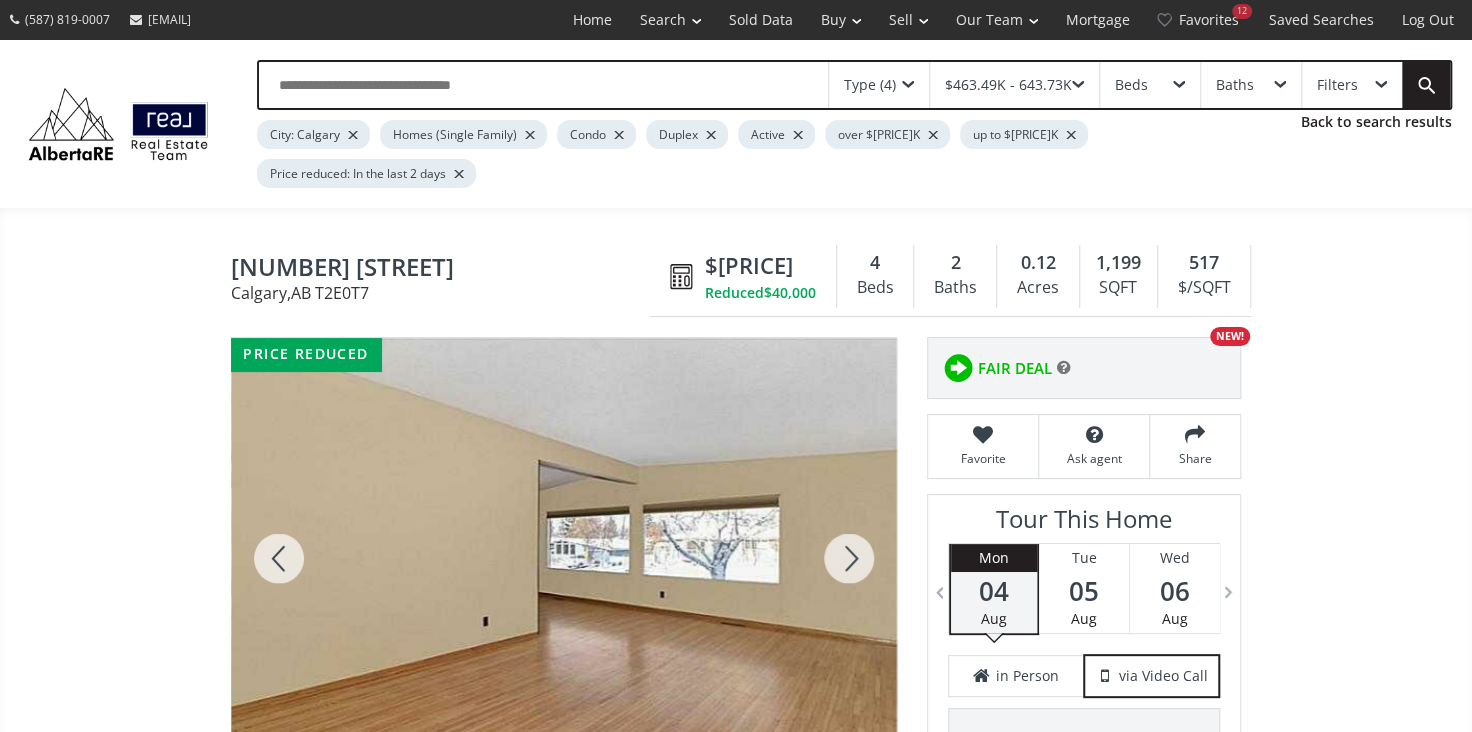 click at bounding box center [849, 558] 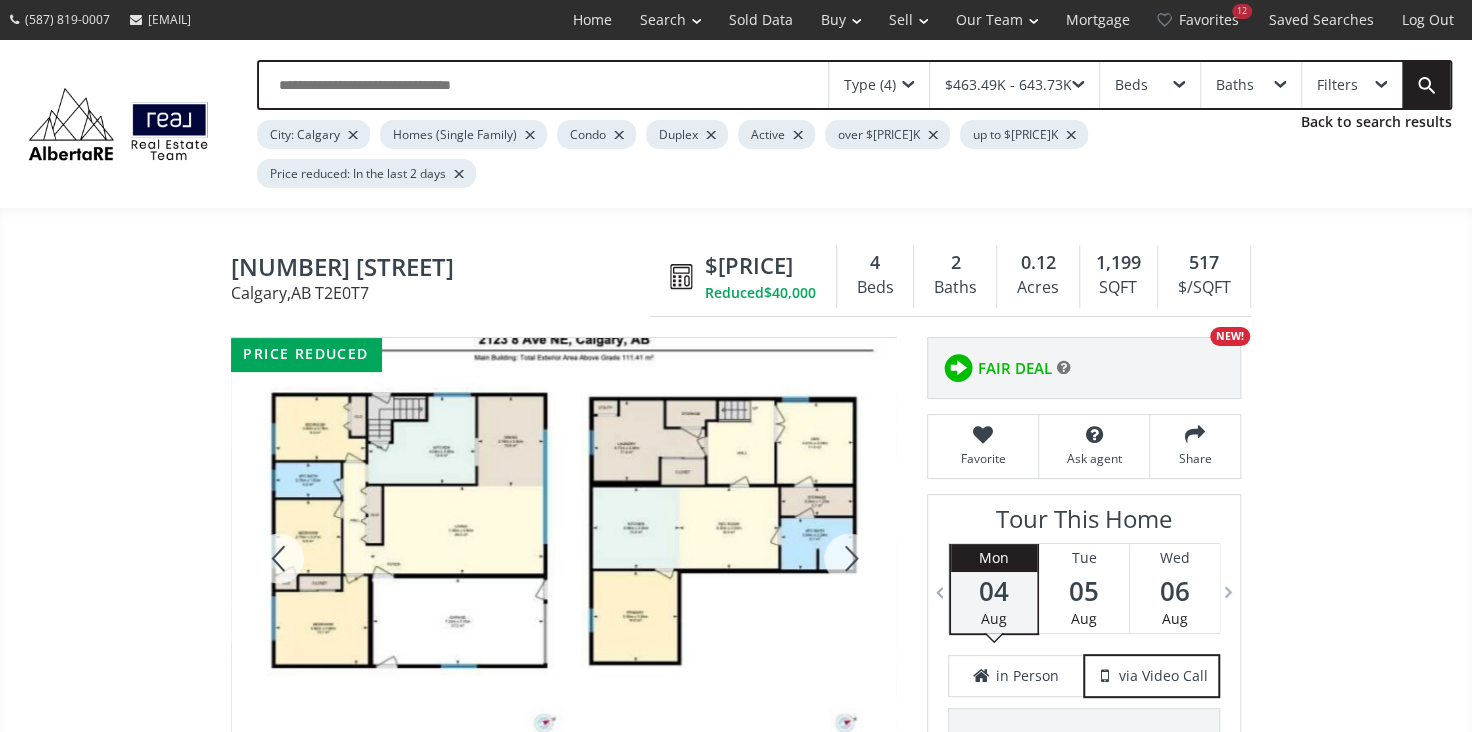 click at bounding box center [849, 558] 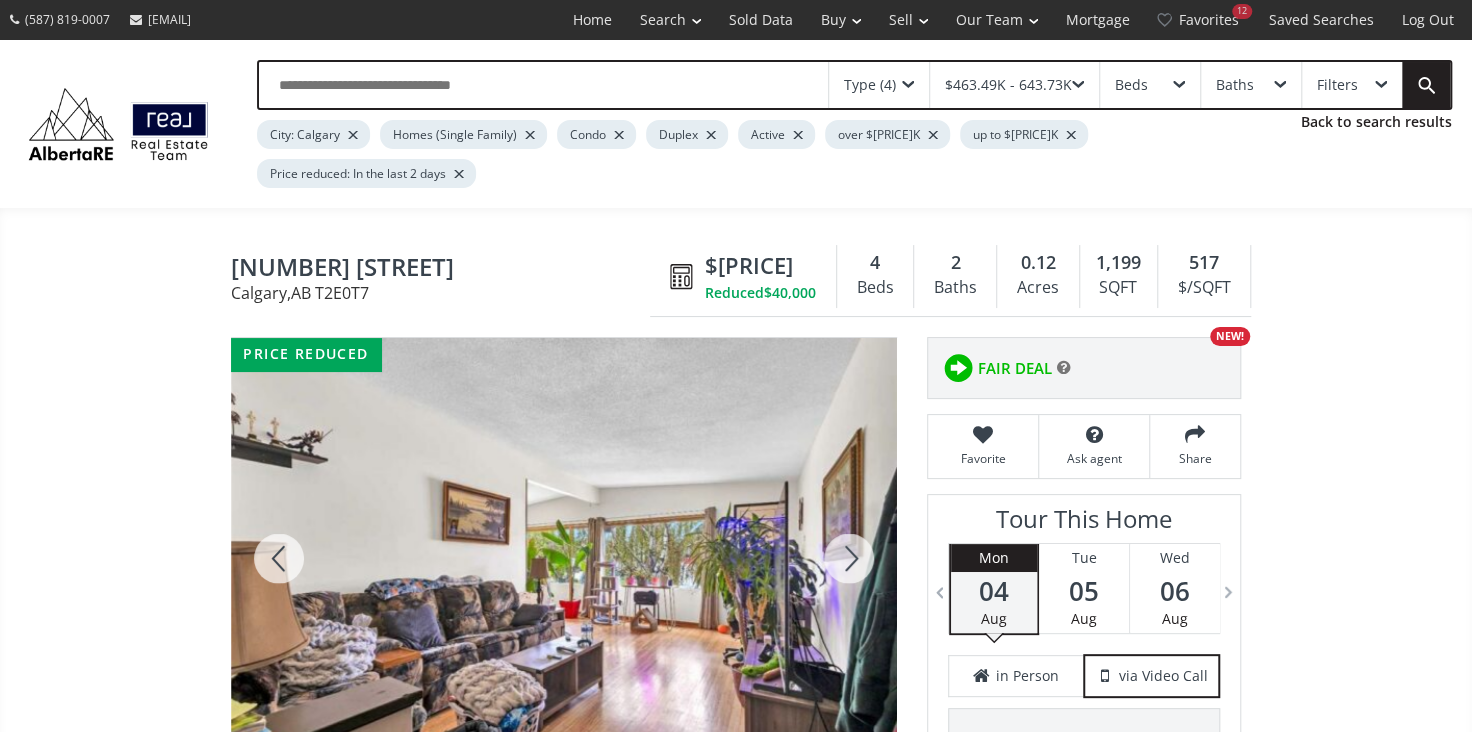 click at bounding box center (849, 558) 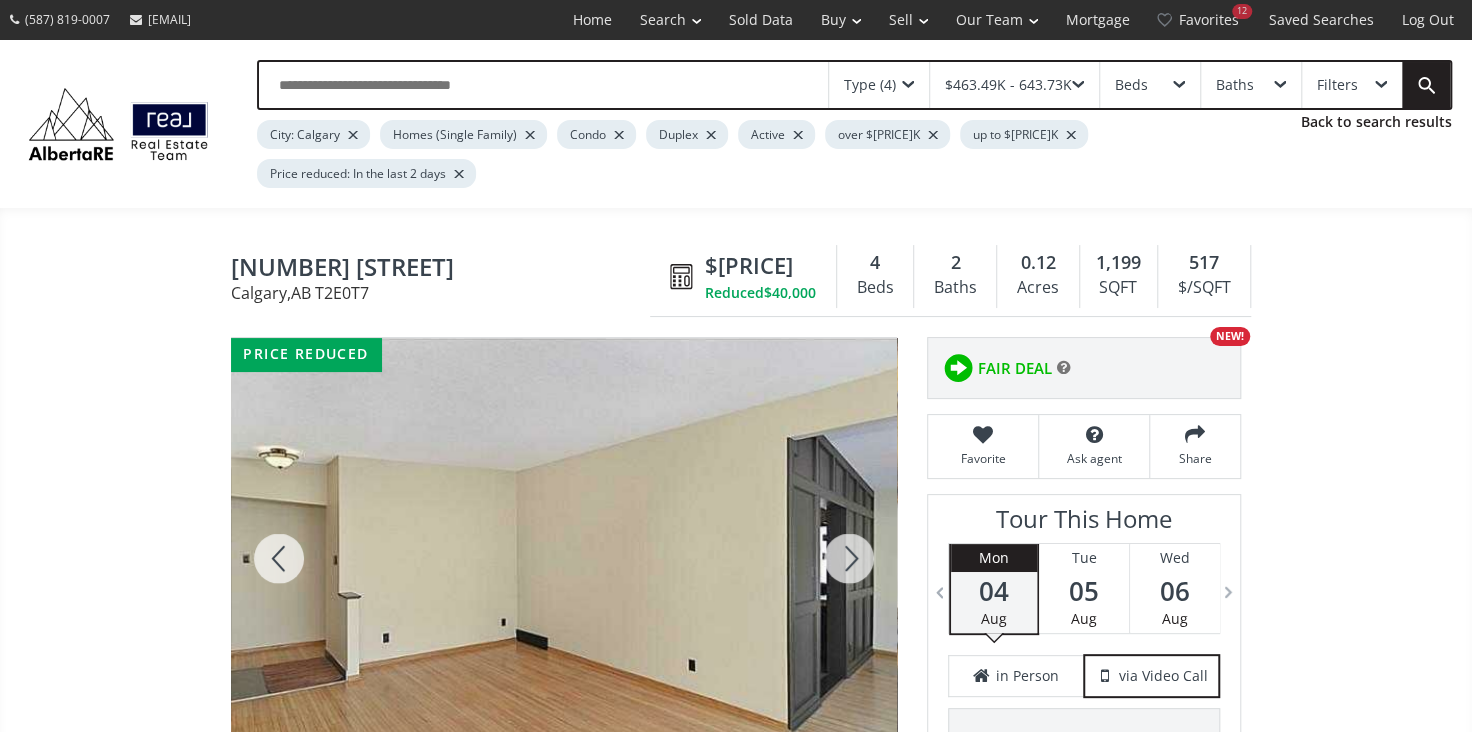 click at bounding box center (849, 558) 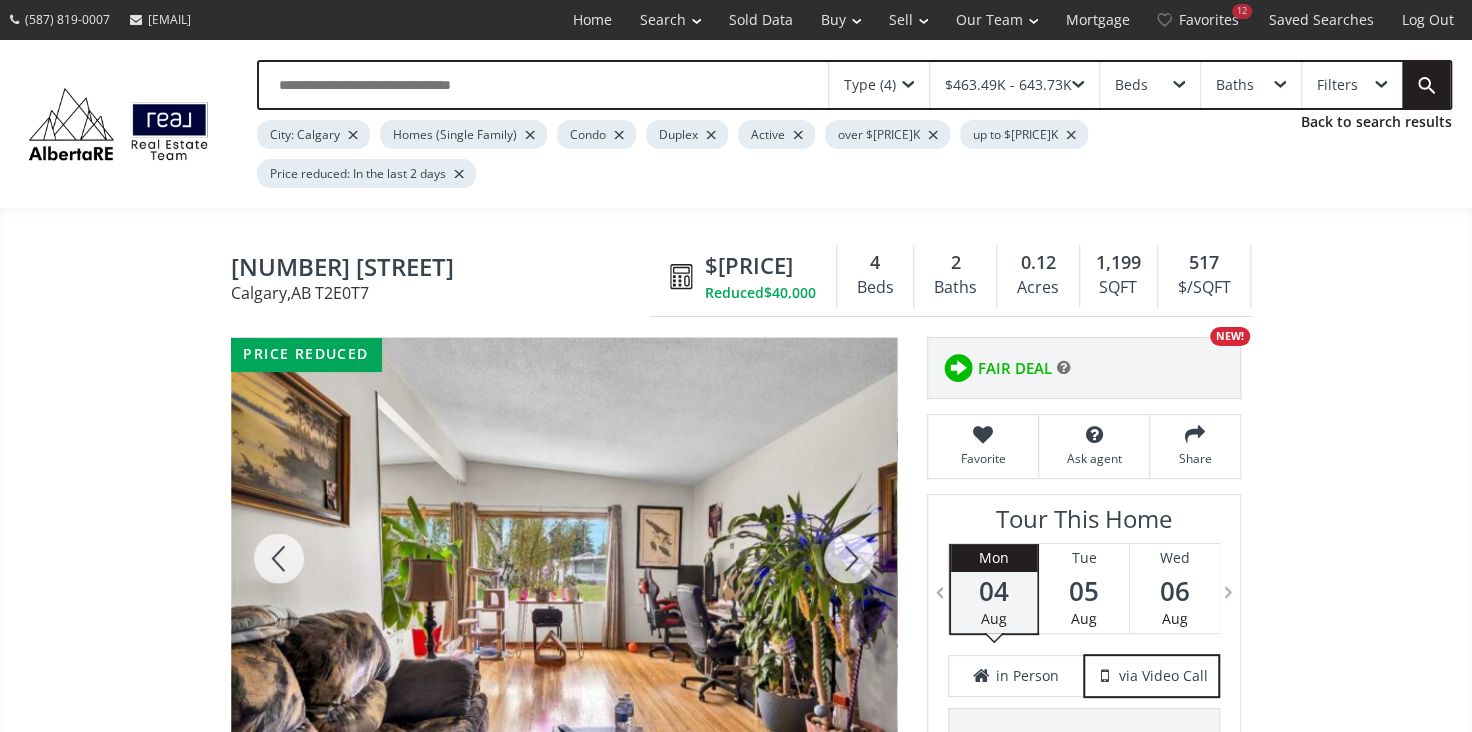 click at bounding box center [849, 558] 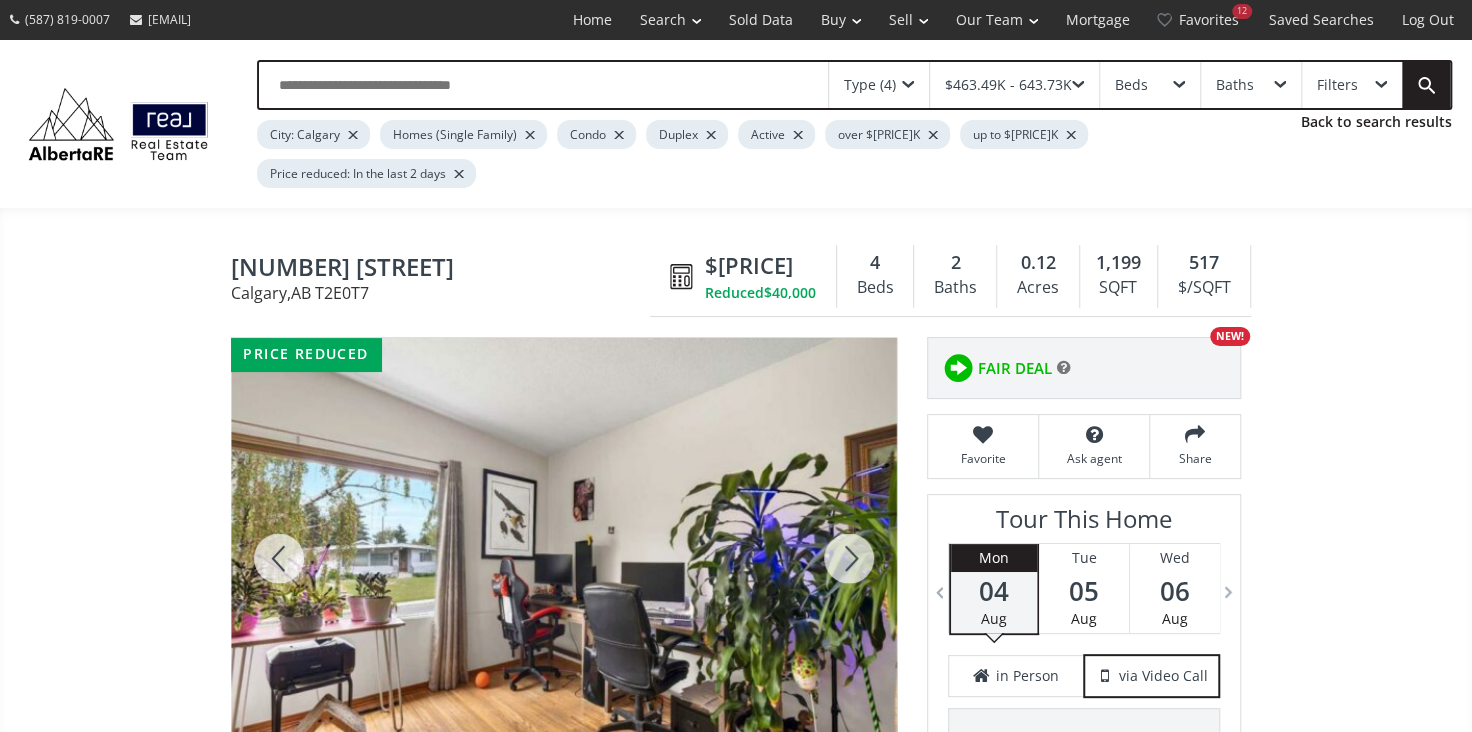 click at bounding box center [849, 558] 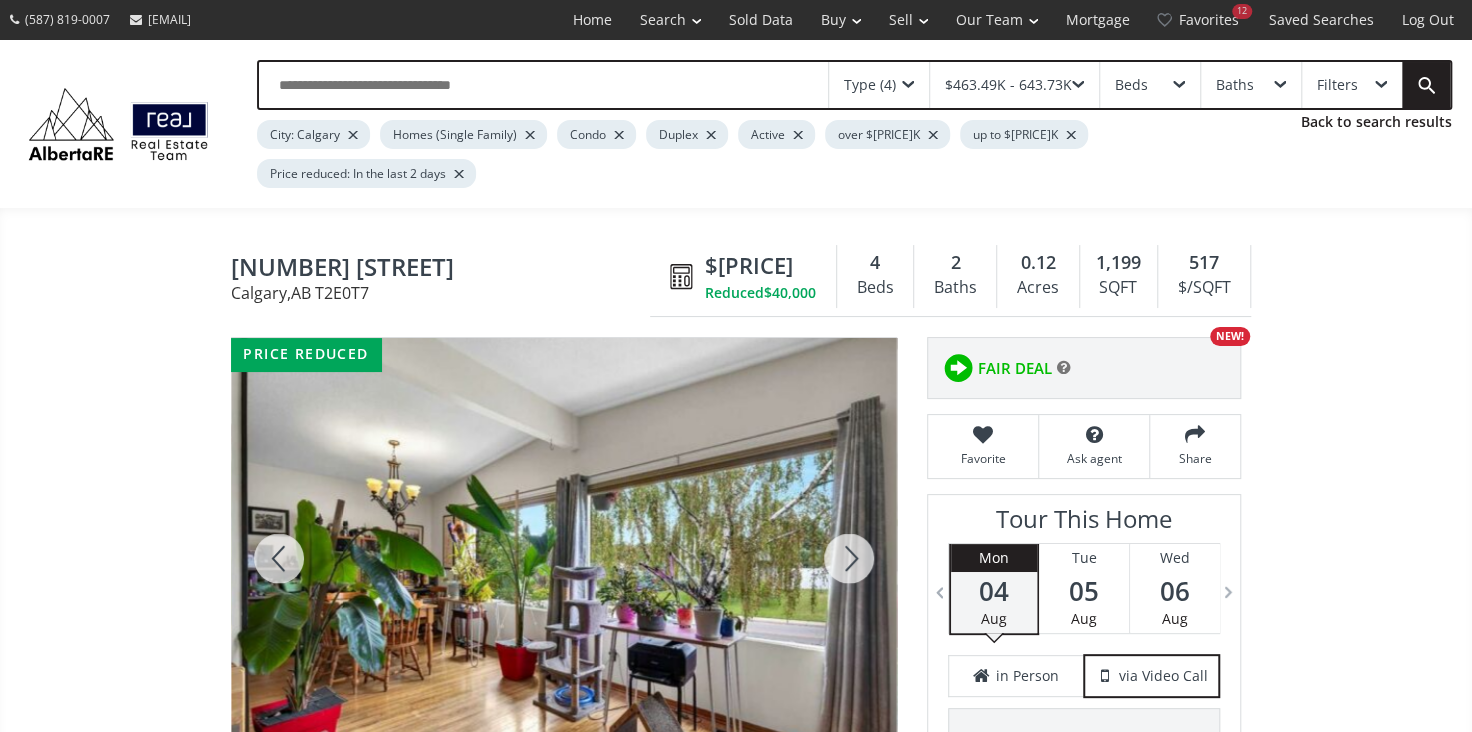 click at bounding box center [849, 558] 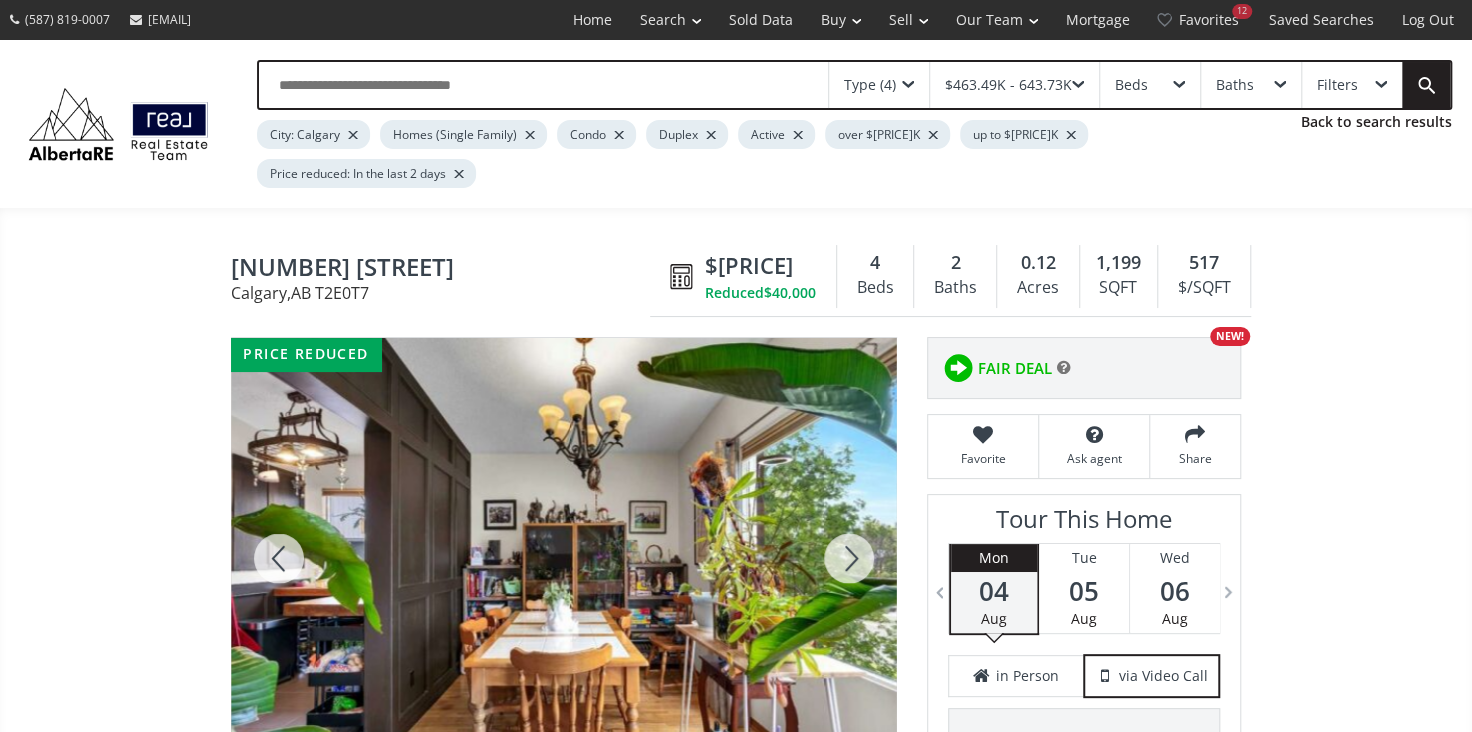 click at bounding box center (849, 558) 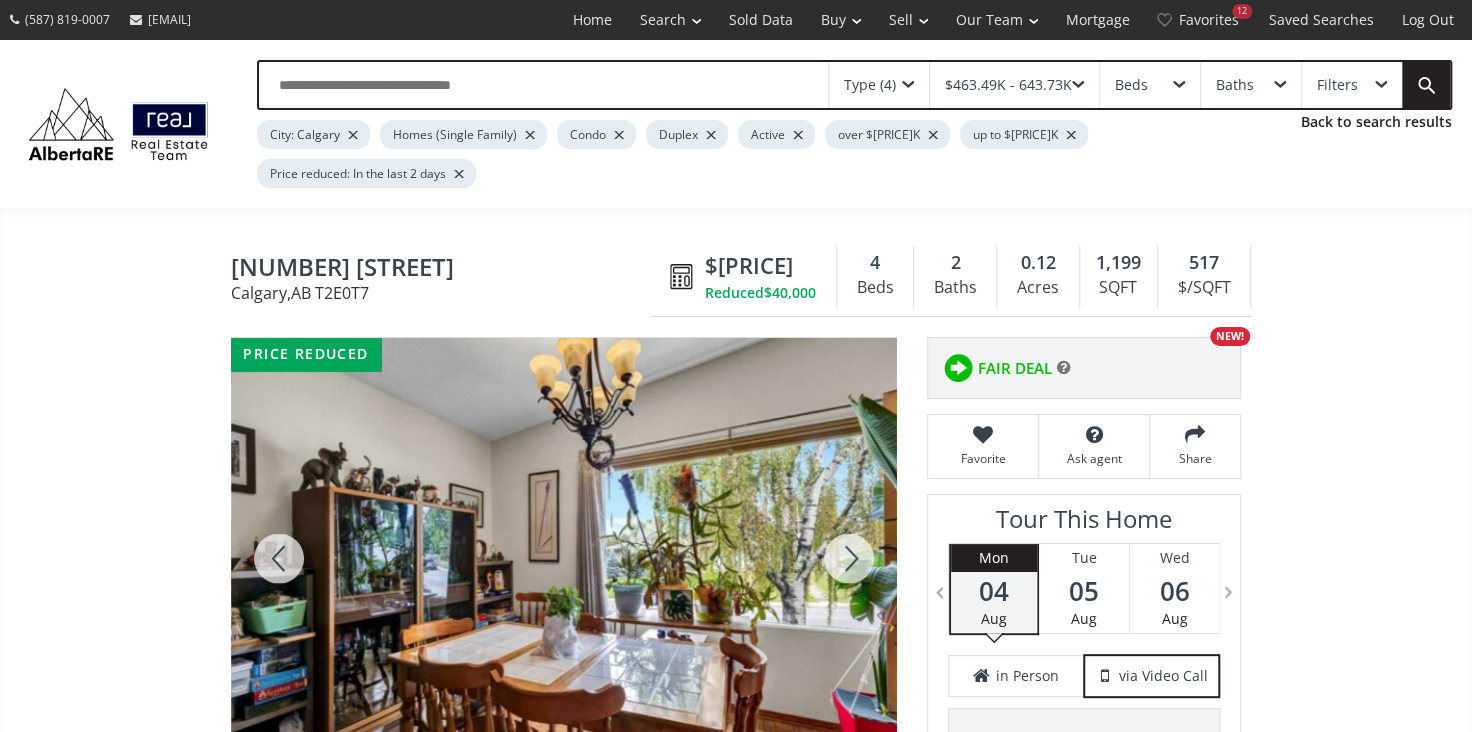 click at bounding box center (849, 558) 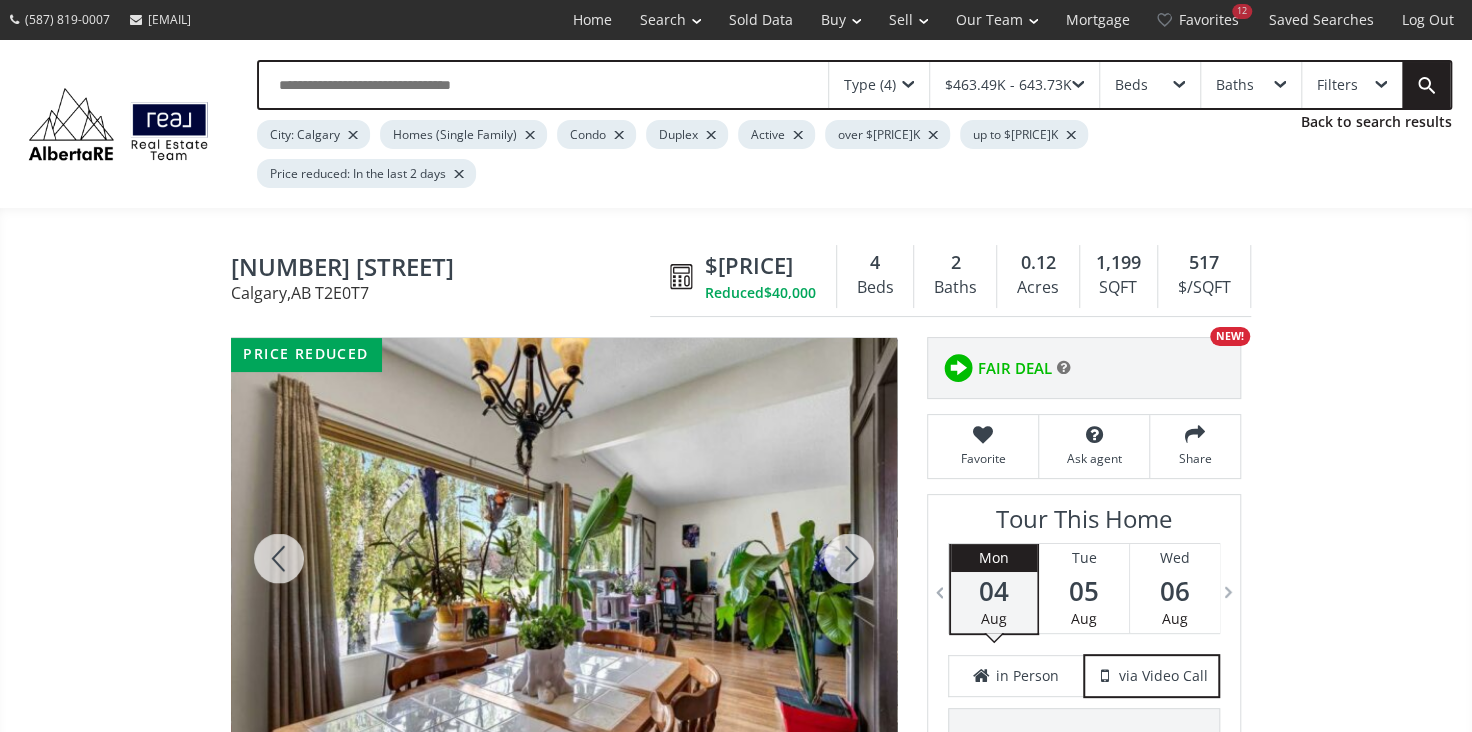 click at bounding box center [849, 558] 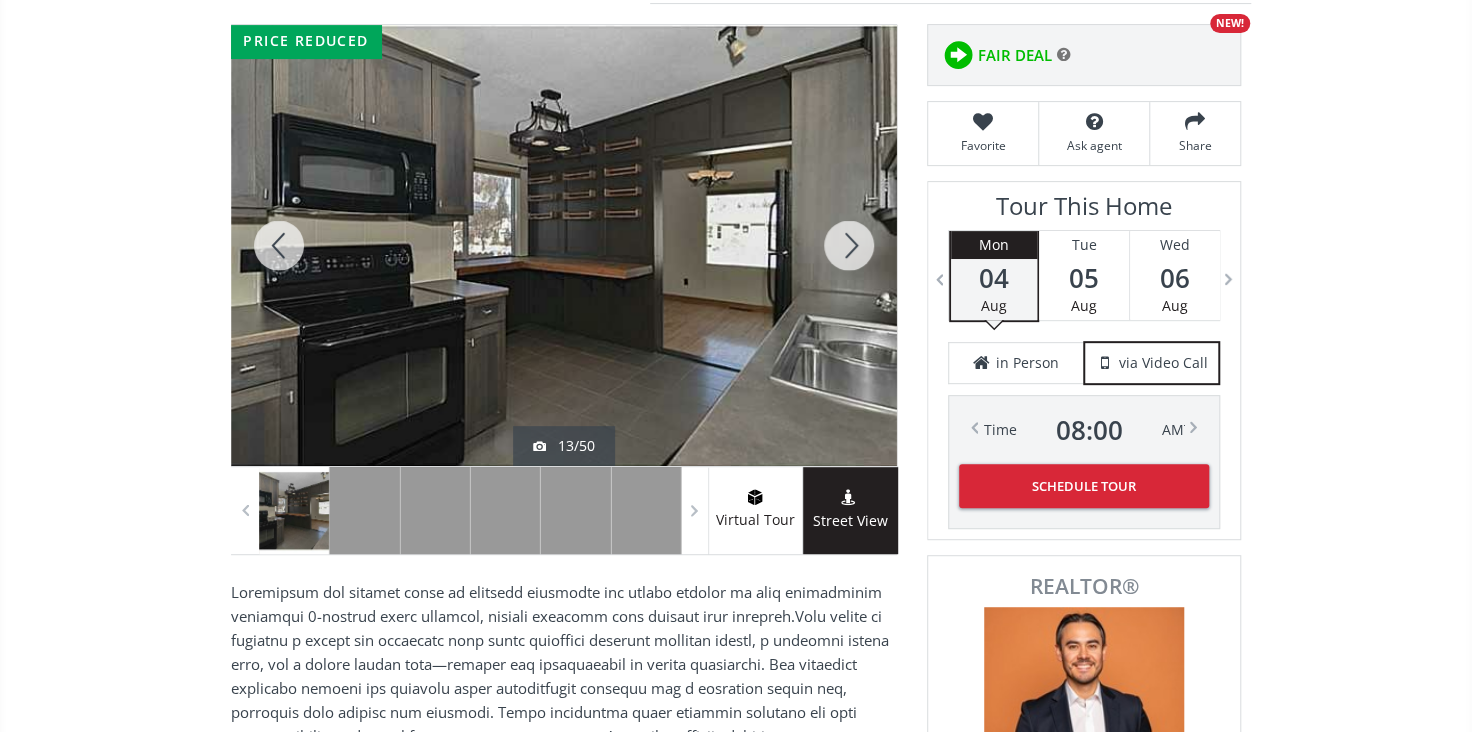 scroll, scrollTop: 181, scrollLeft: 0, axis: vertical 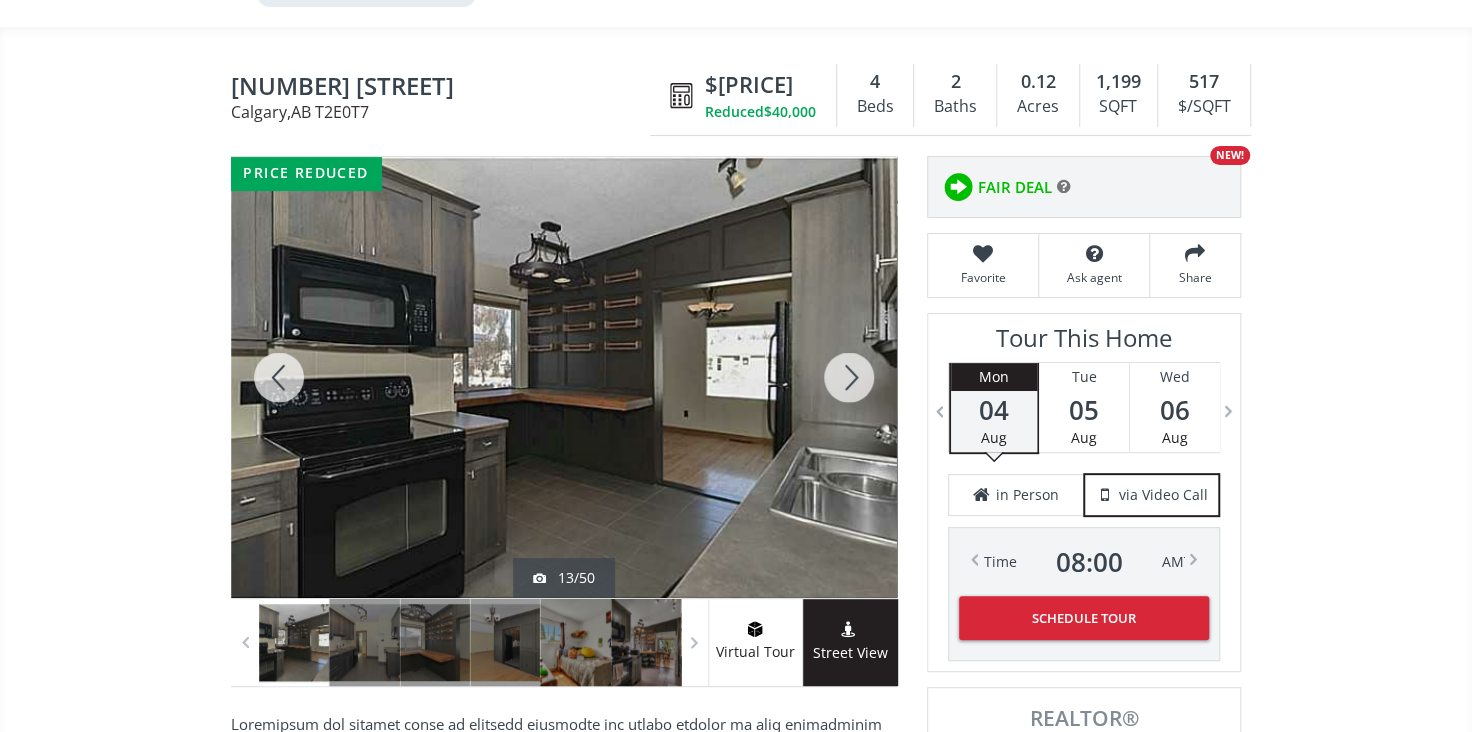 click at bounding box center [849, 377] 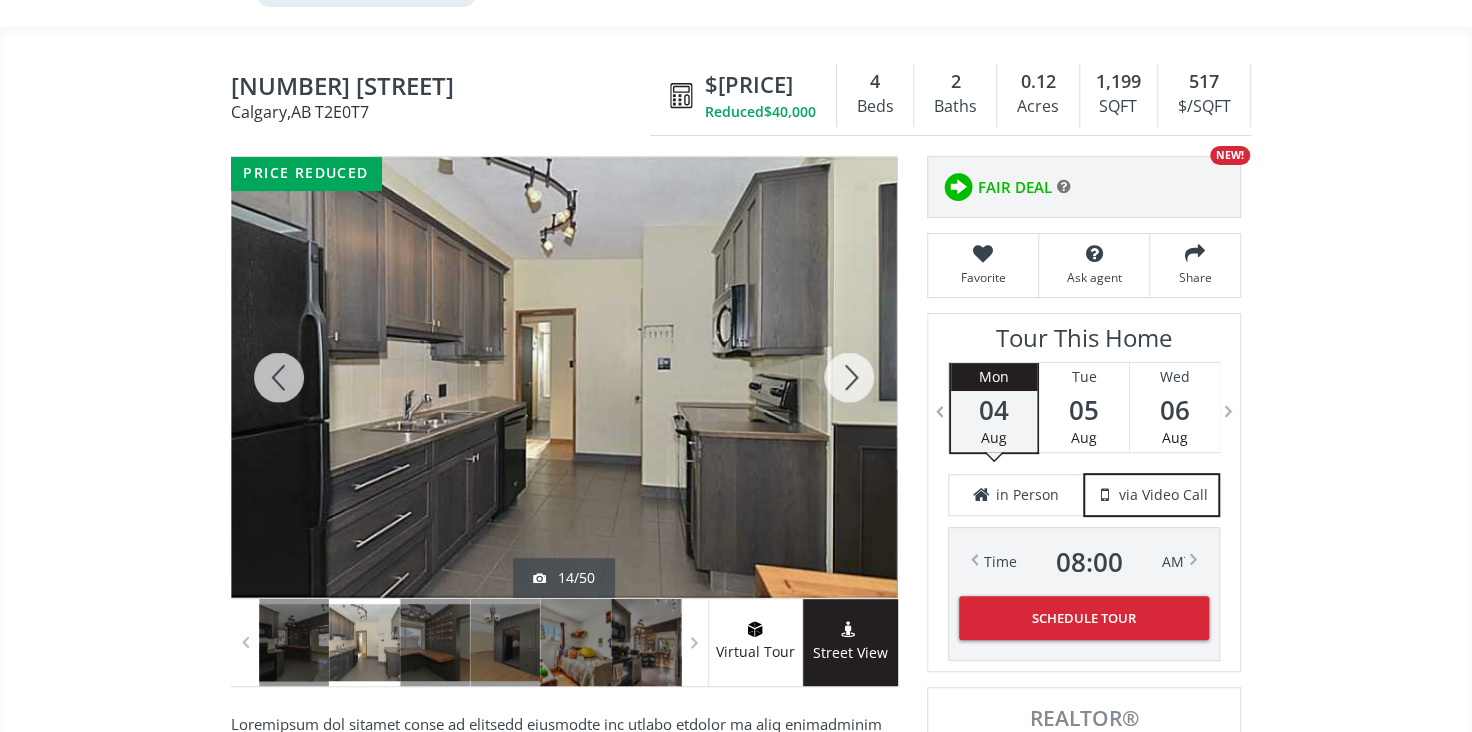 click at bounding box center [849, 377] 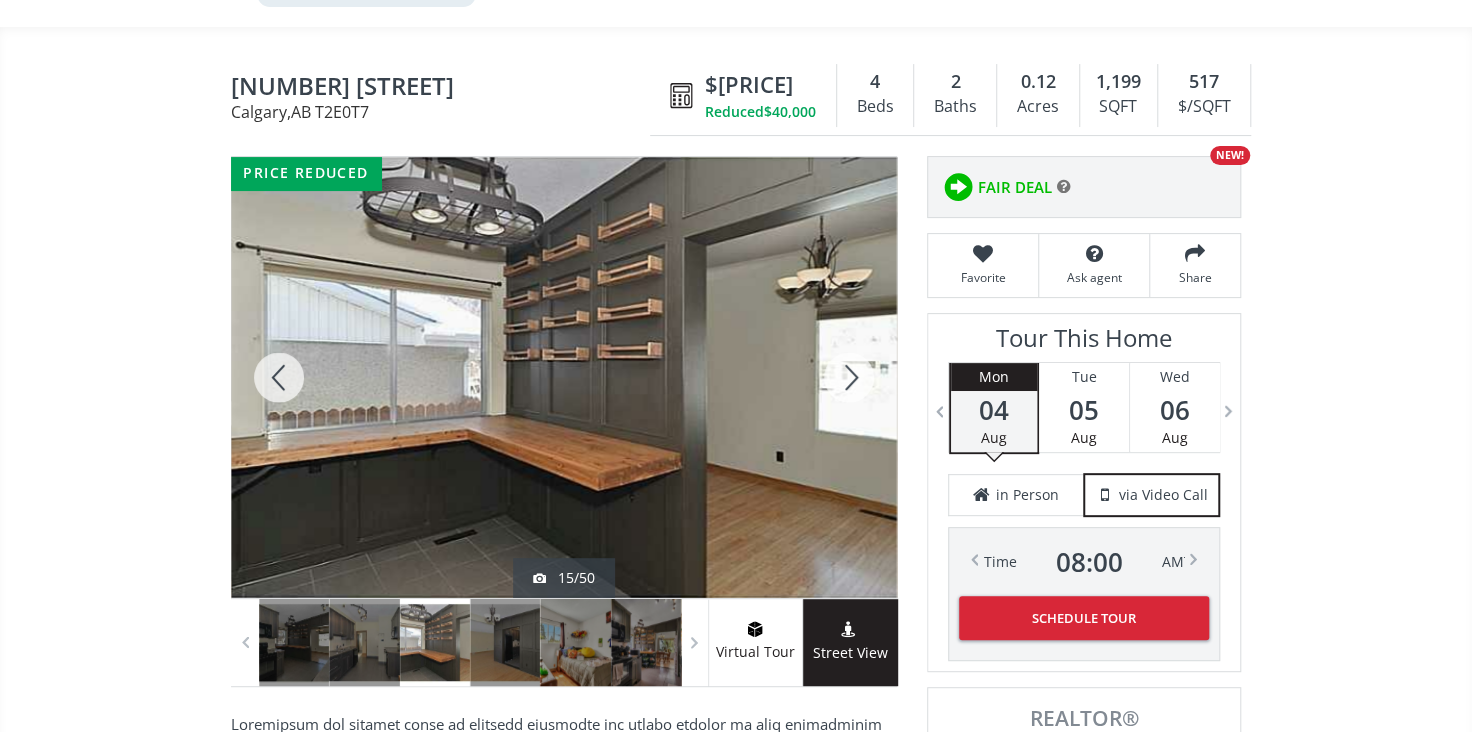 click at bounding box center (849, 377) 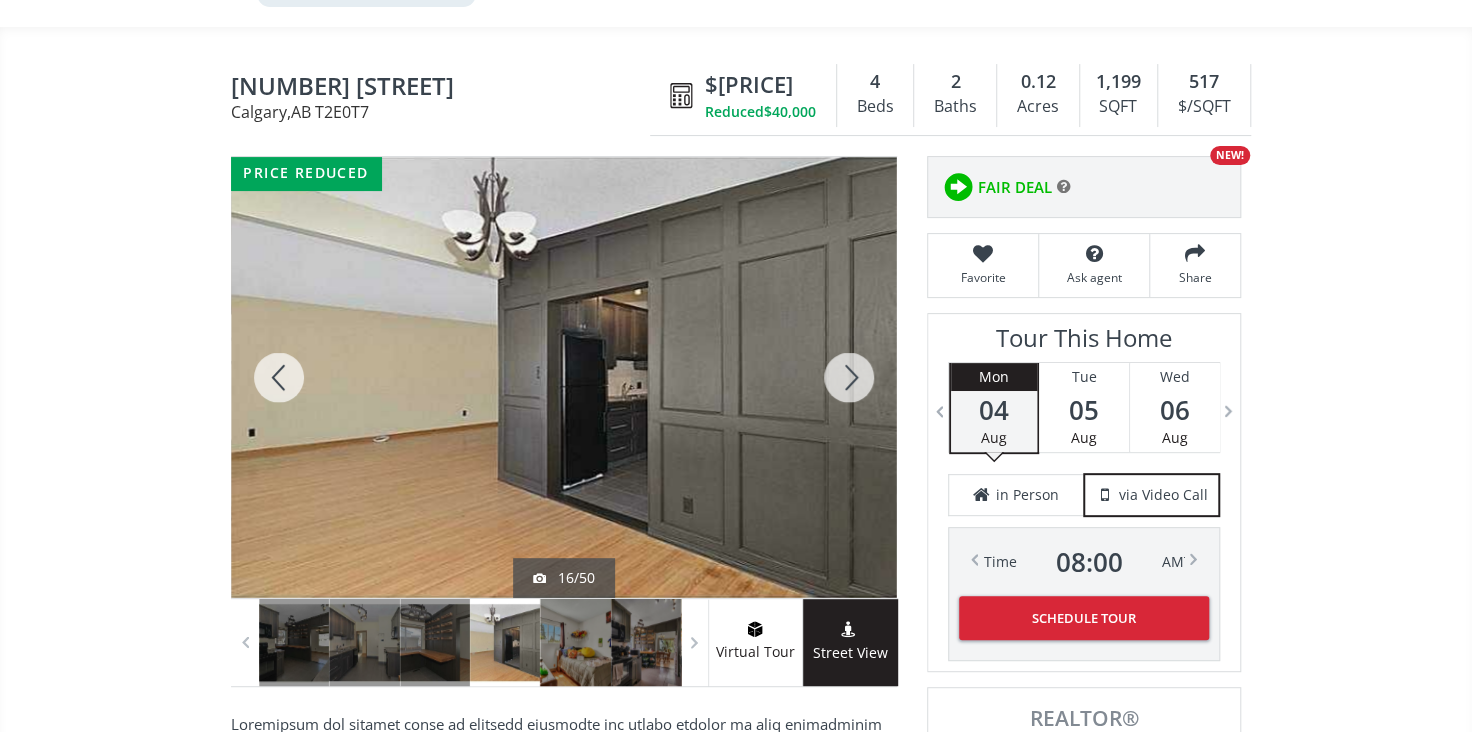 click at bounding box center [849, 377] 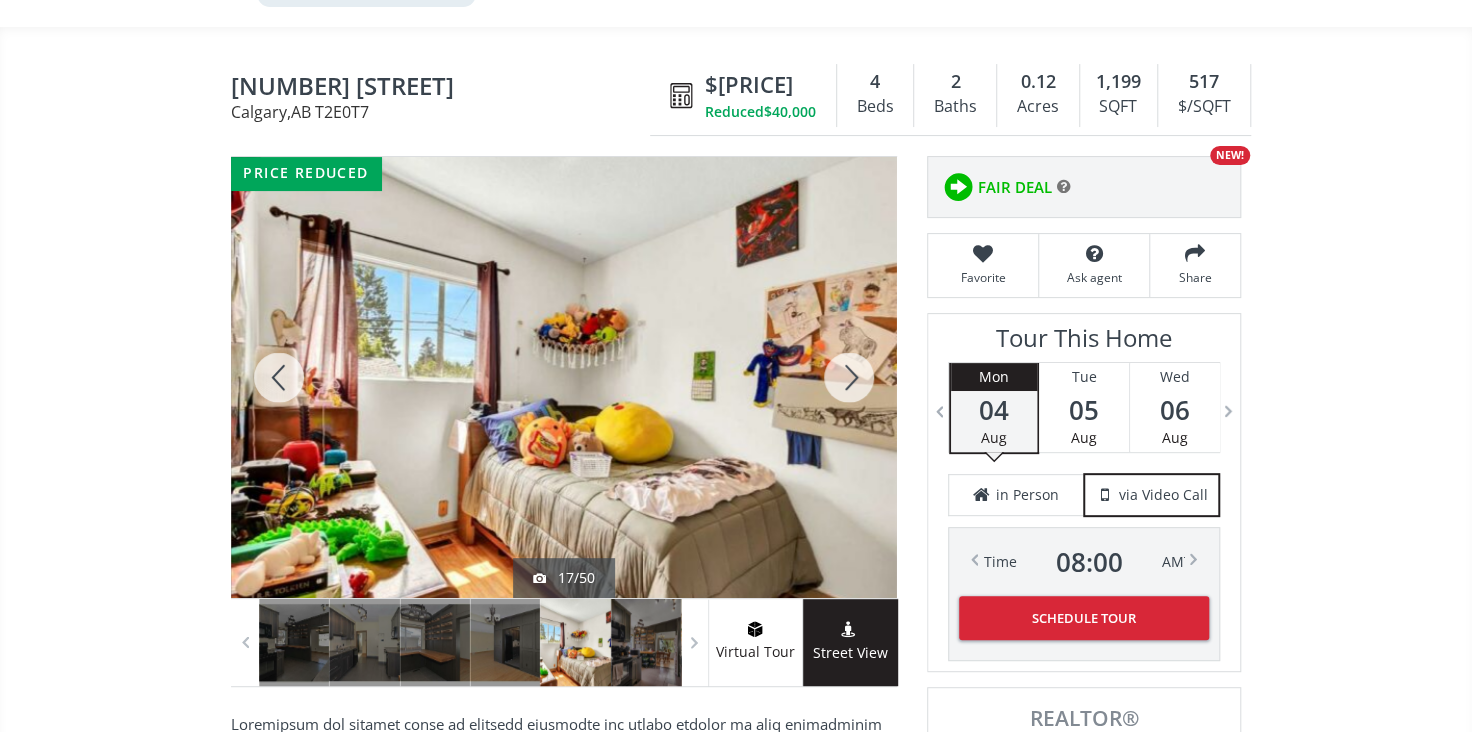 click at bounding box center [849, 377] 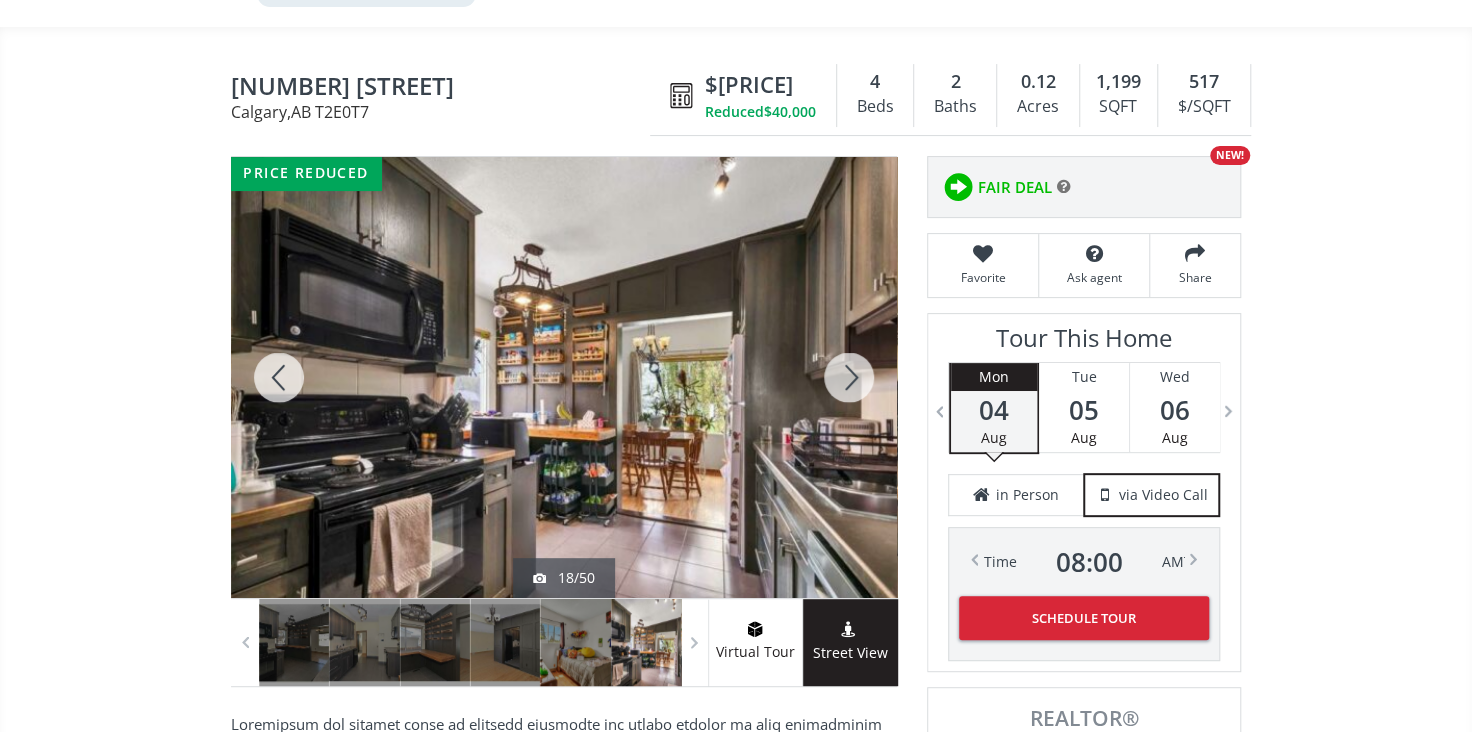 click at bounding box center [849, 377] 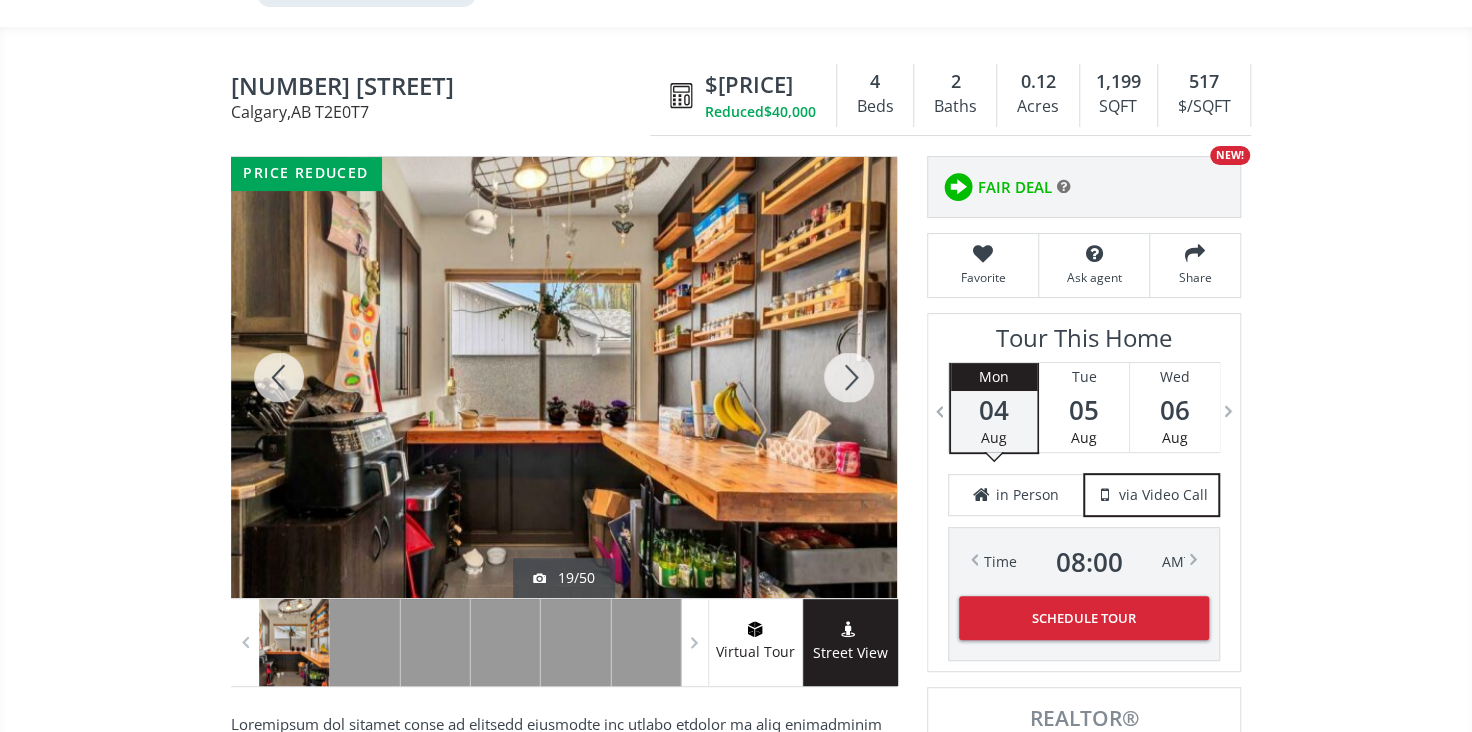 click at bounding box center [849, 377] 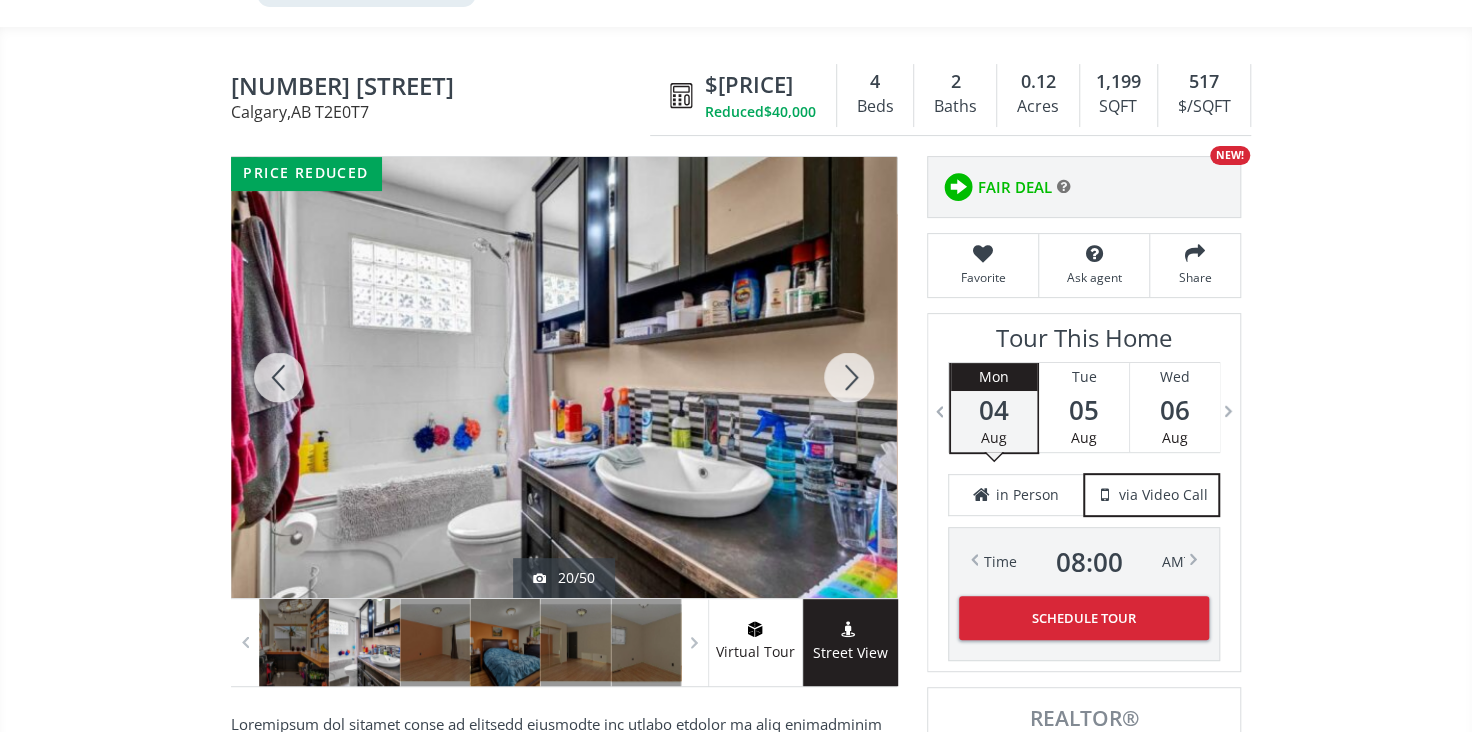click at bounding box center [849, 377] 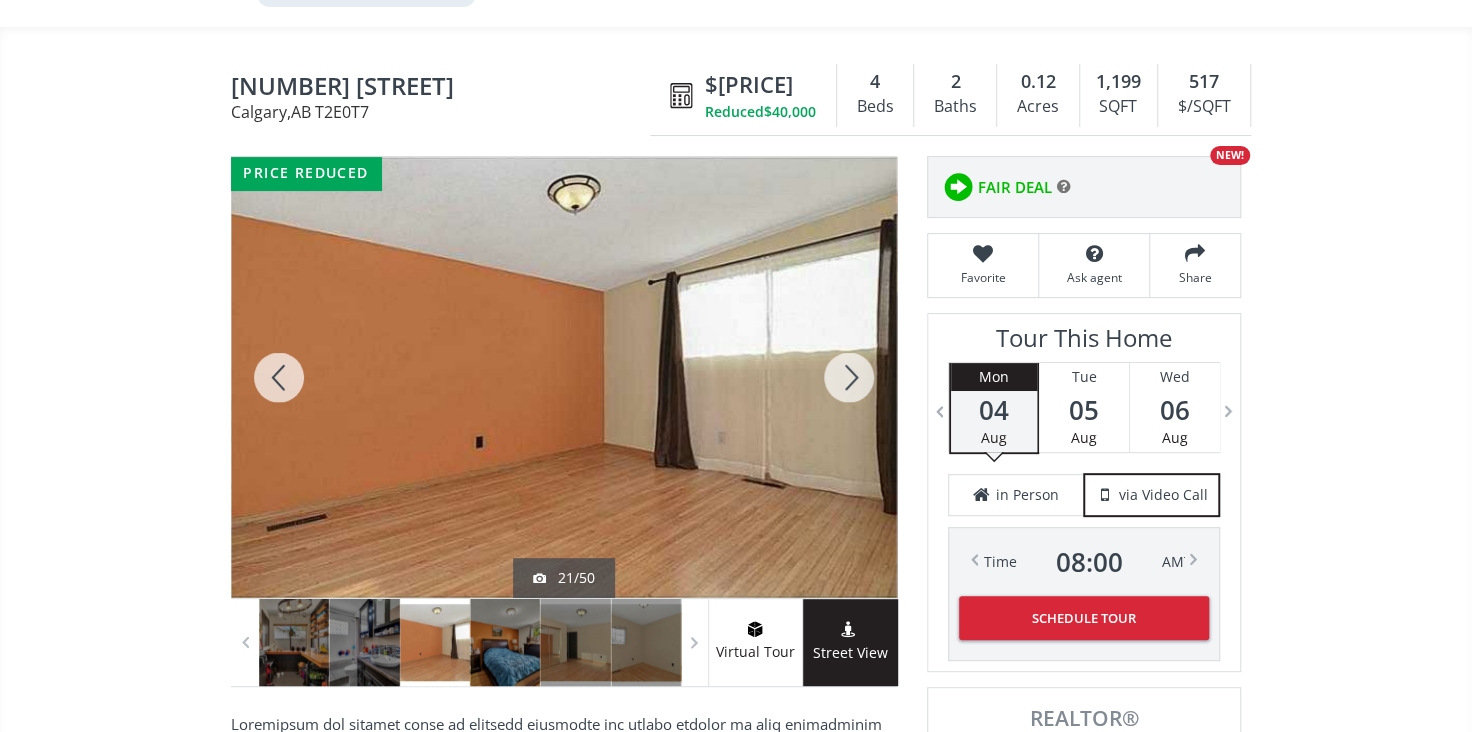 click at bounding box center (849, 377) 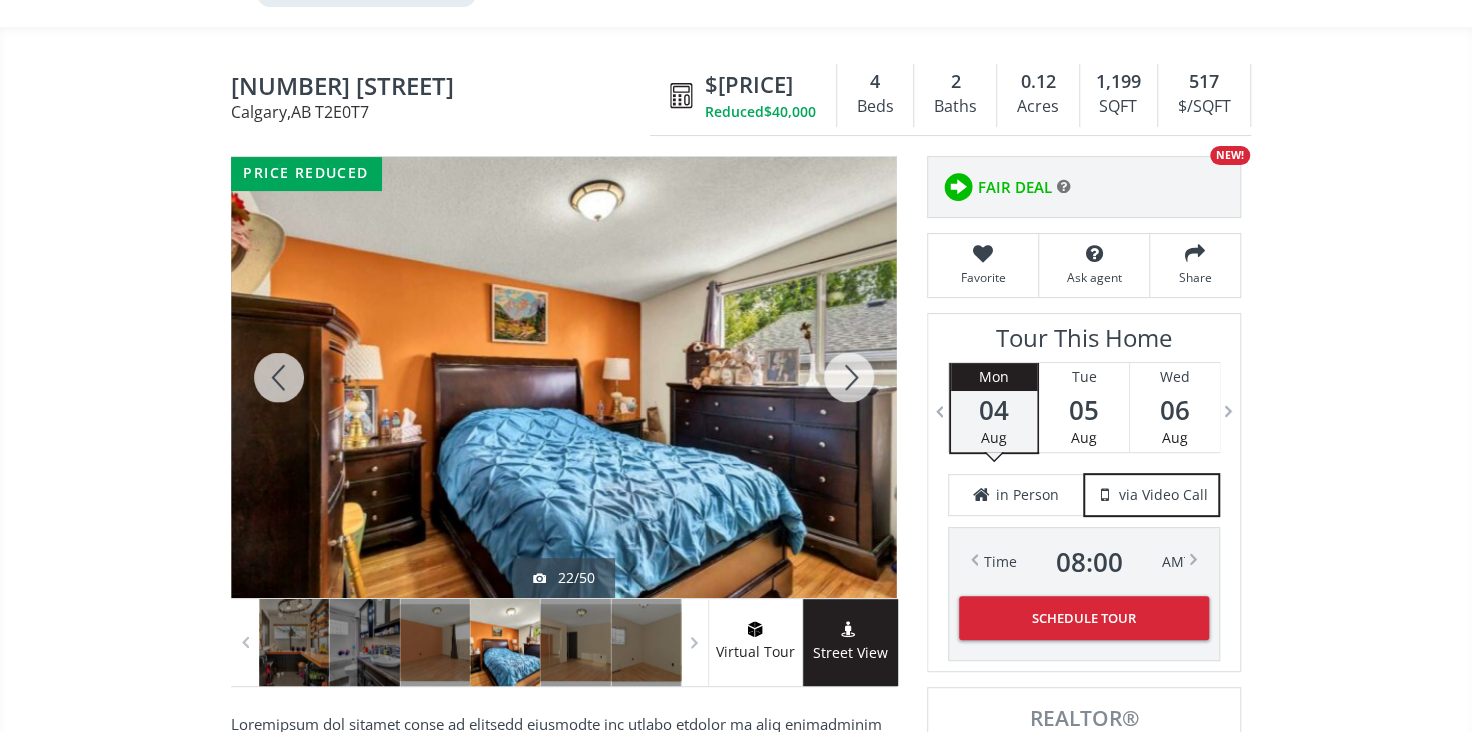 click at bounding box center (849, 377) 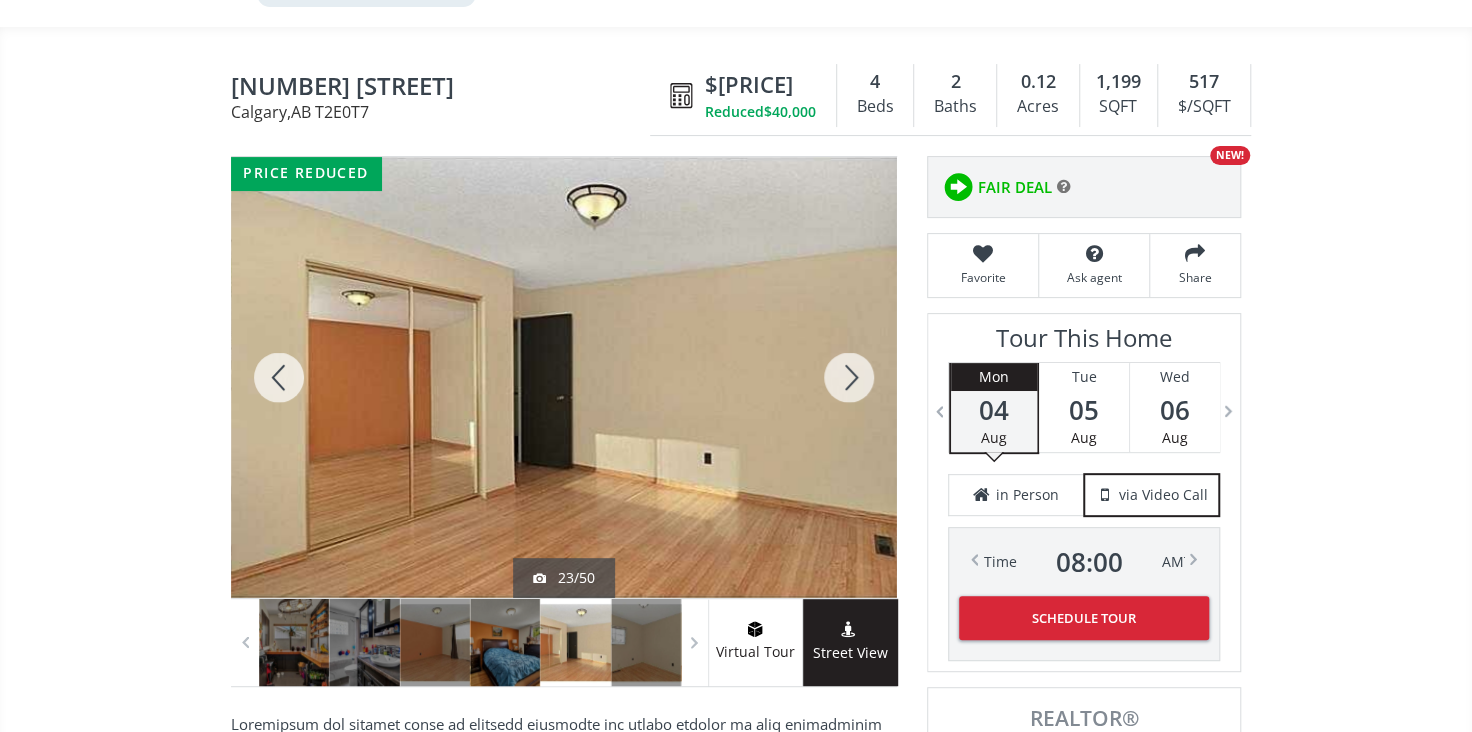 click at bounding box center [849, 377] 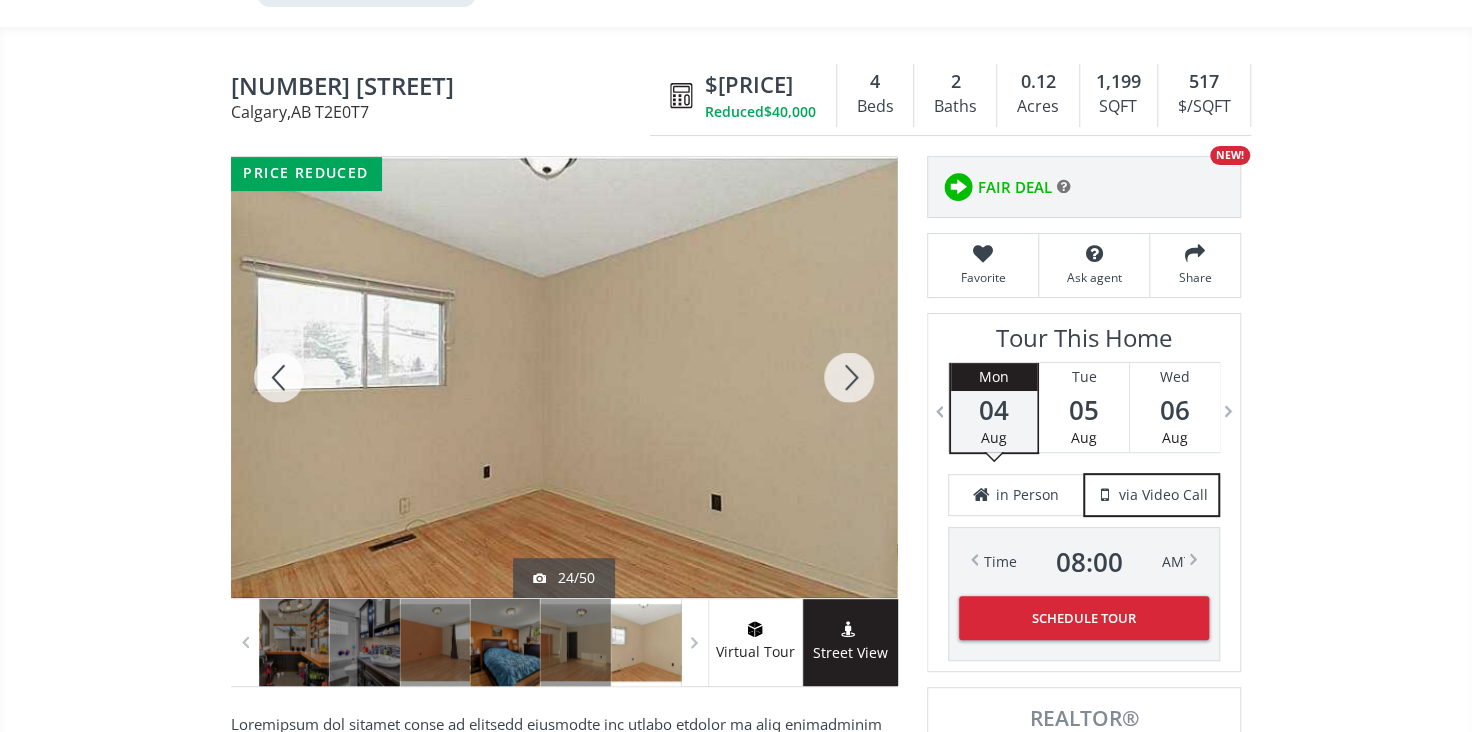 click at bounding box center (849, 377) 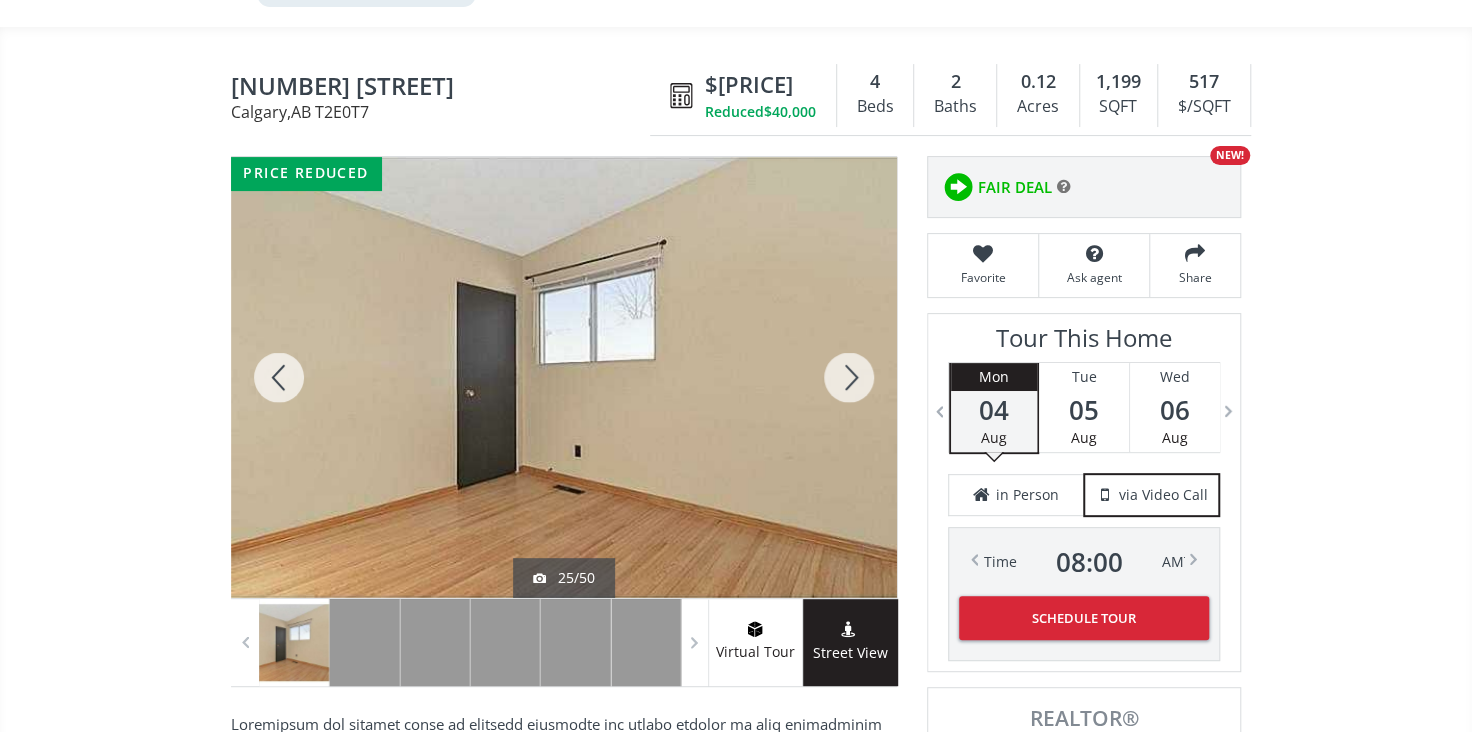 click at bounding box center [849, 377] 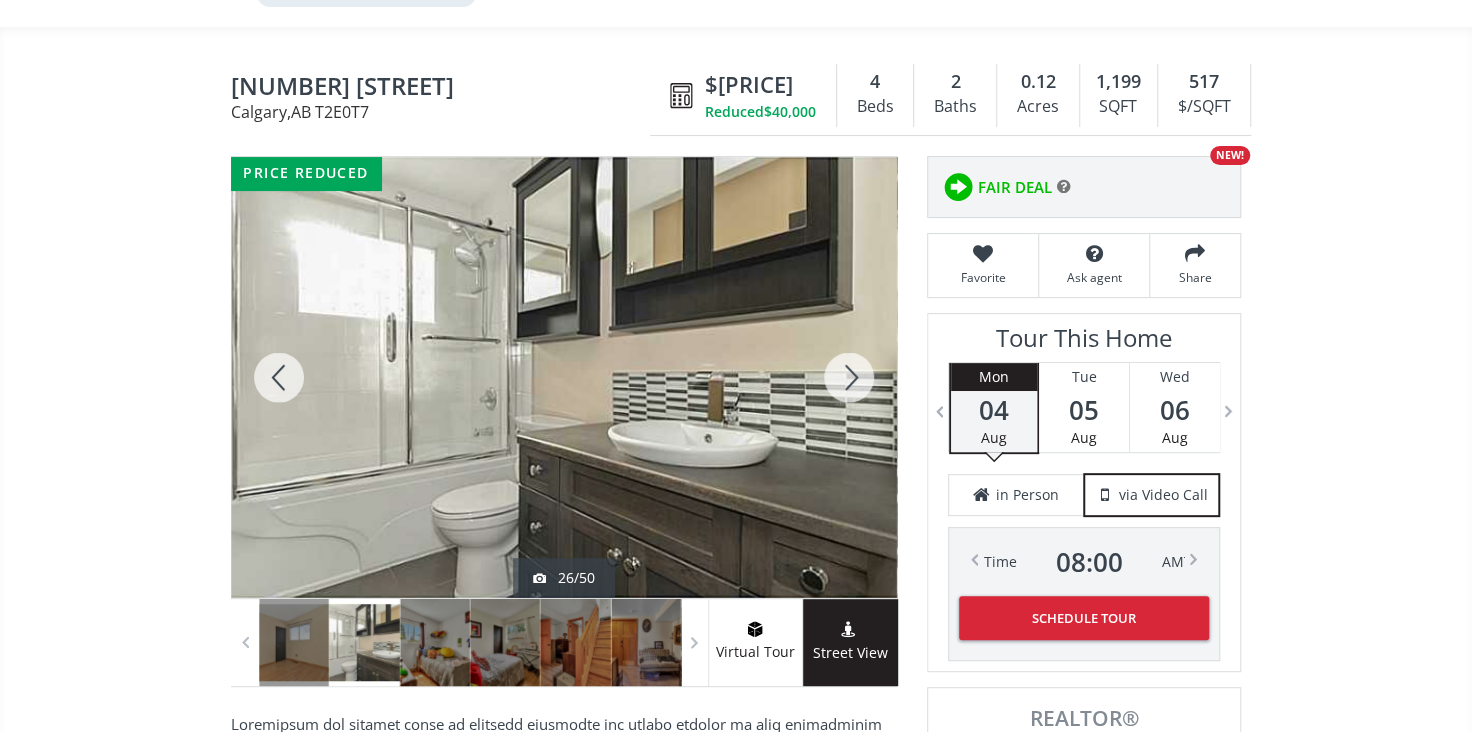 click at bounding box center (849, 377) 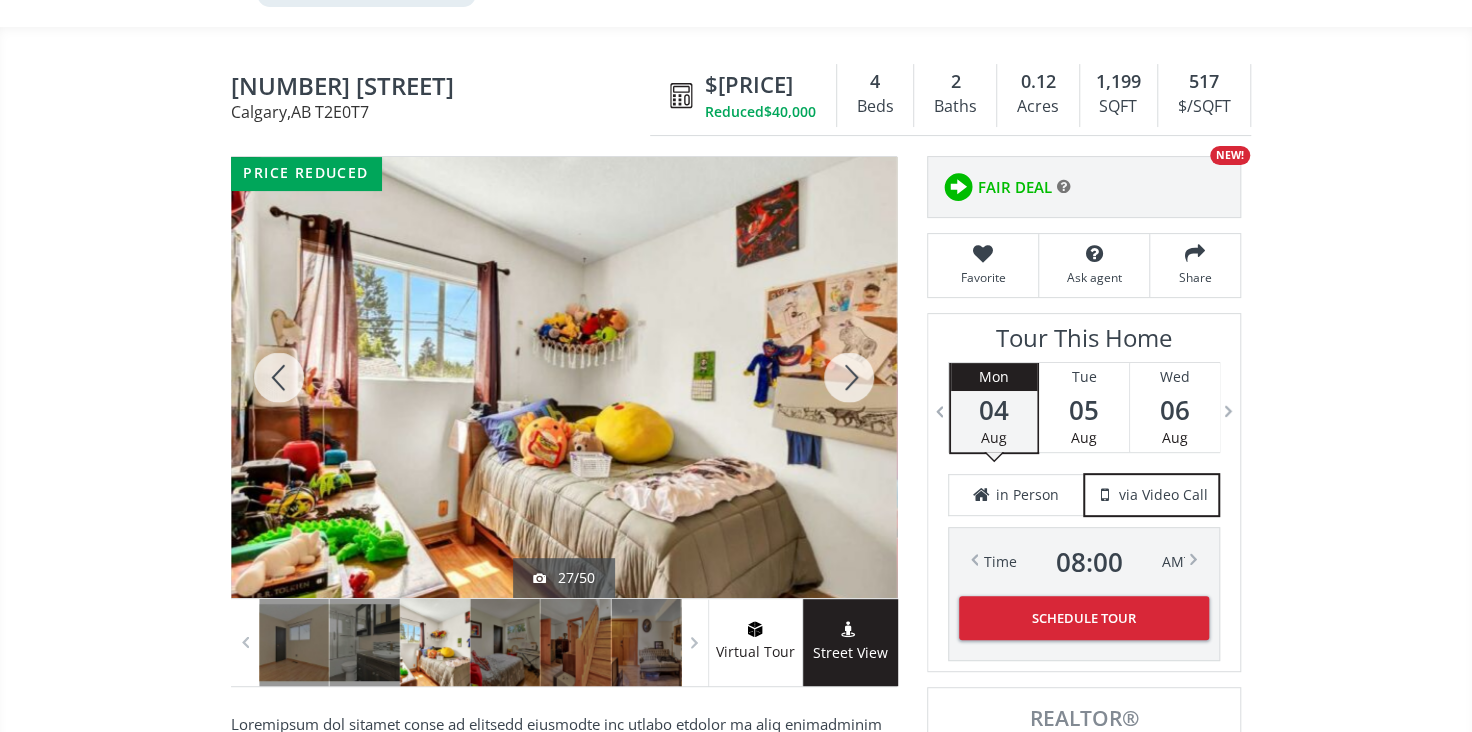 click at bounding box center (849, 377) 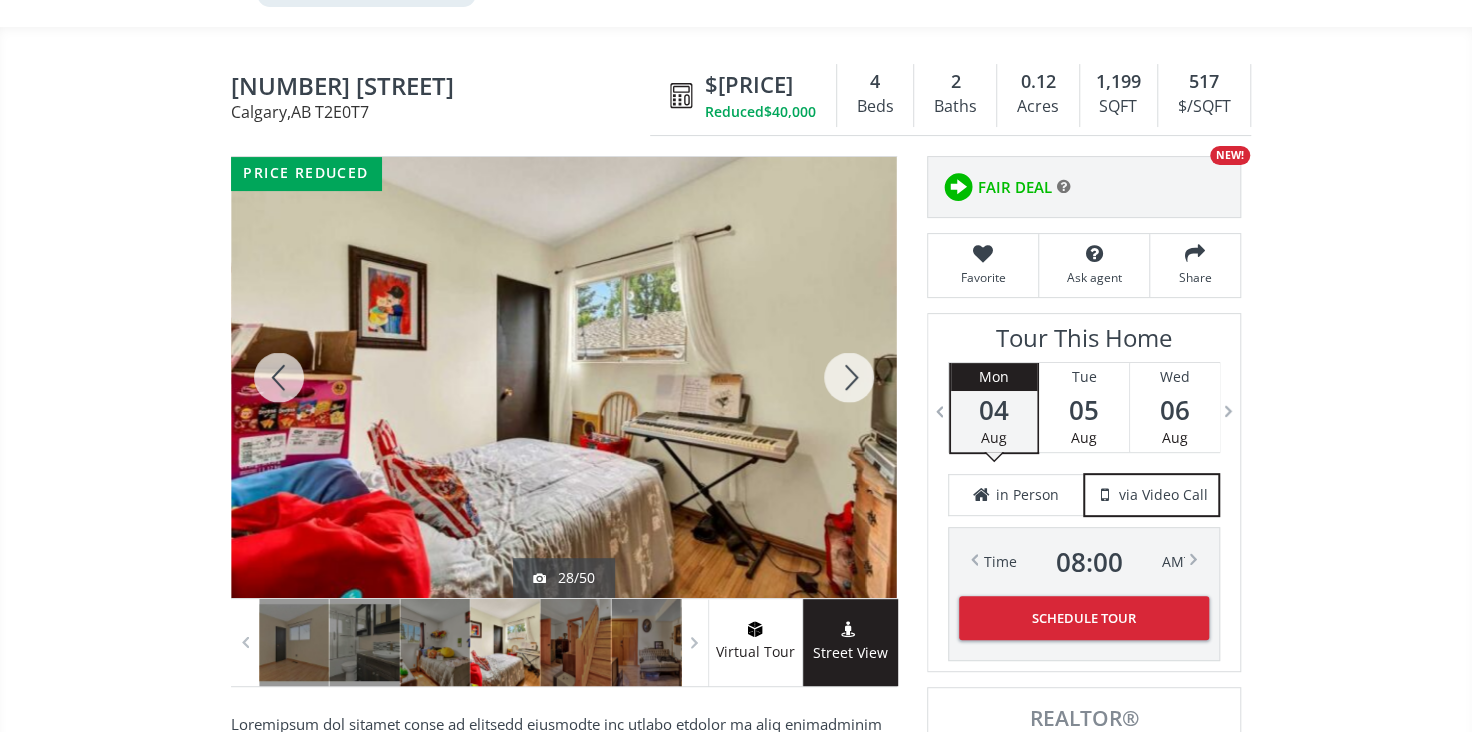 click at bounding box center [849, 377] 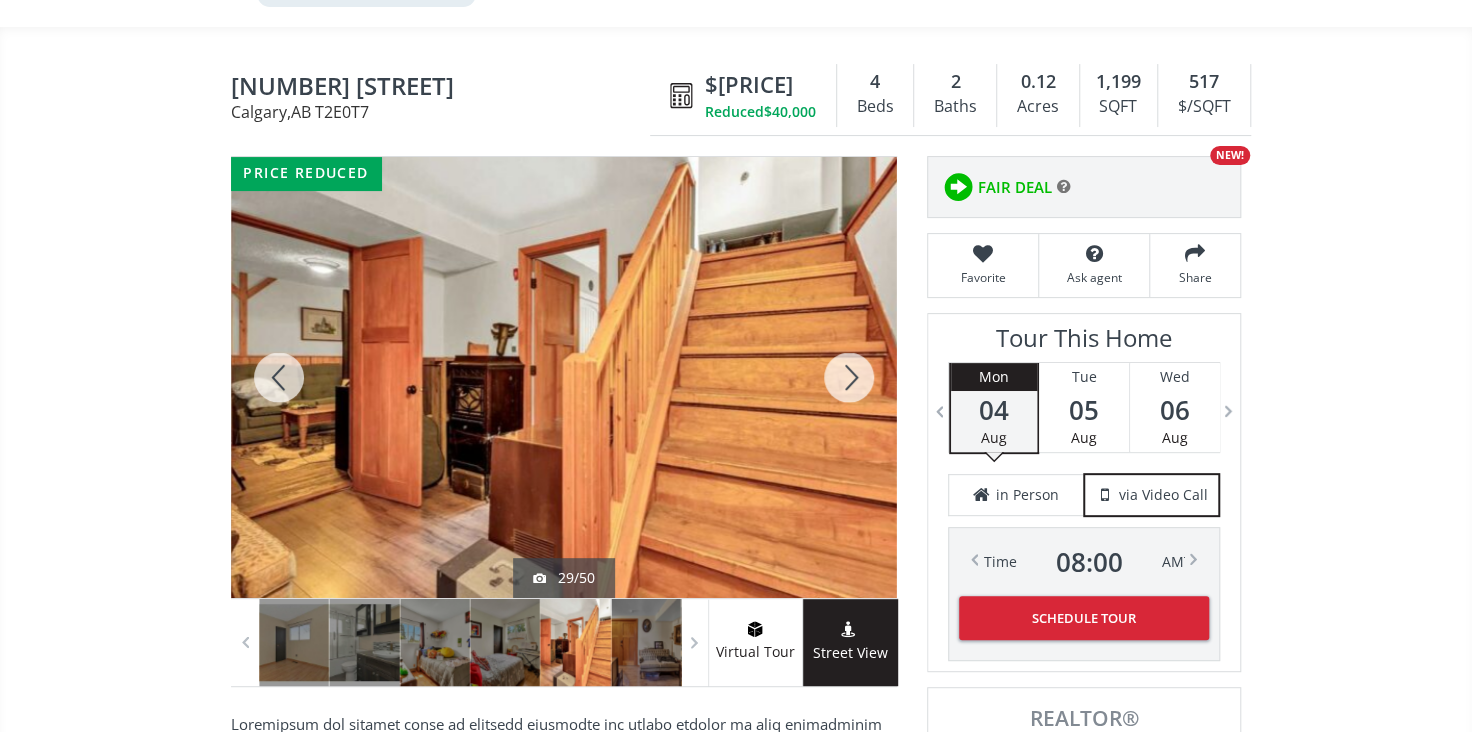 click at bounding box center [849, 377] 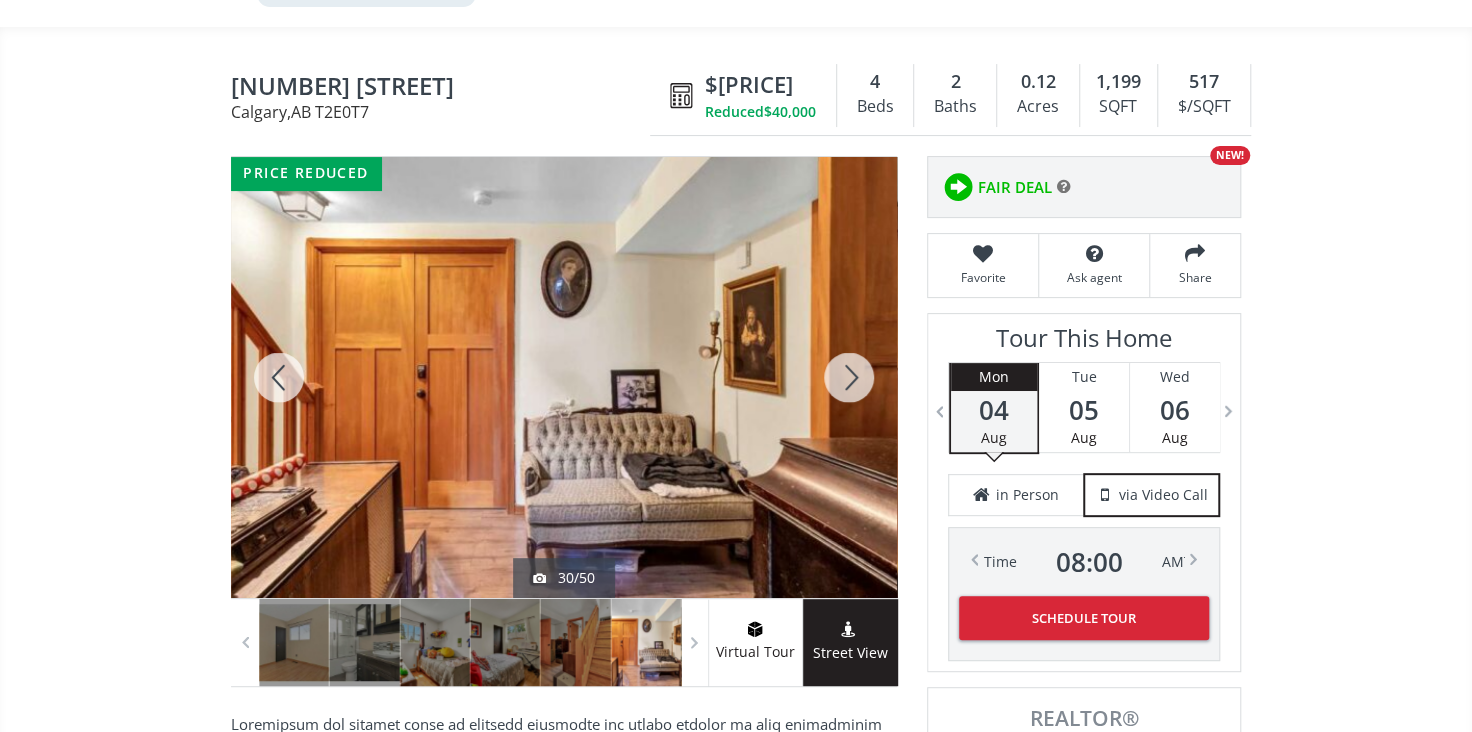 click at bounding box center (849, 377) 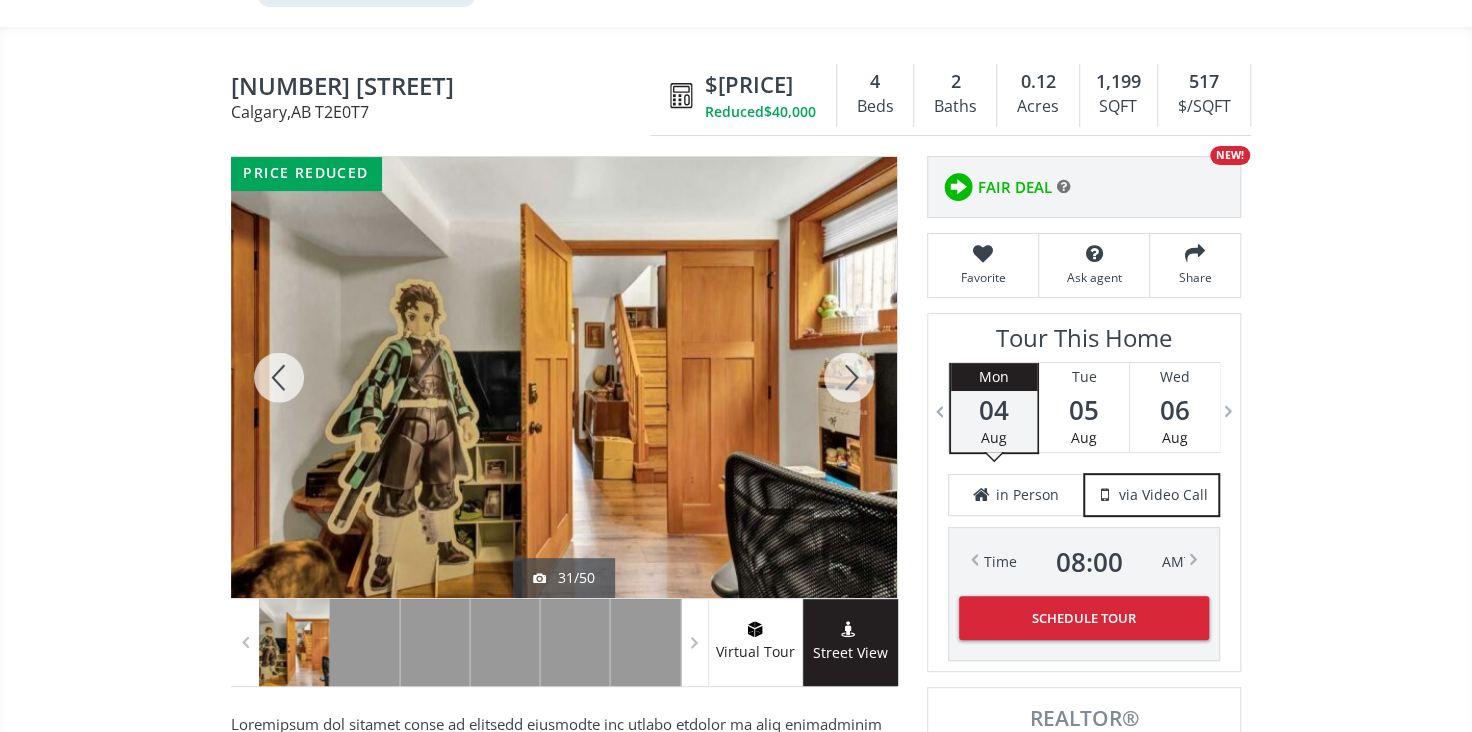 click at bounding box center [849, 377] 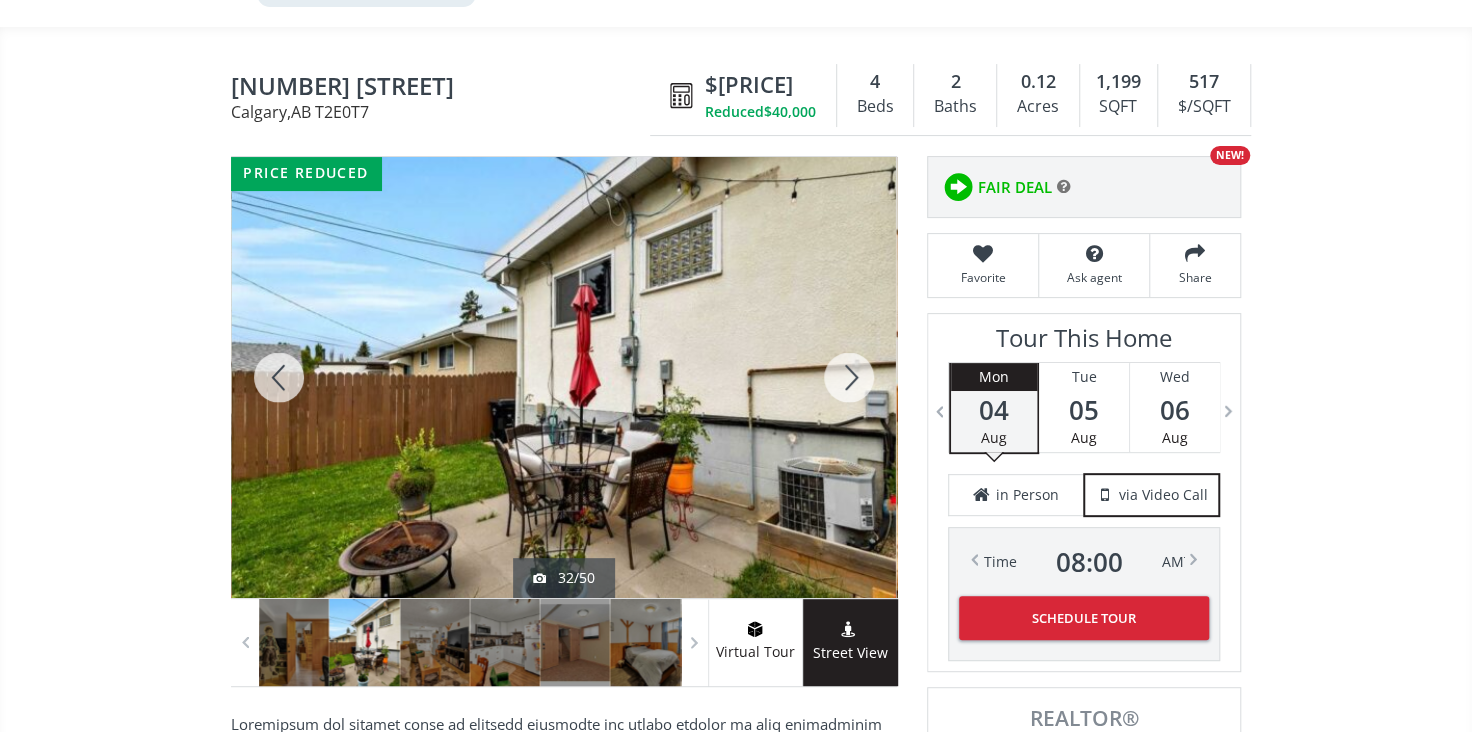 click at bounding box center (849, 377) 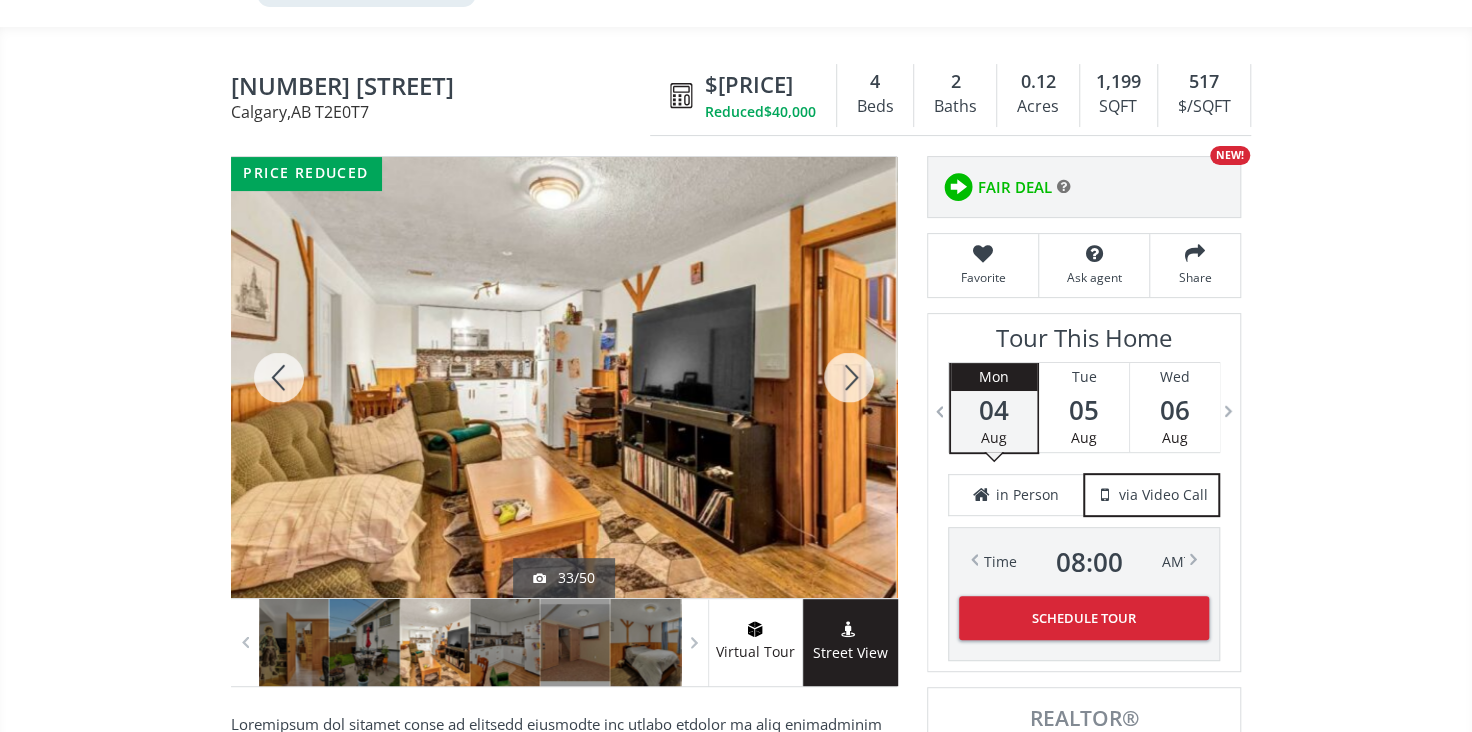 click at bounding box center (849, 377) 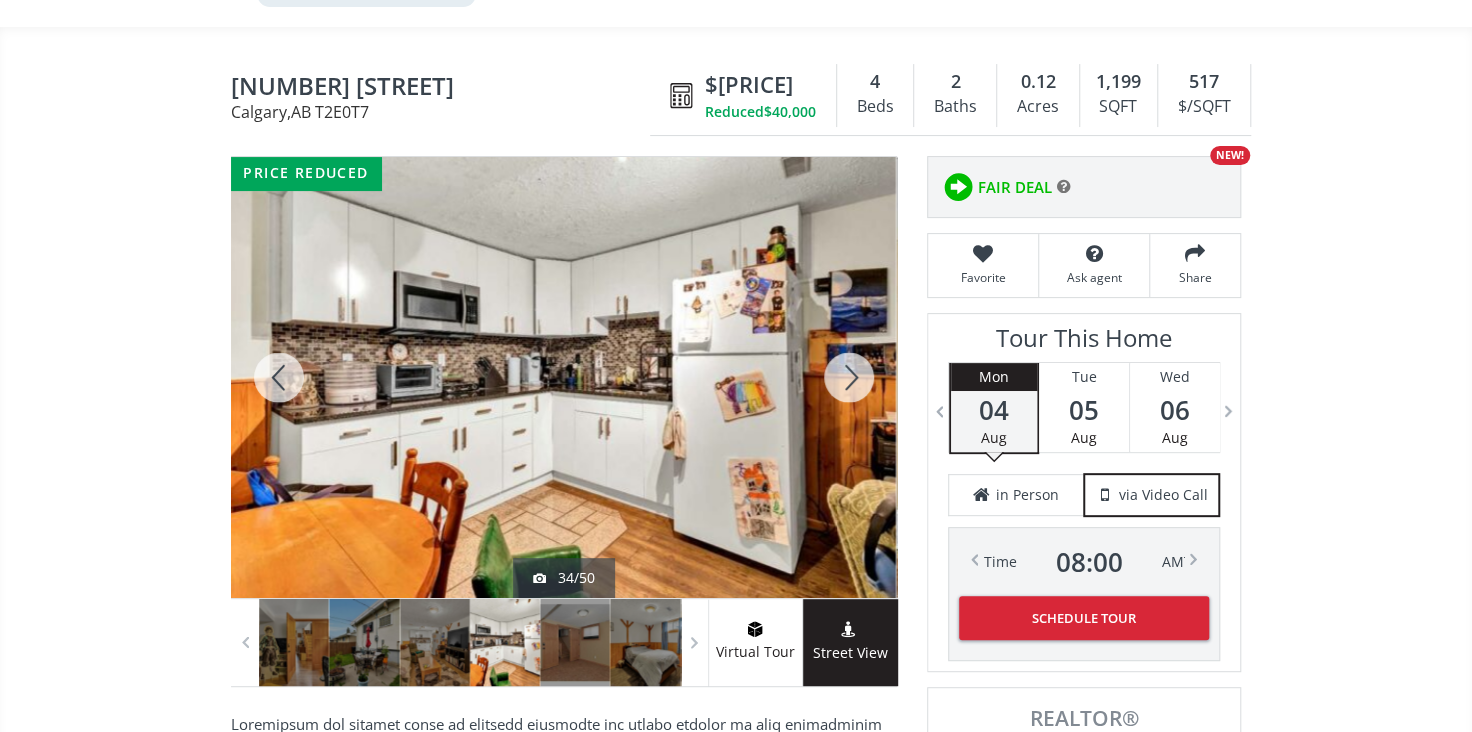 click at bounding box center (849, 377) 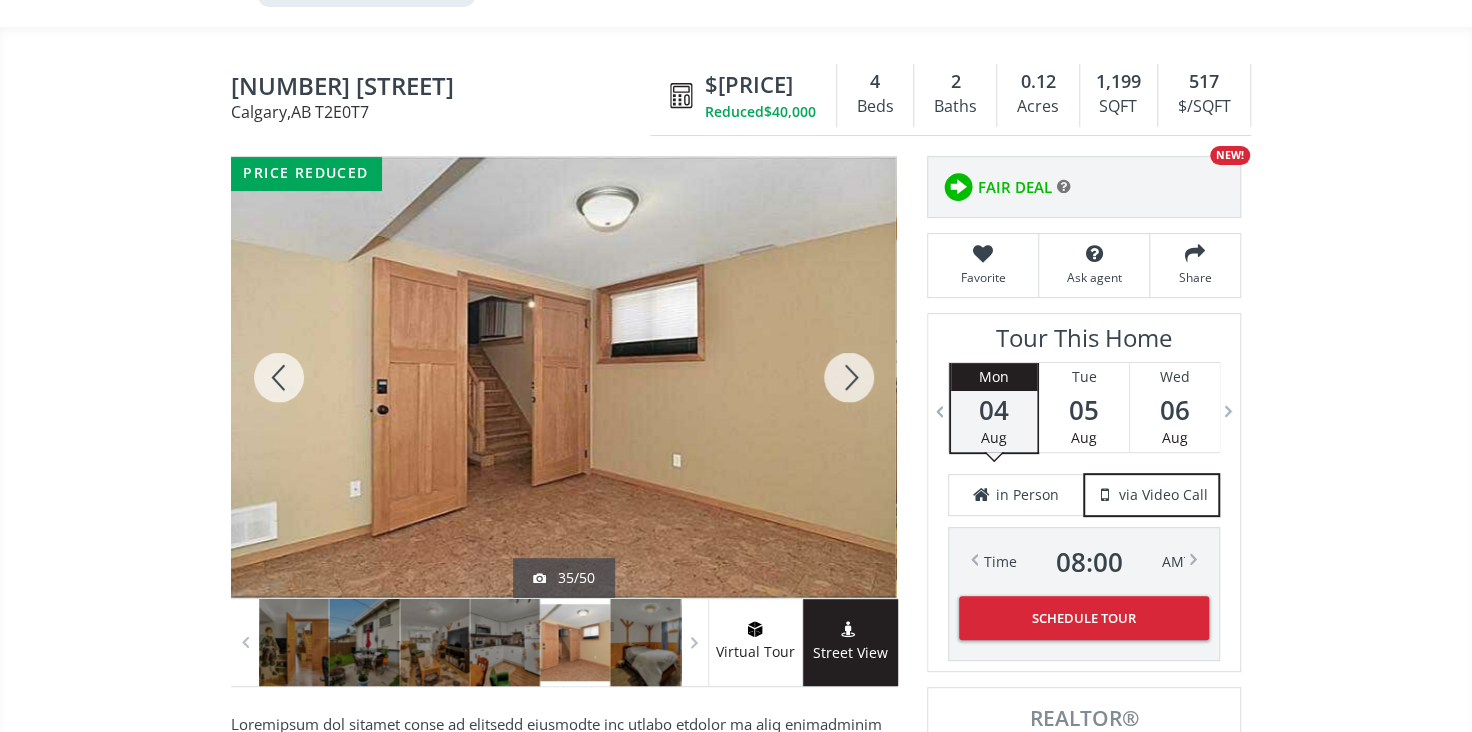 click at bounding box center [849, 377] 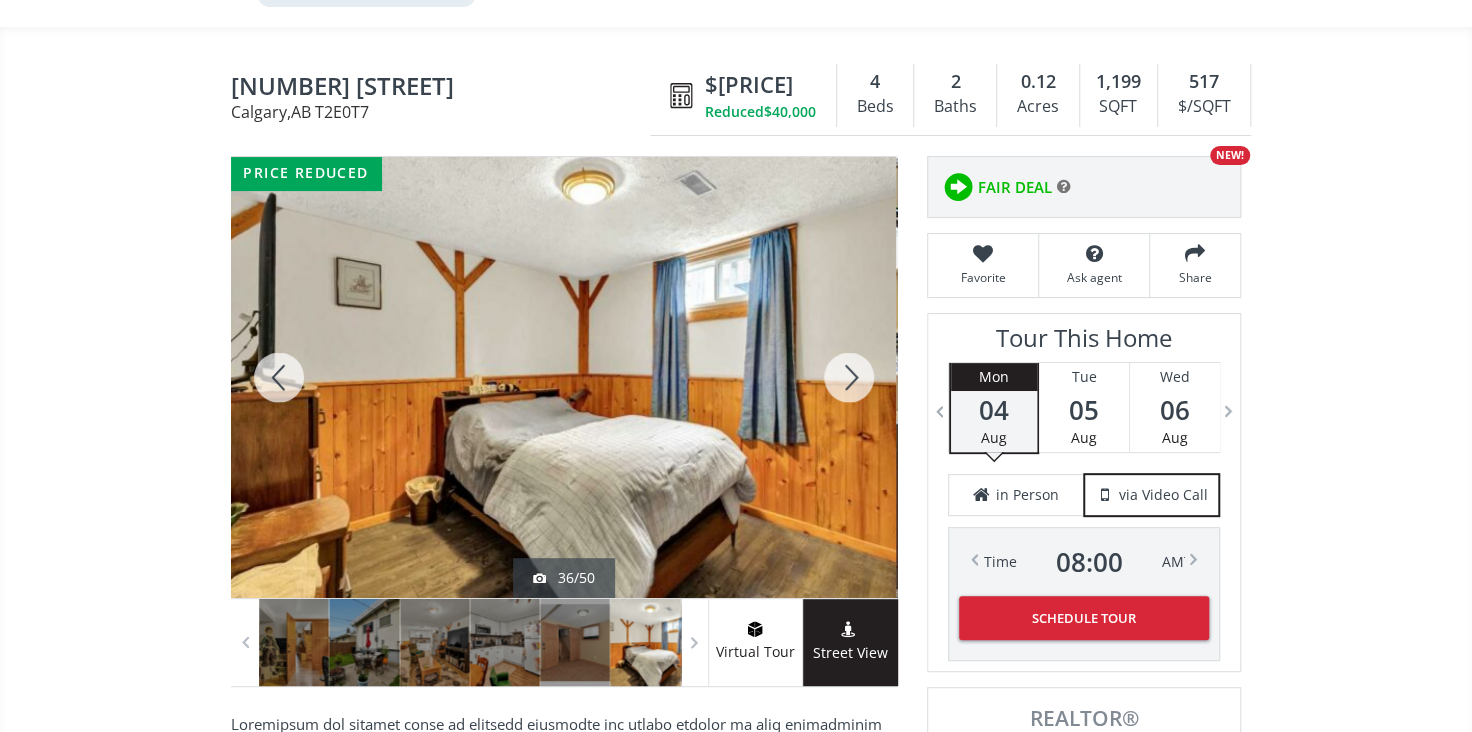 click at bounding box center (849, 377) 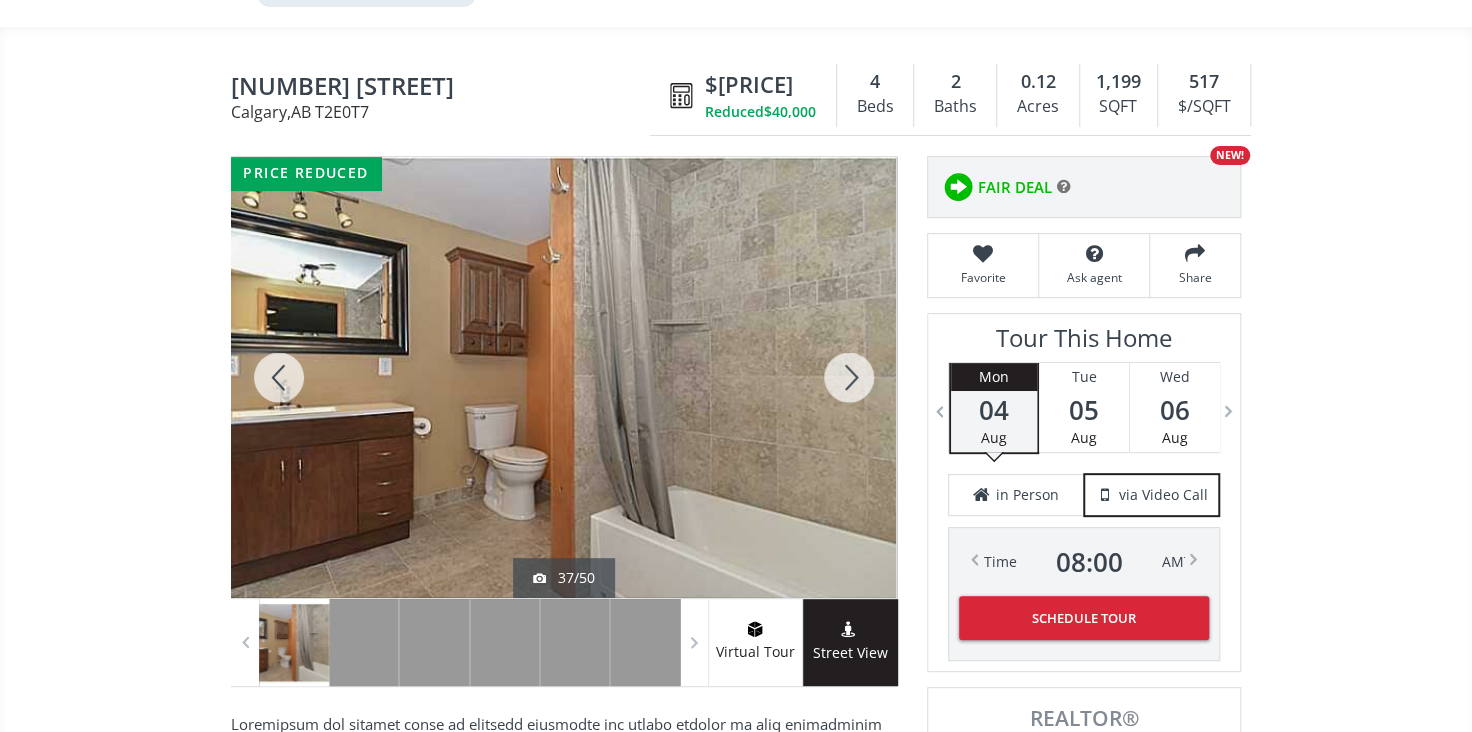 click at bounding box center (279, 377) 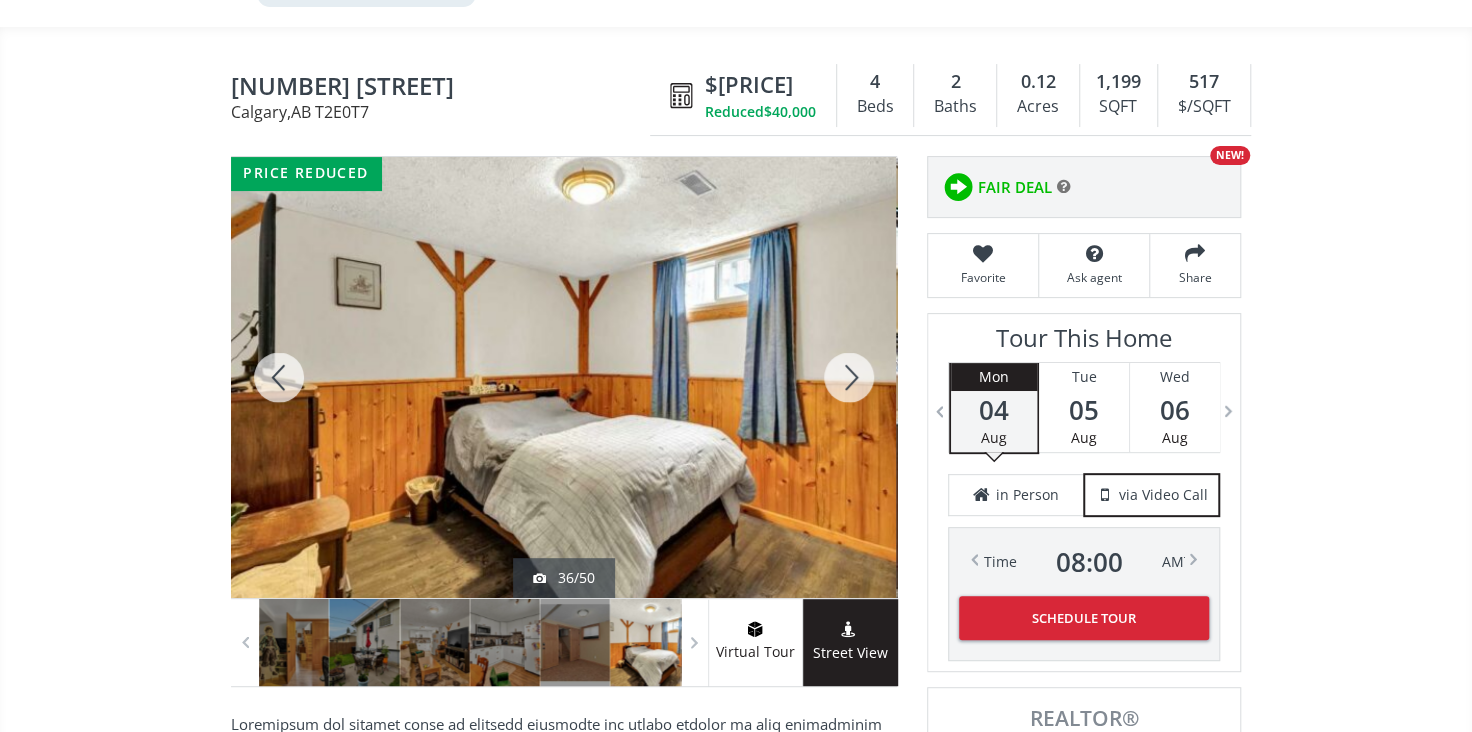 click at bounding box center (279, 377) 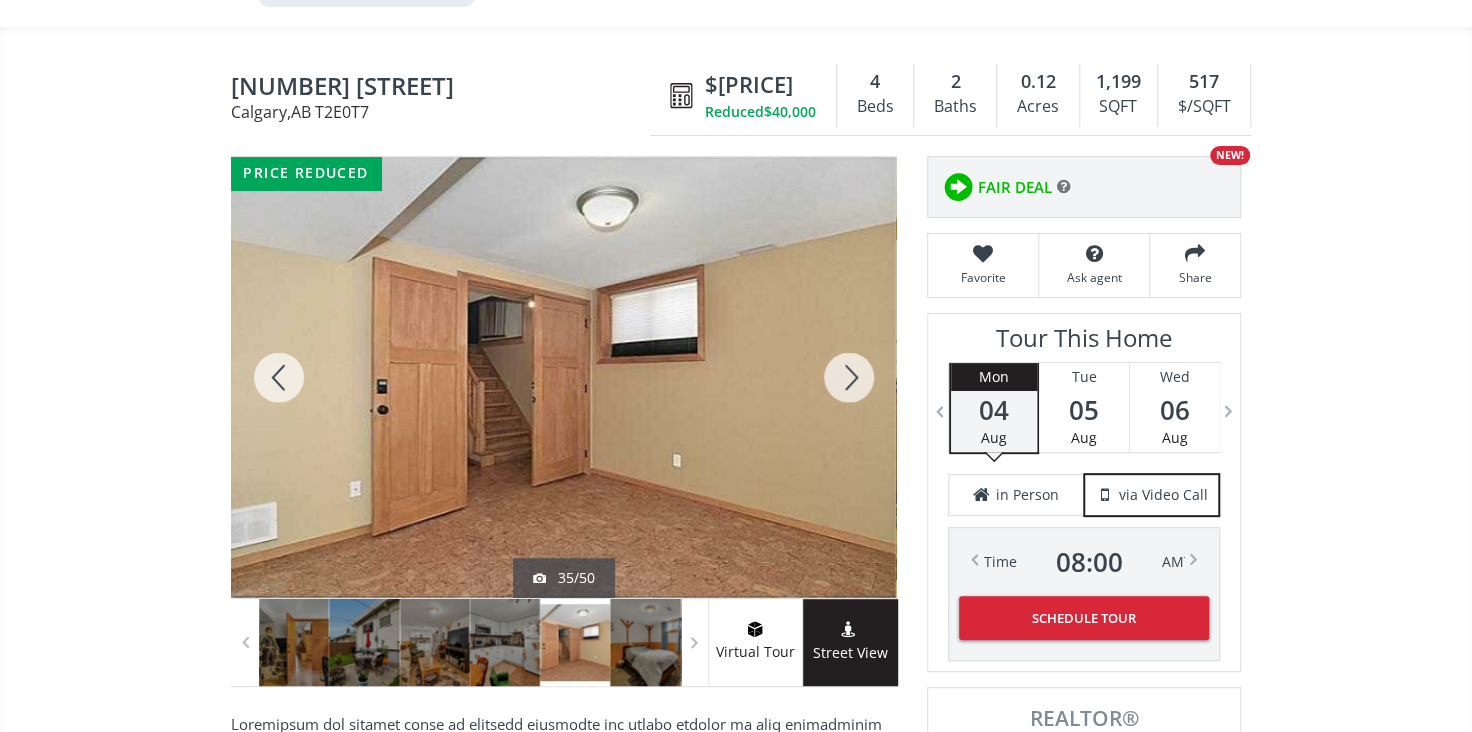 click at bounding box center (849, 377) 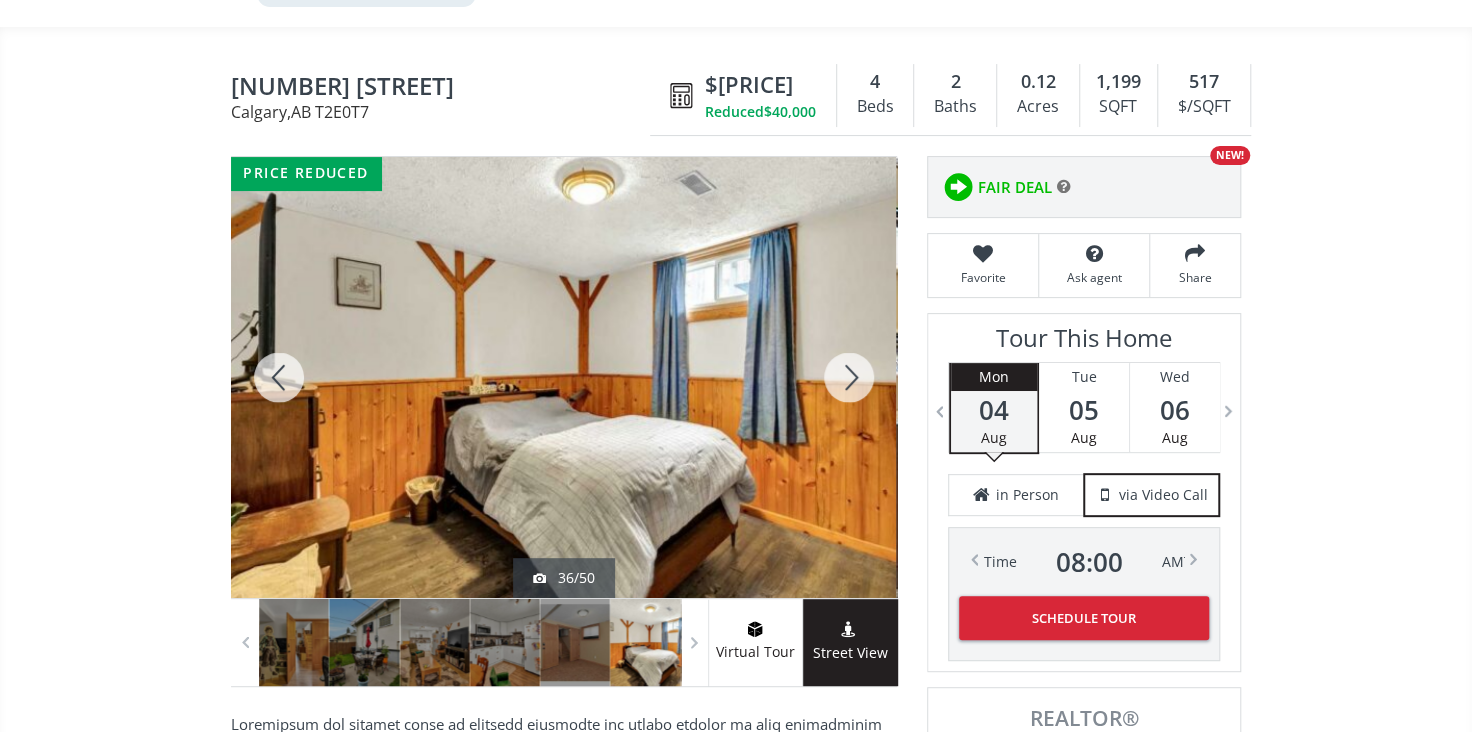 click at bounding box center (849, 377) 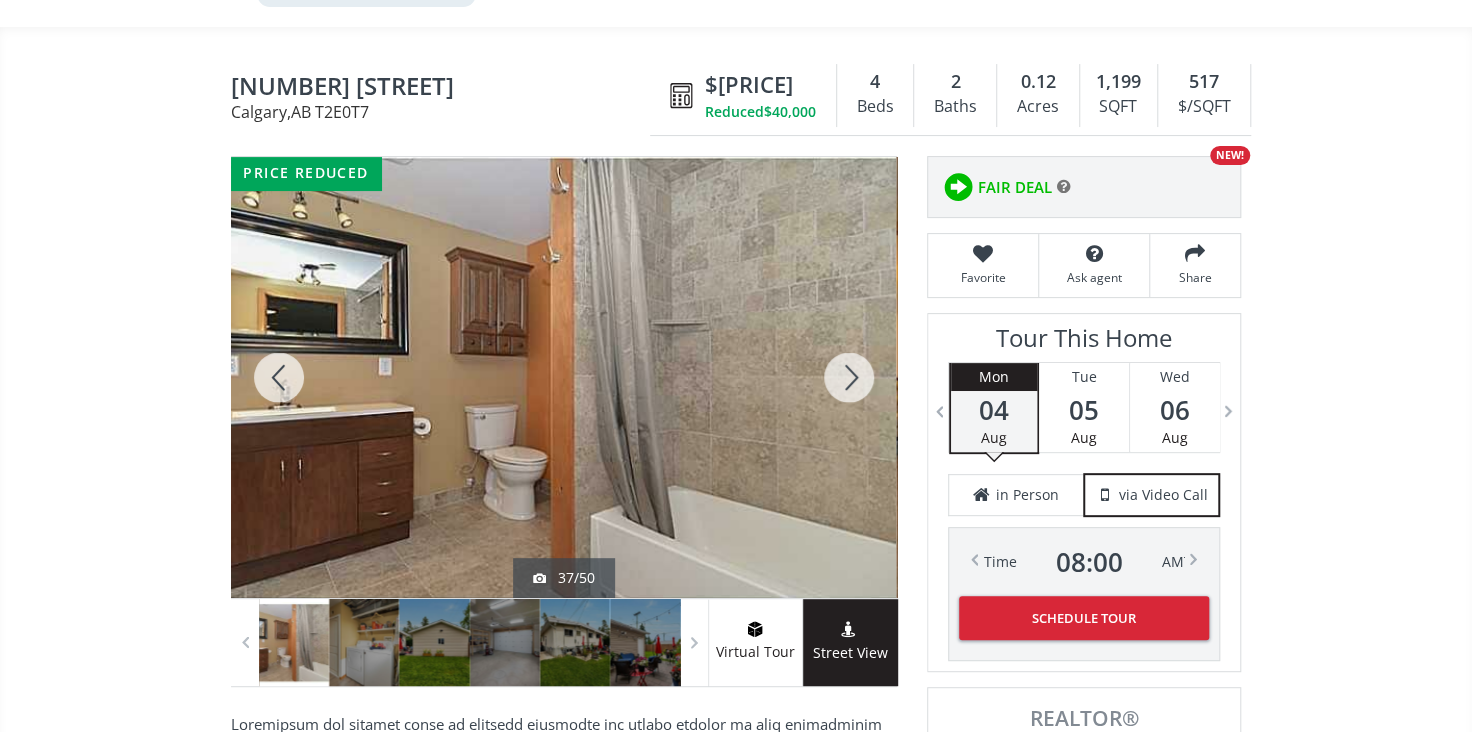 click at bounding box center (849, 377) 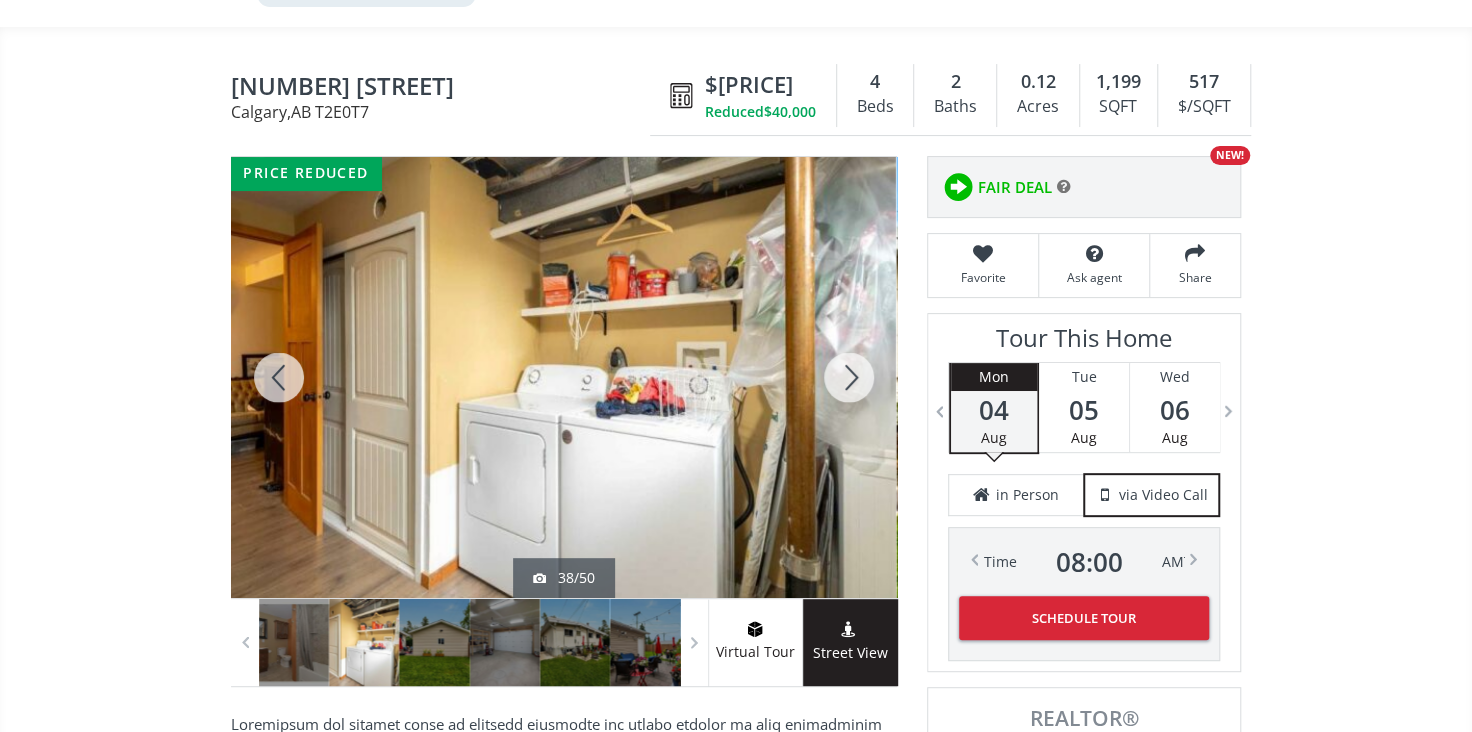 click at bounding box center [849, 377] 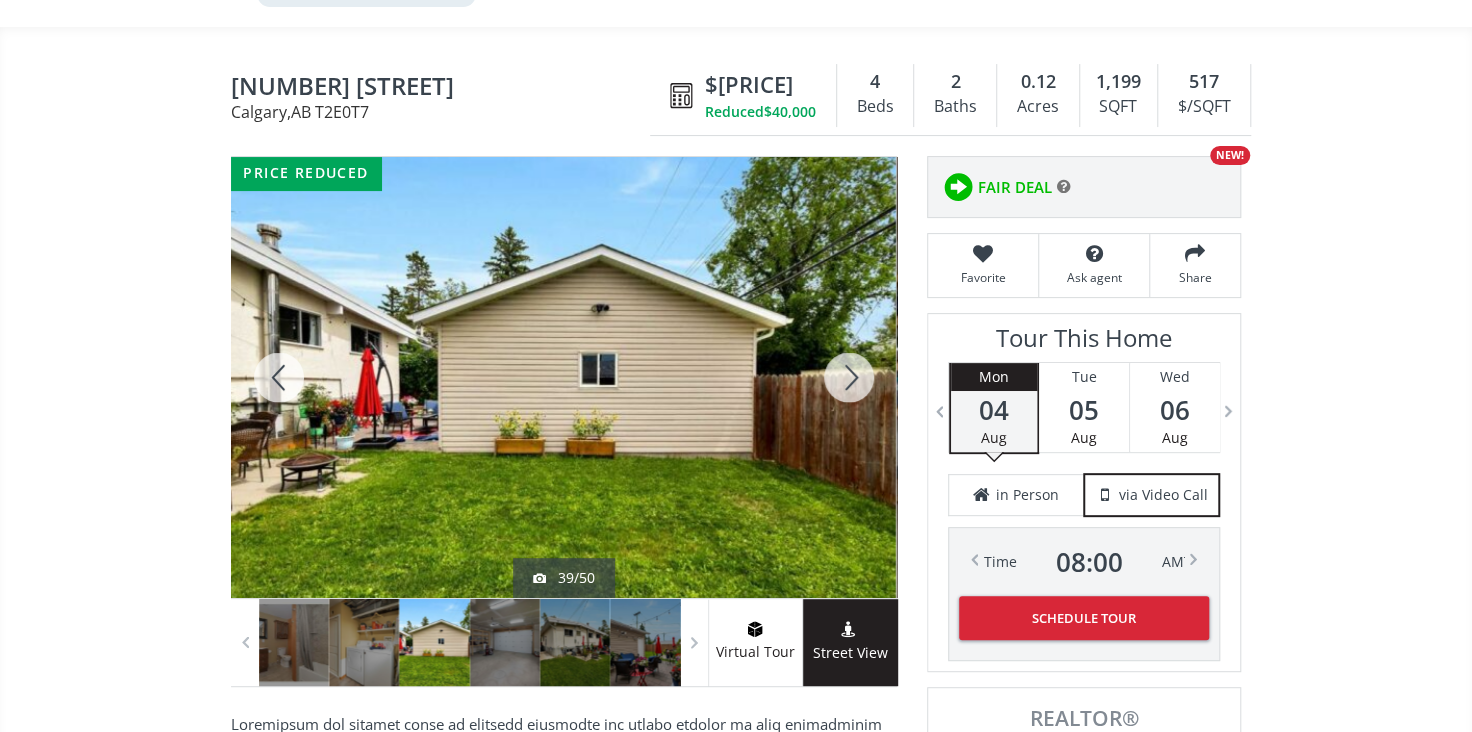 click at bounding box center (849, 377) 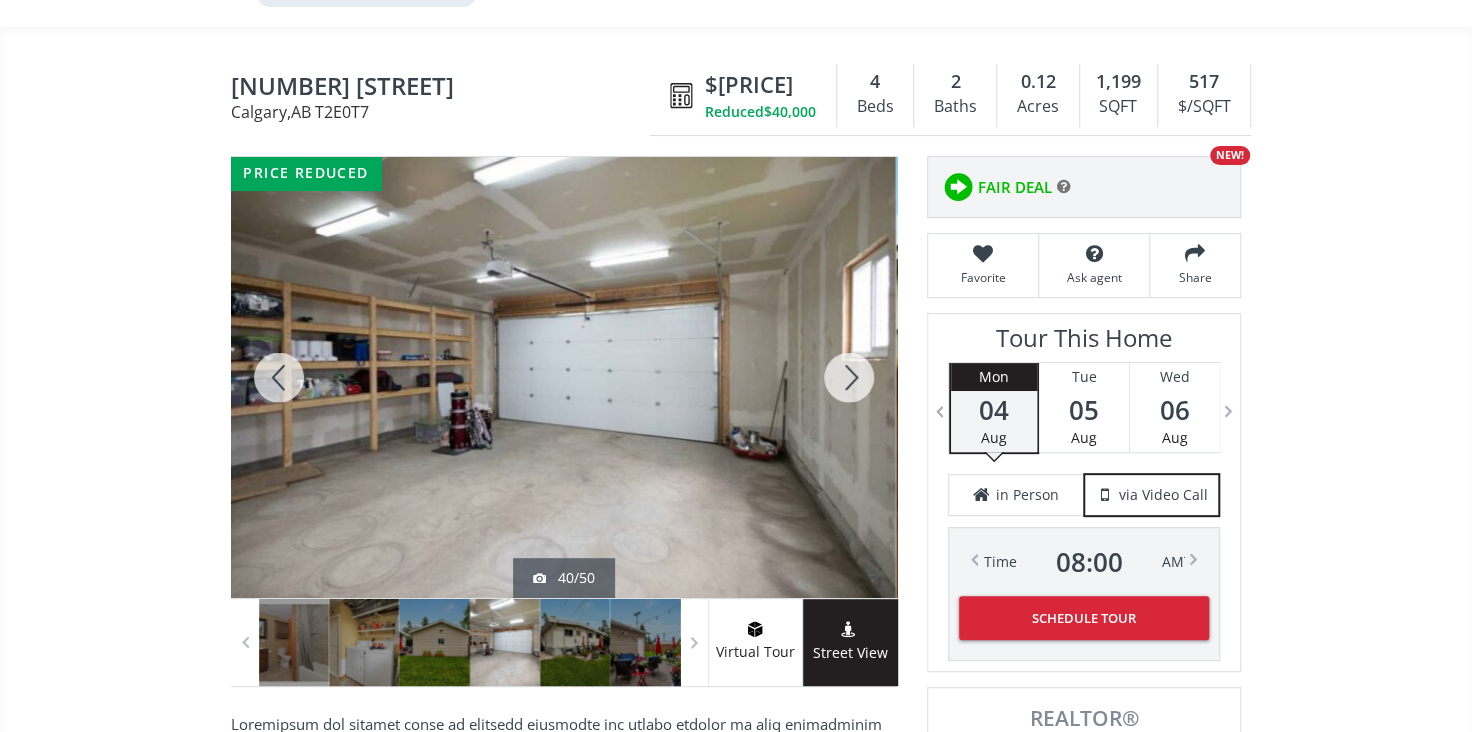 click at bounding box center (849, 377) 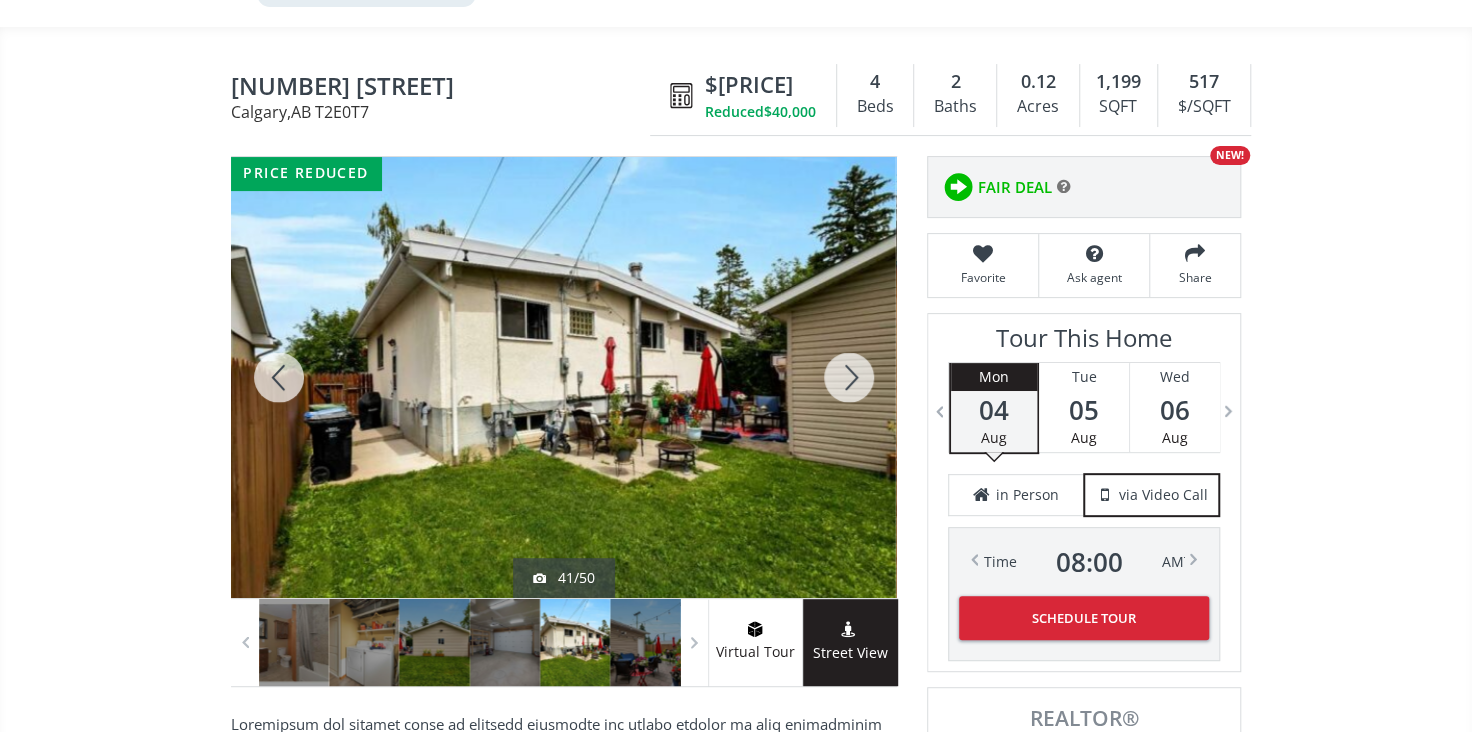 click at bounding box center (849, 377) 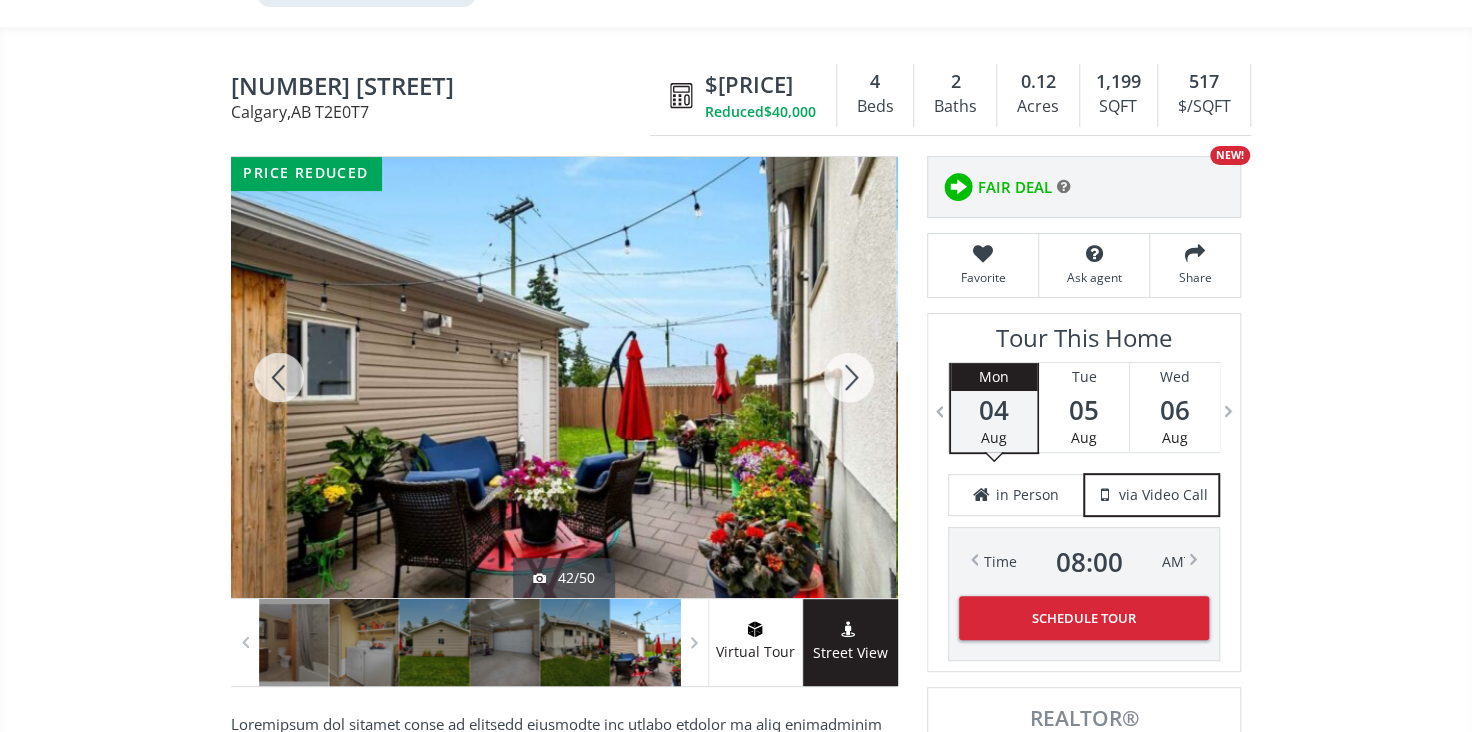 click at bounding box center [849, 377] 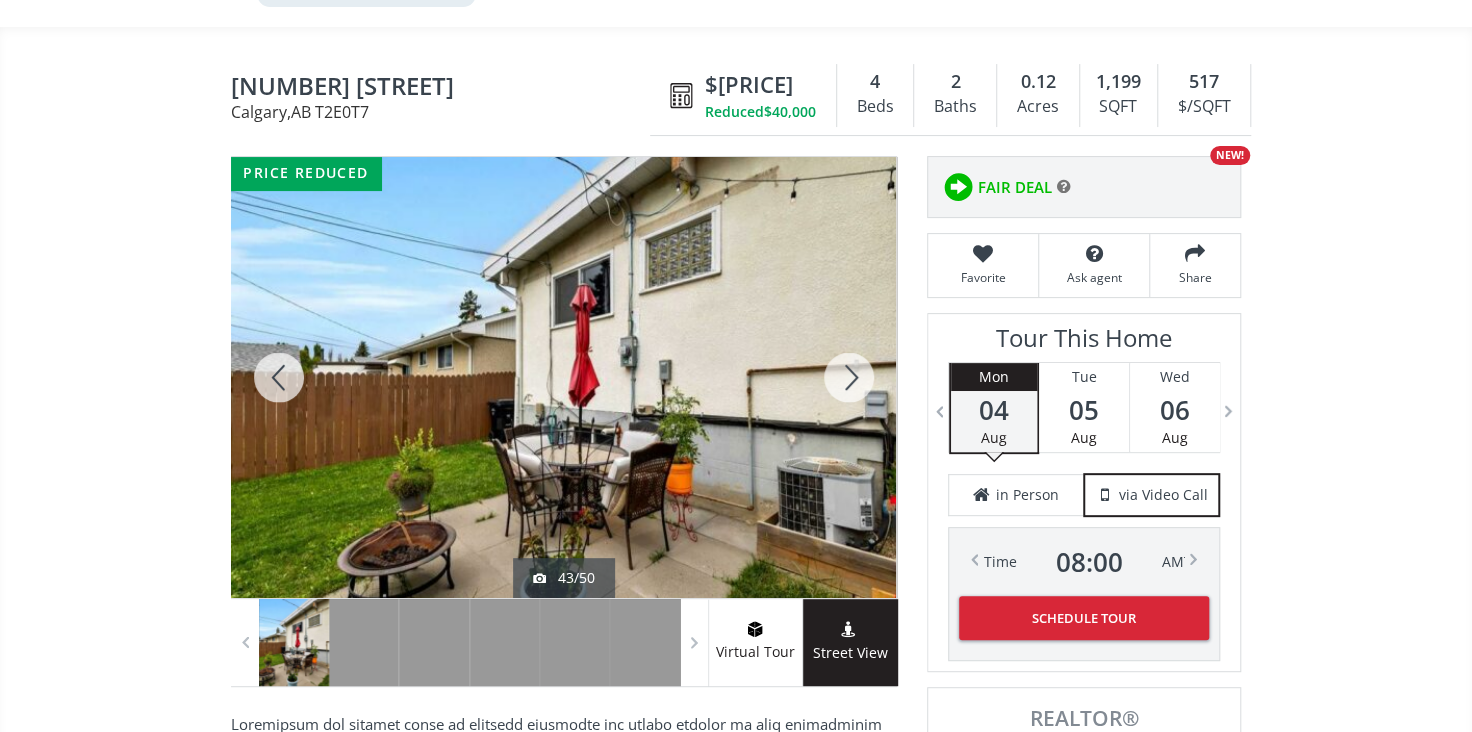 click at bounding box center (849, 377) 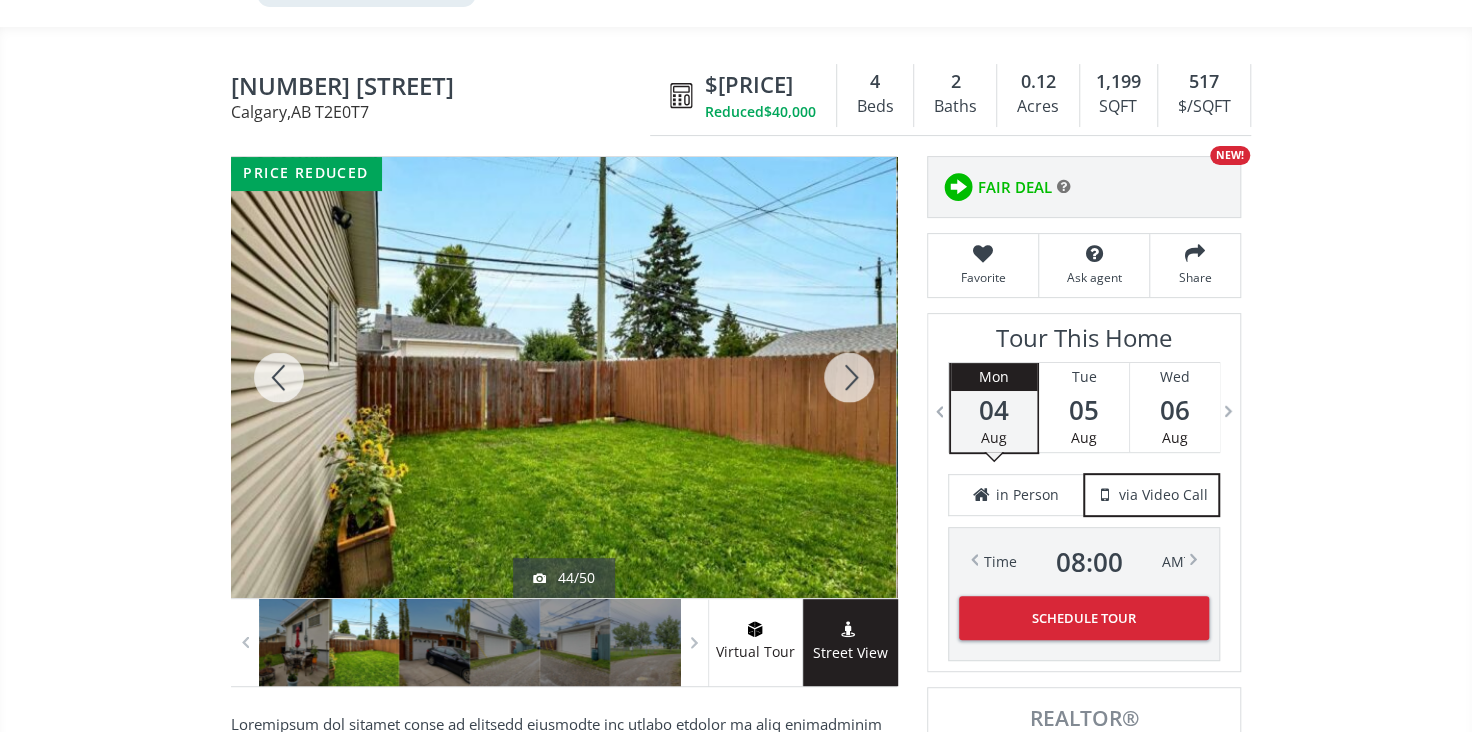 click at bounding box center [279, 377] 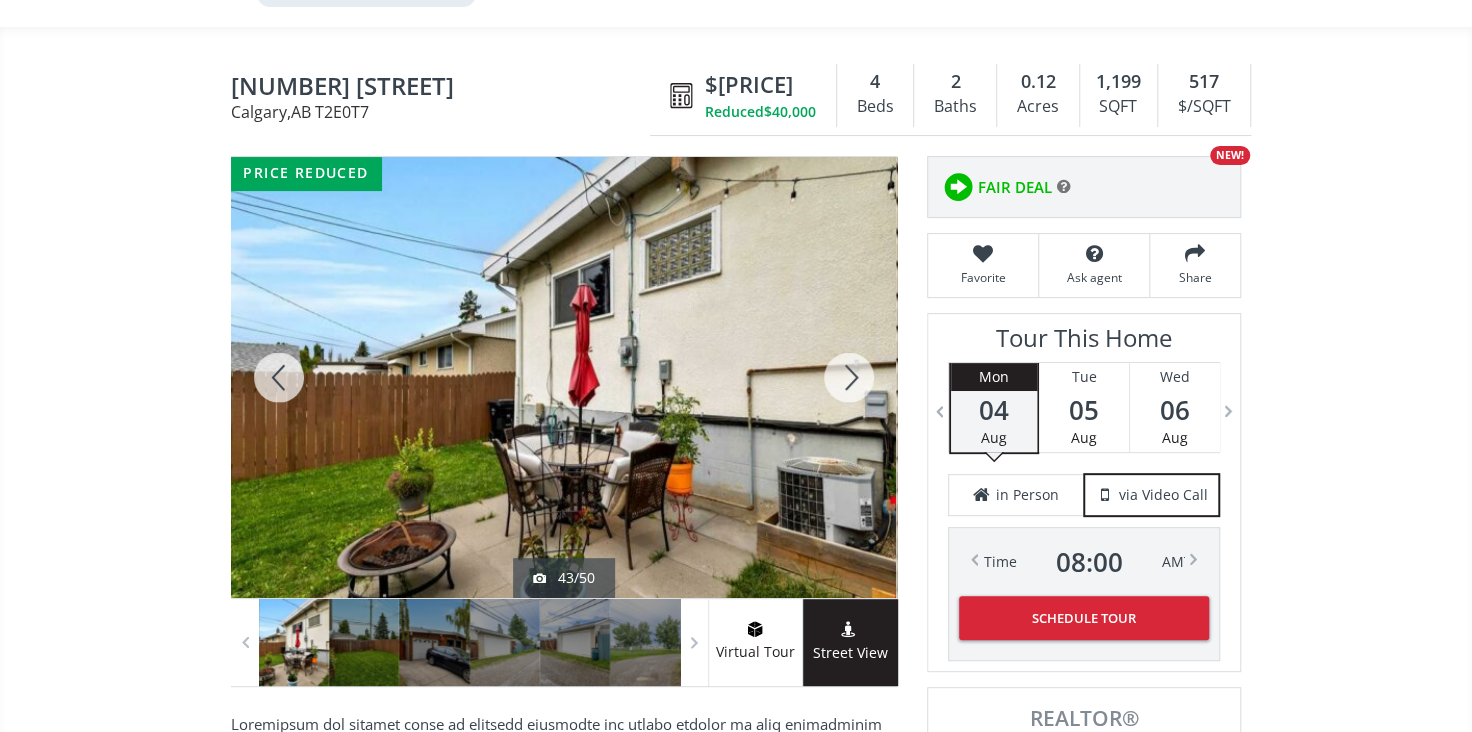 click at bounding box center [849, 377] 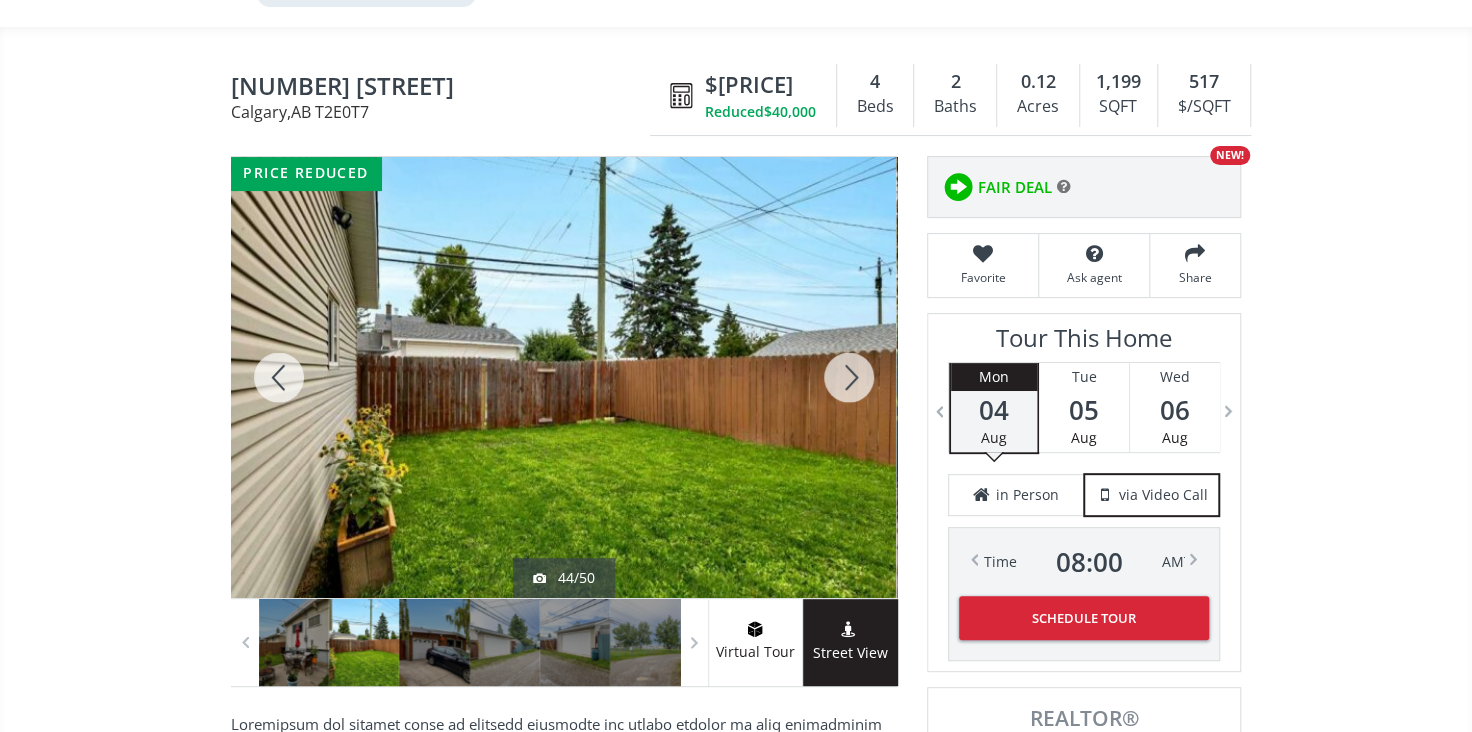 click at bounding box center (849, 377) 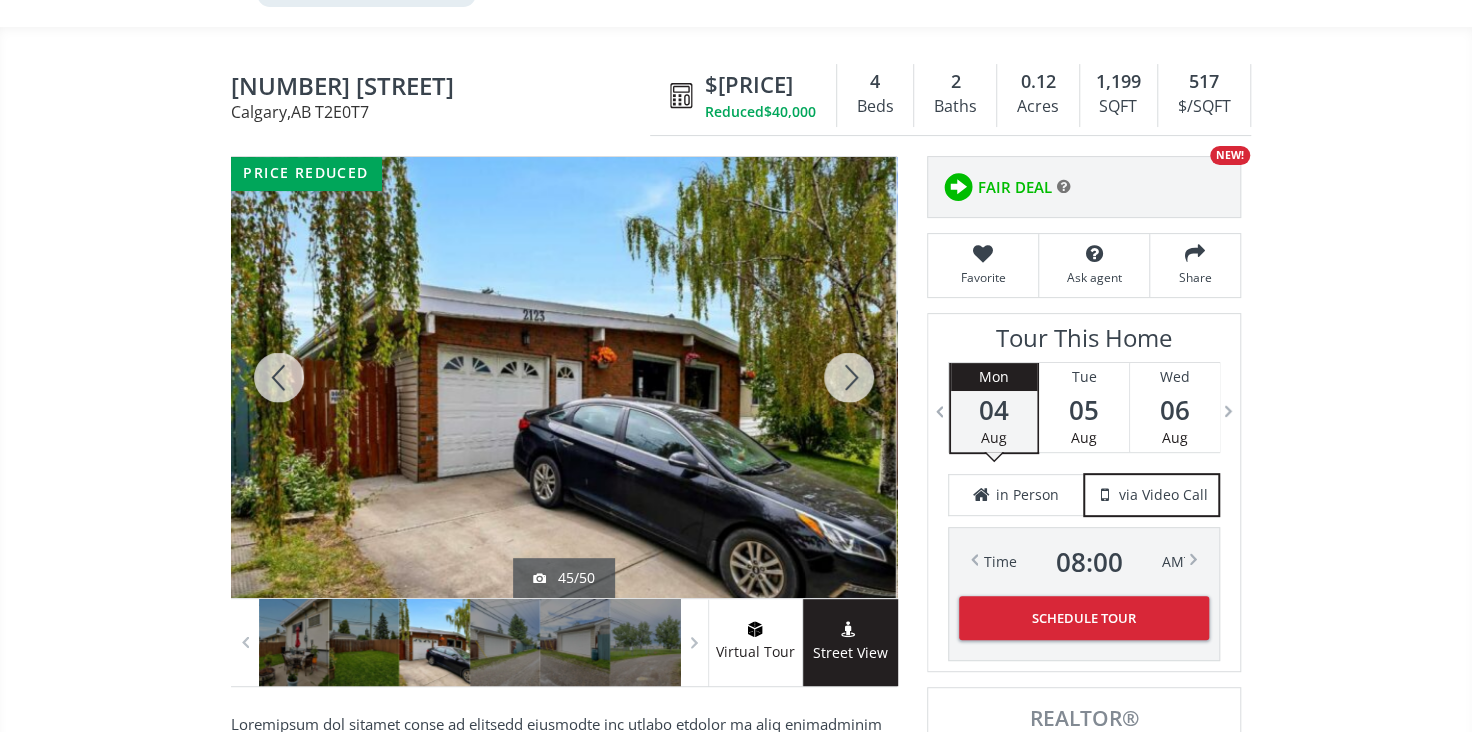 click at bounding box center (849, 377) 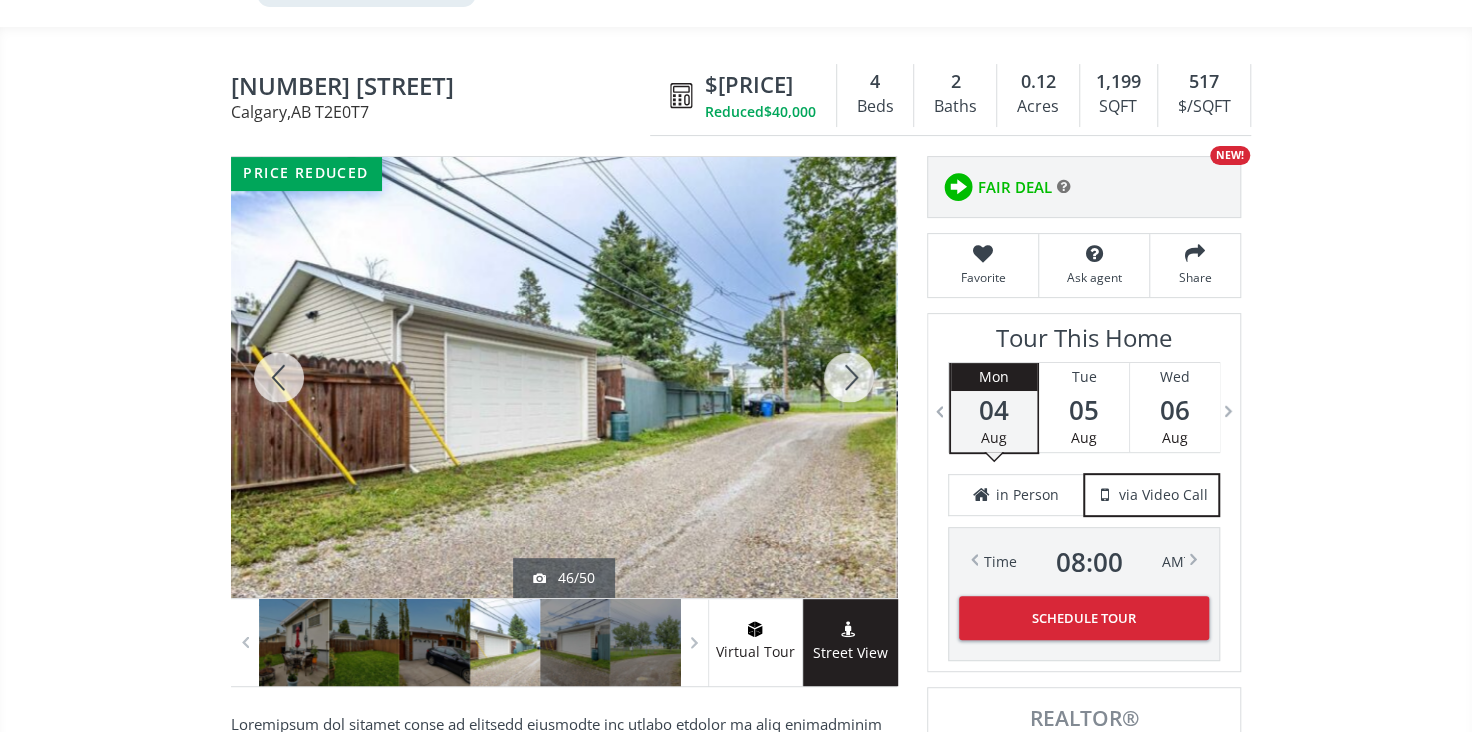 click at bounding box center [849, 377] 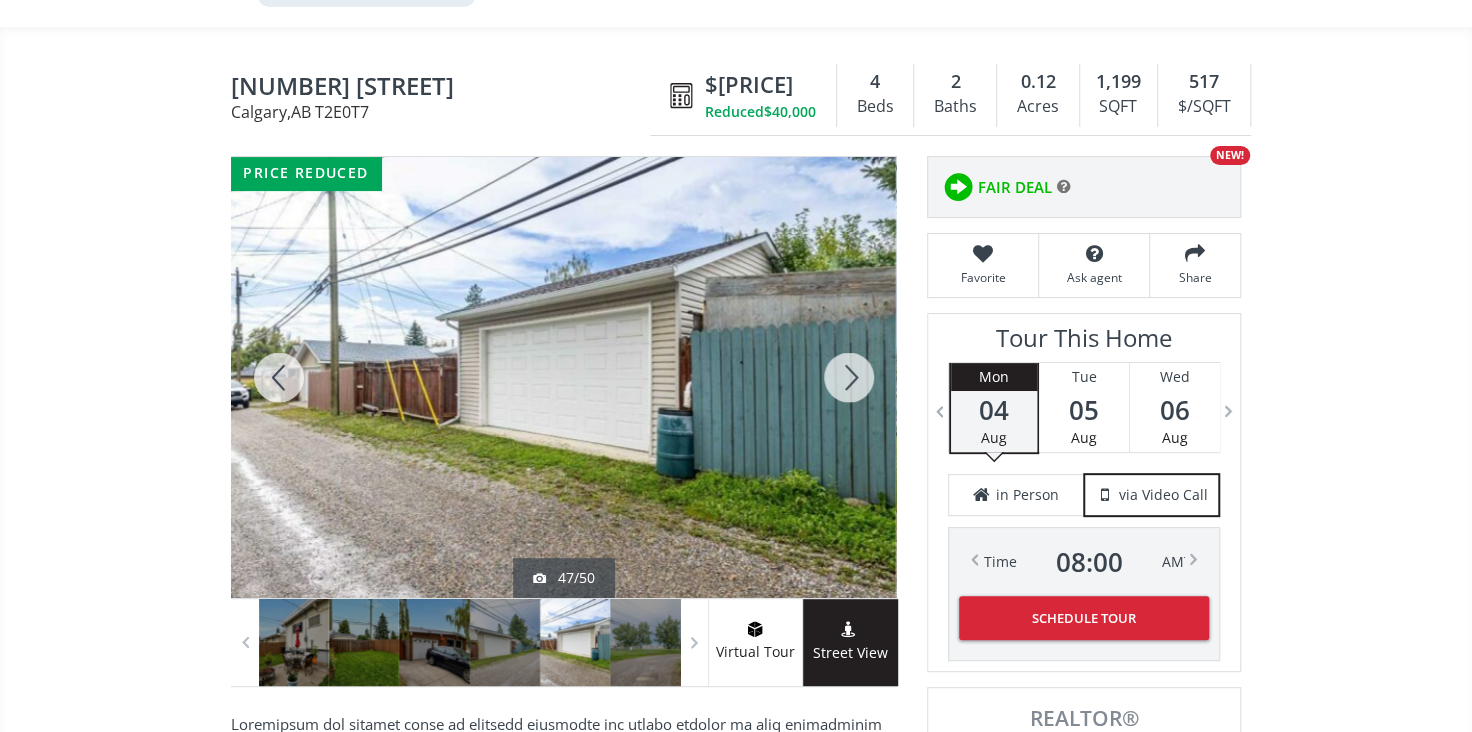 click at bounding box center [849, 377] 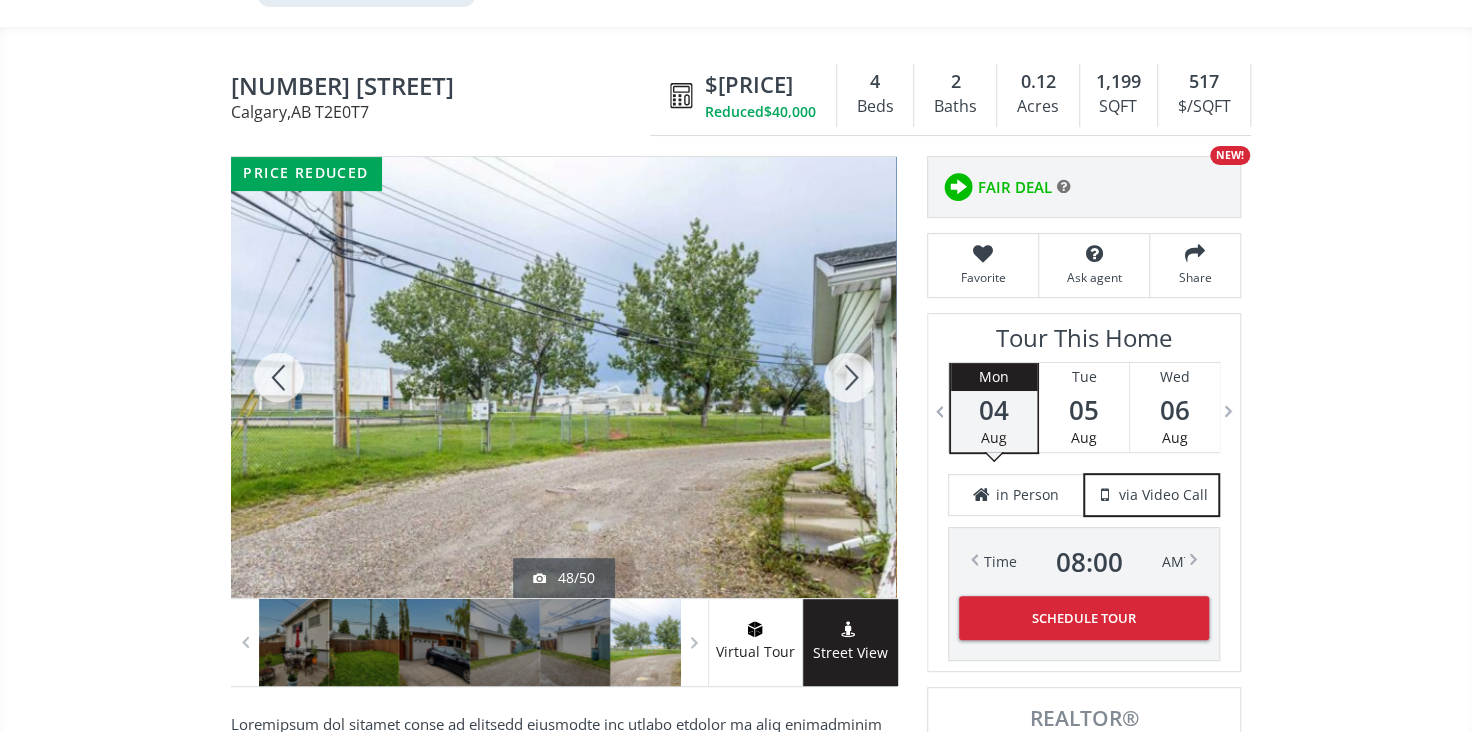 click at bounding box center (849, 377) 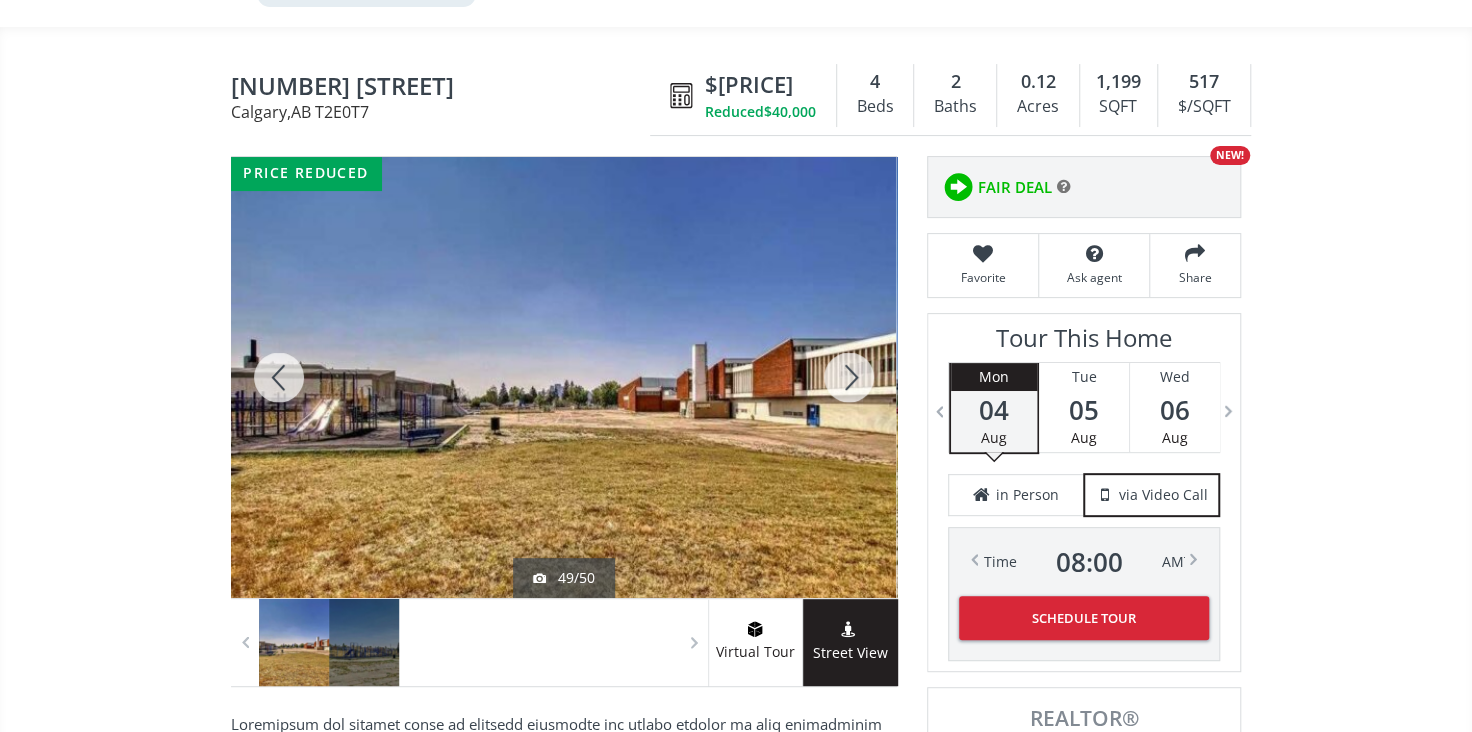 click at bounding box center (849, 377) 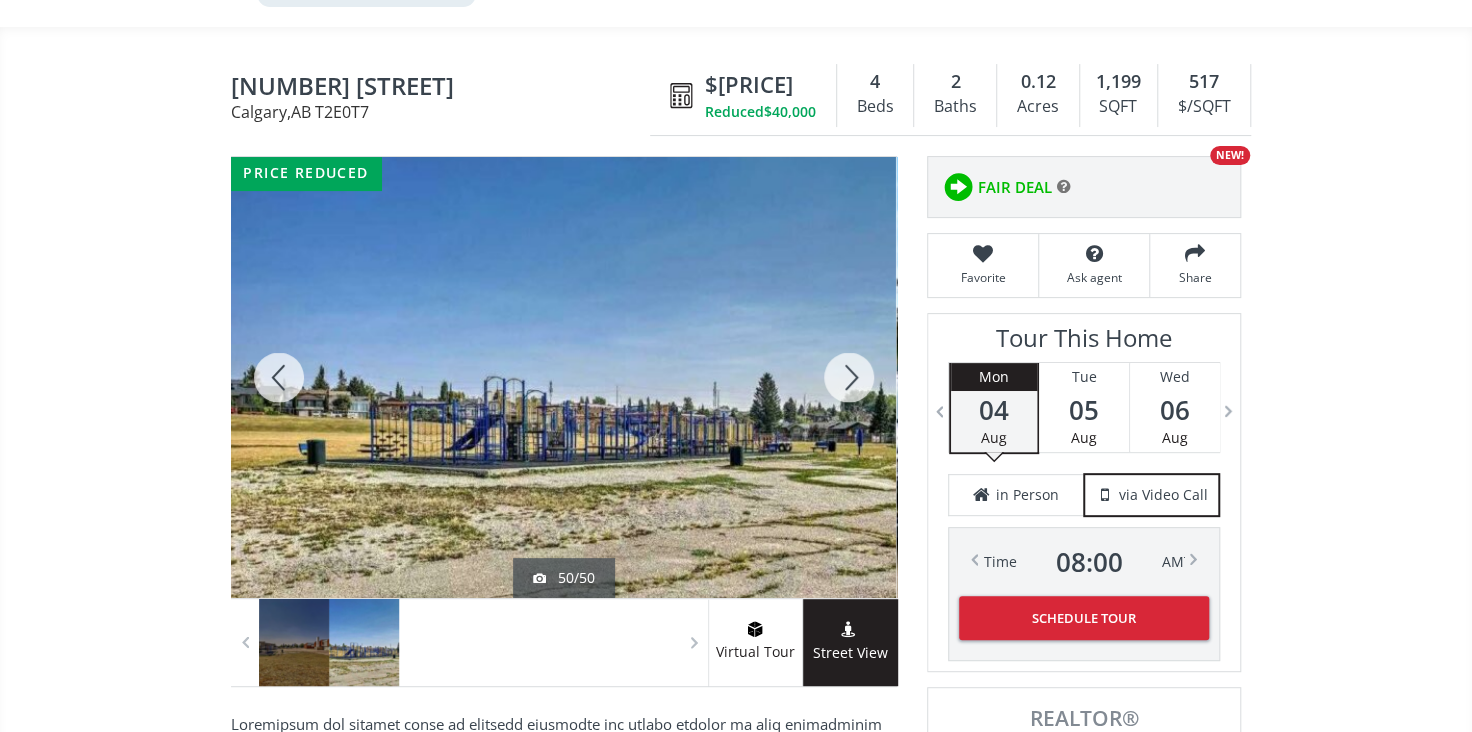 click at bounding box center (849, 377) 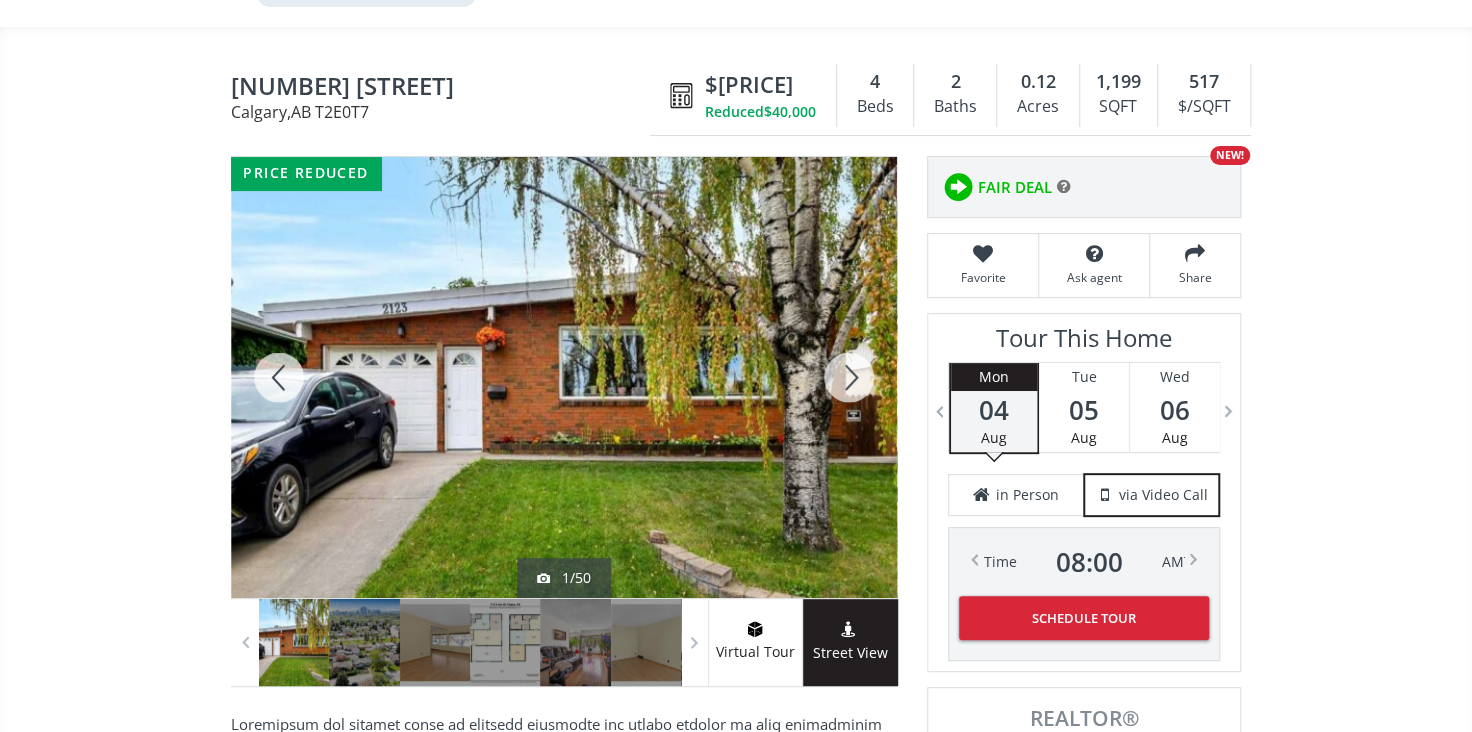 click at bounding box center (849, 377) 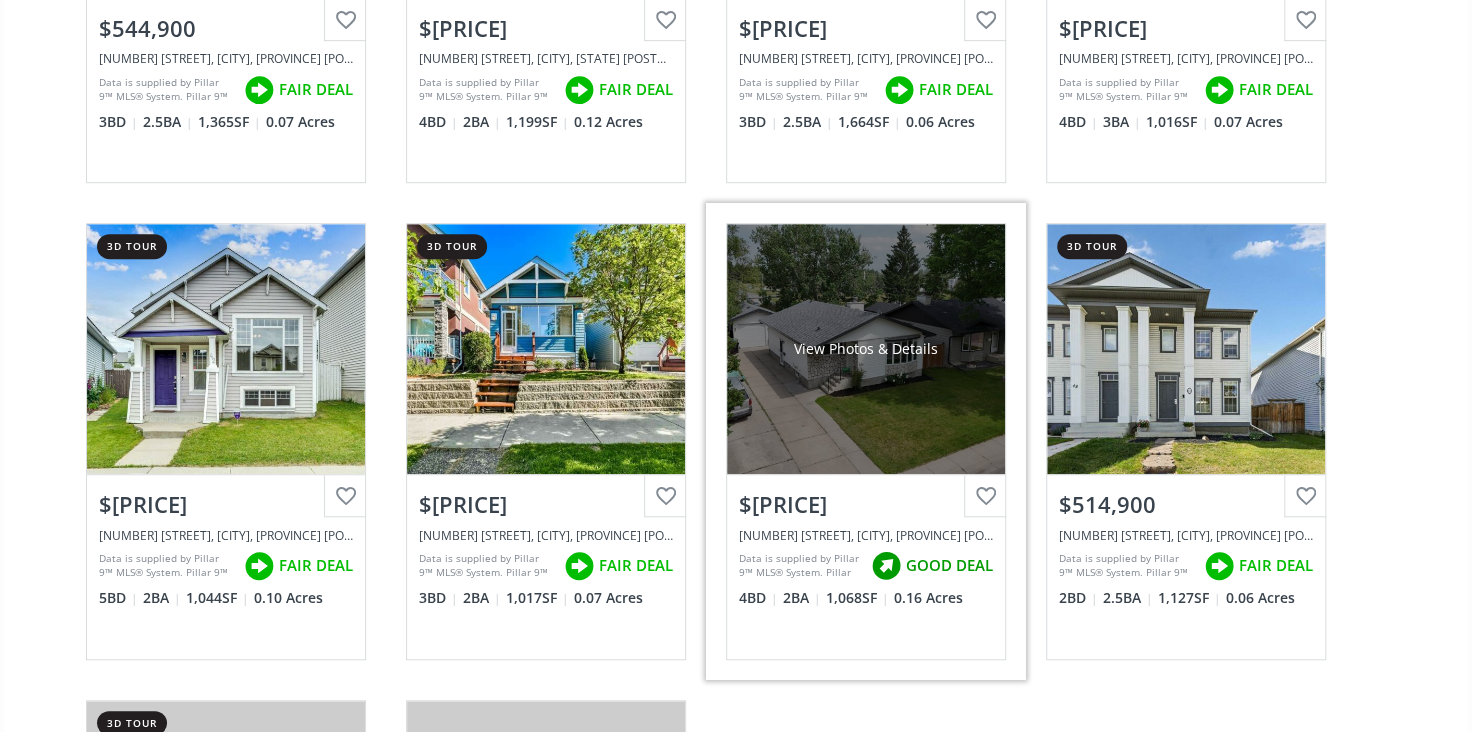 scroll, scrollTop: 545, scrollLeft: 0, axis: vertical 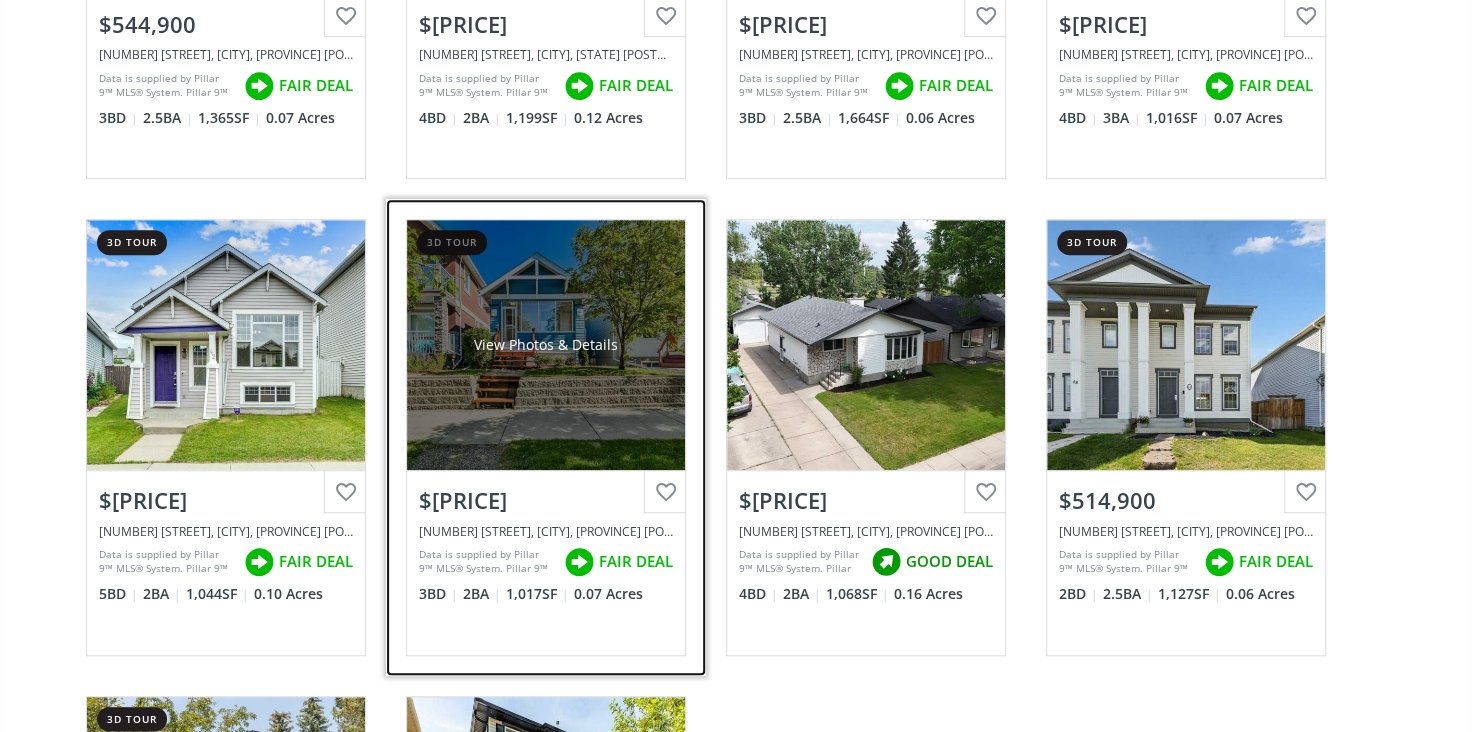 click on "View Photos & Details" at bounding box center (546, 345) 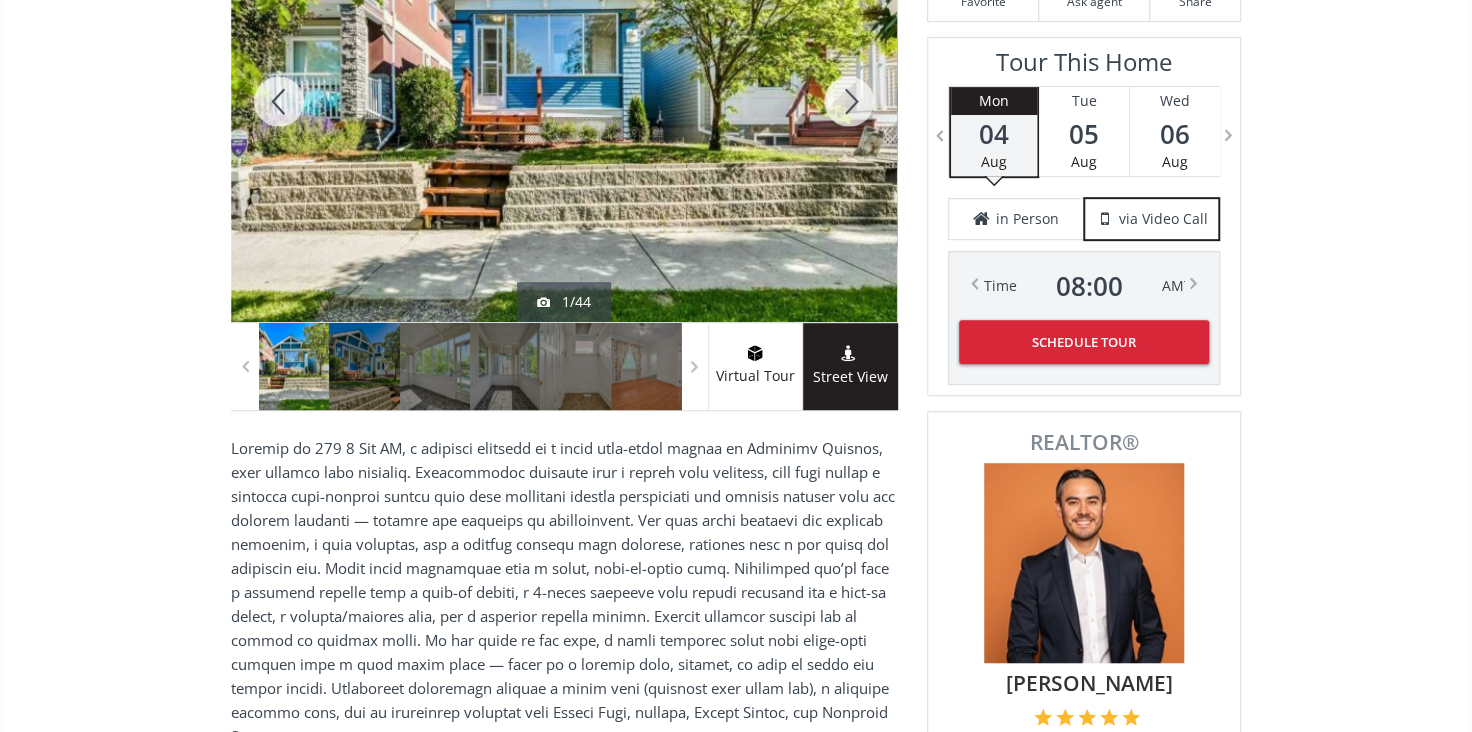 scroll, scrollTop: 94, scrollLeft: 0, axis: vertical 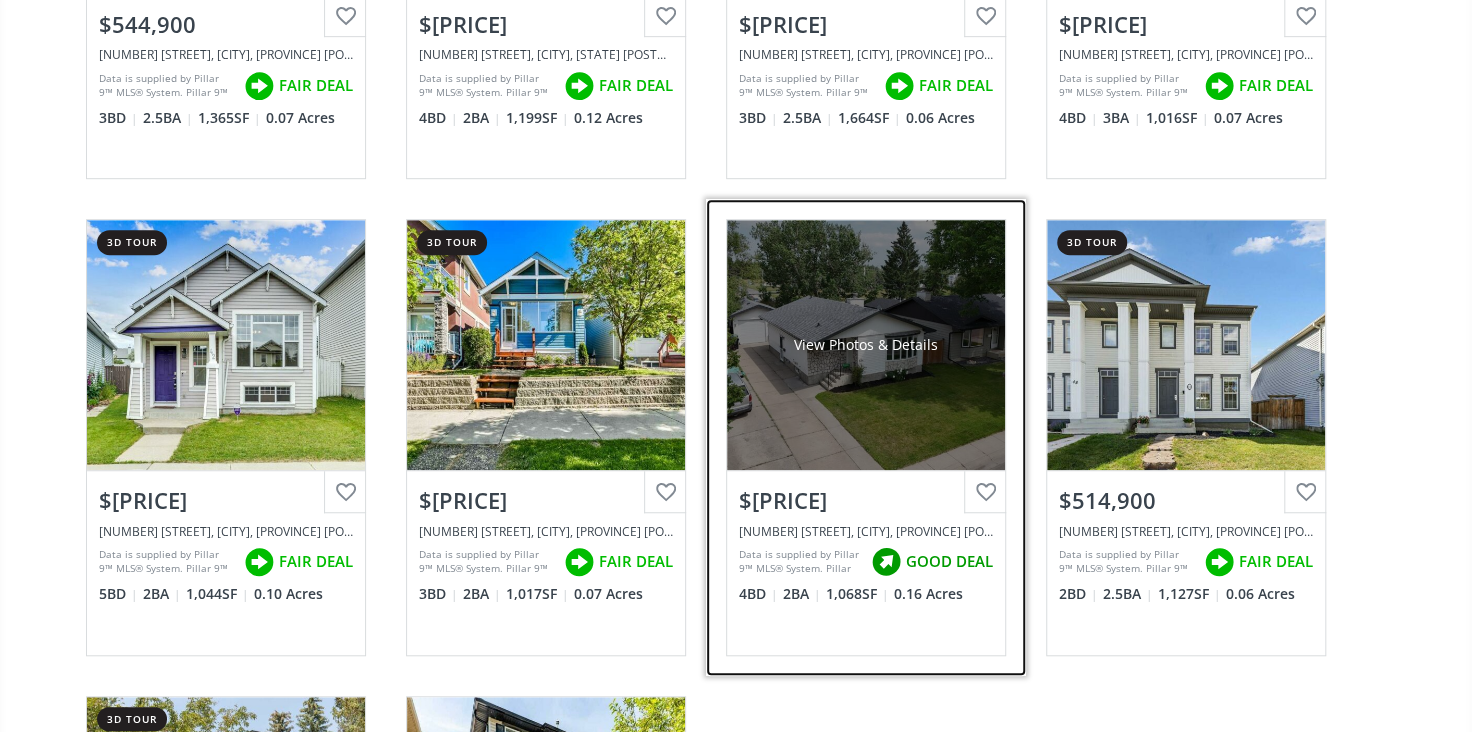 click on "View Photos & Details" at bounding box center (866, 345) 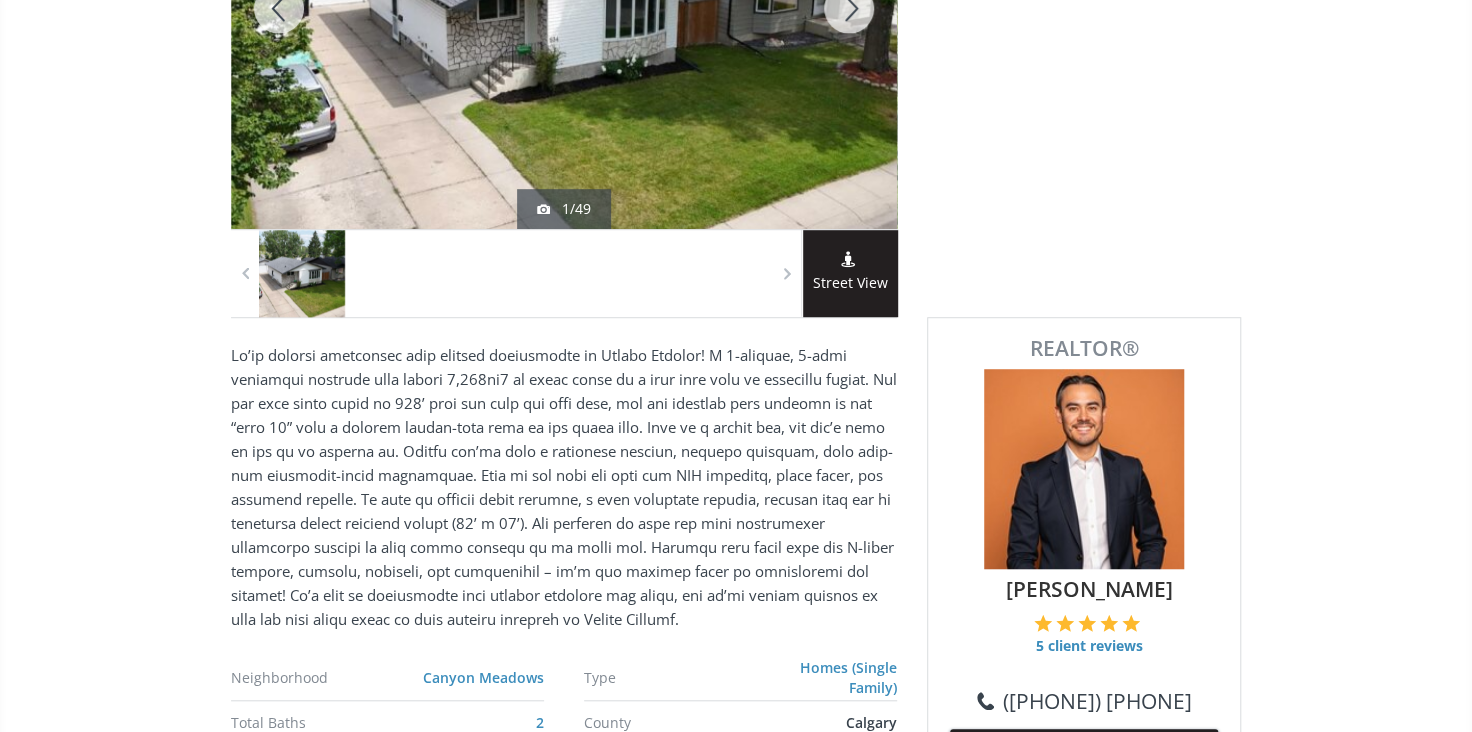 scroll, scrollTop: 0, scrollLeft: 0, axis: both 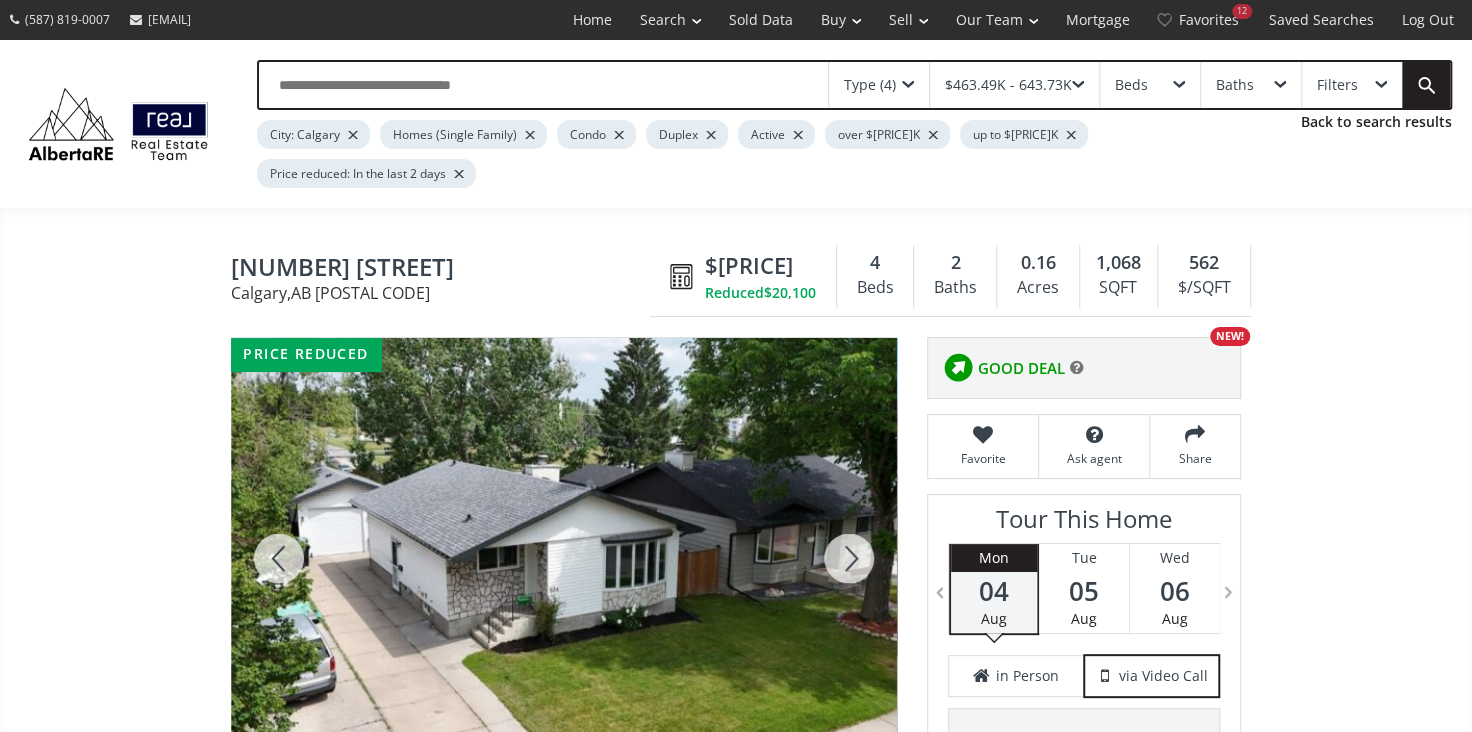 click at bounding box center [849, 558] 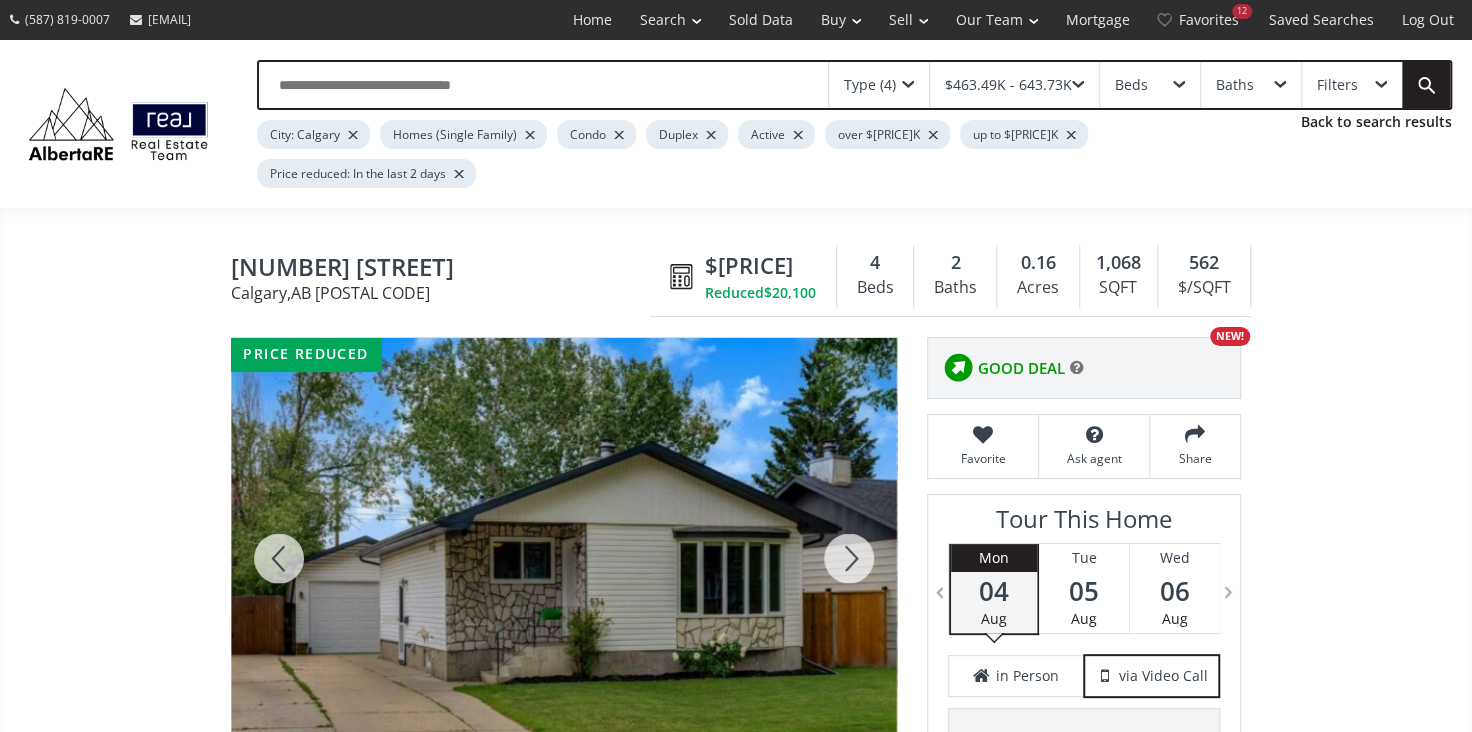 click at bounding box center [849, 558] 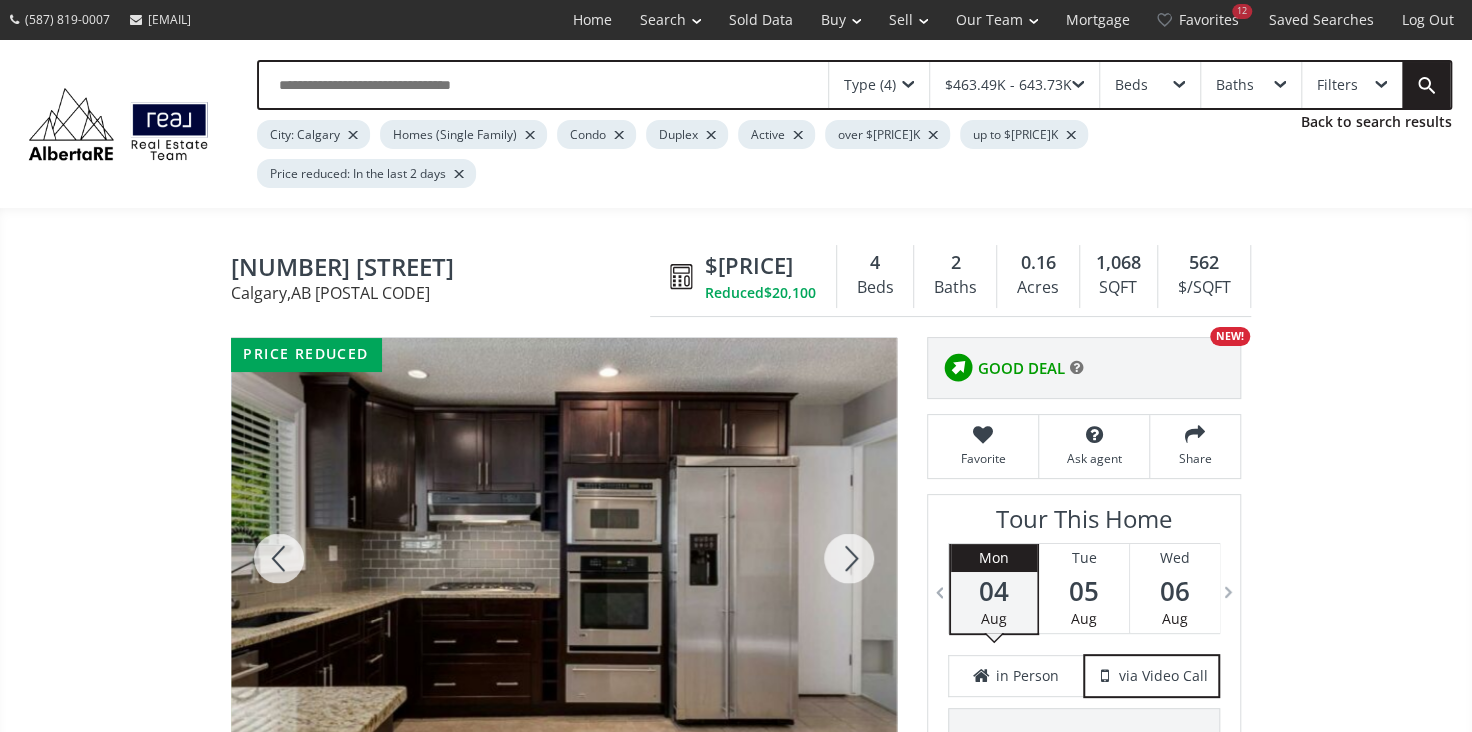 click at bounding box center [849, 558] 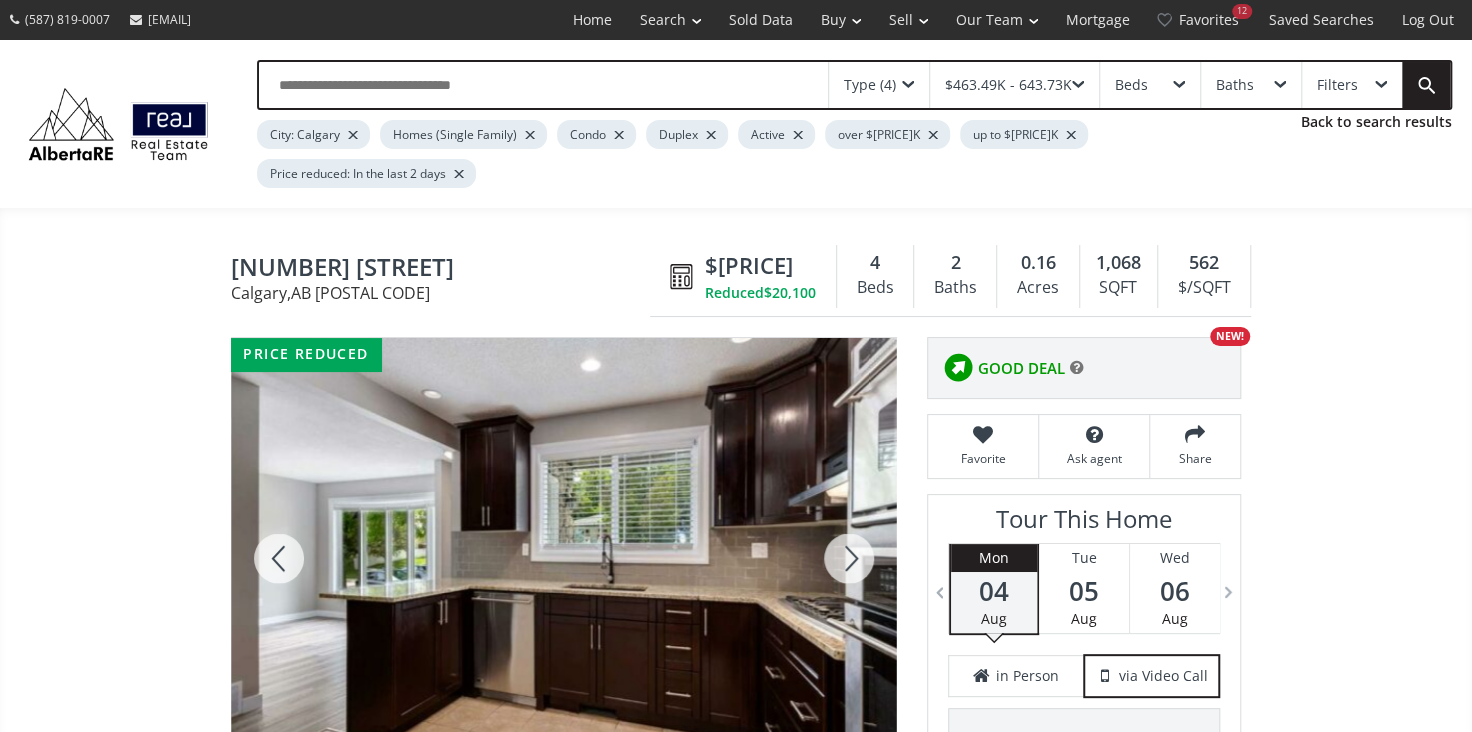click at bounding box center (849, 558) 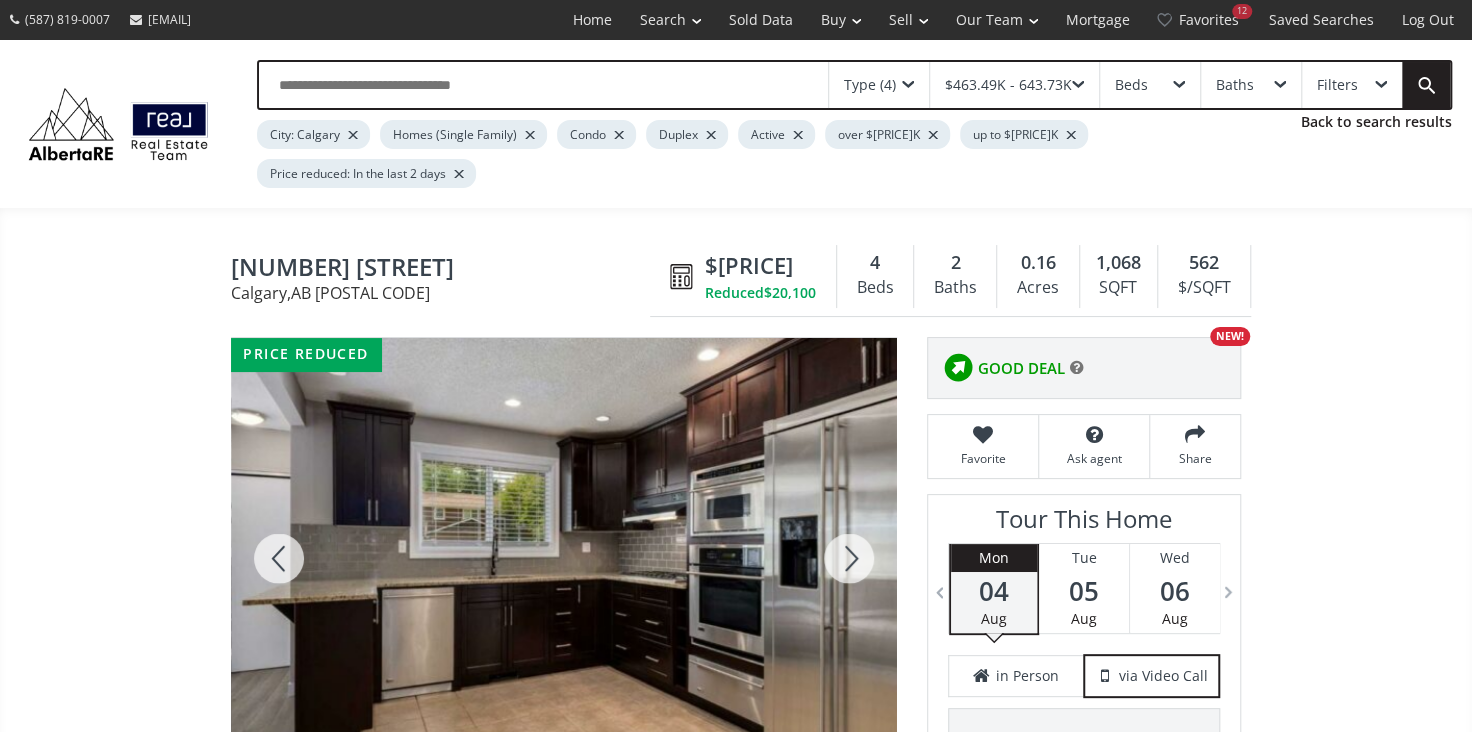 click at bounding box center (849, 558) 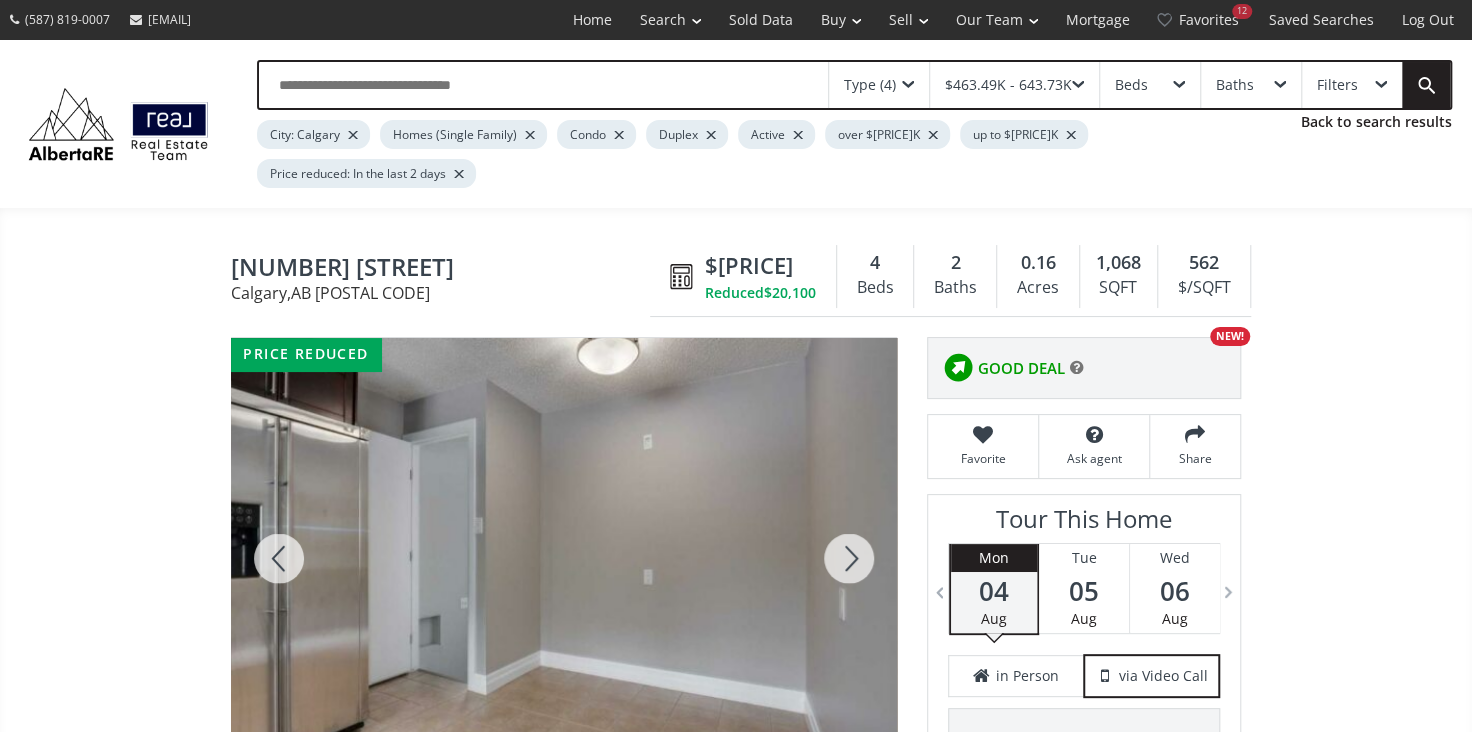 click at bounding box center (849, 558) 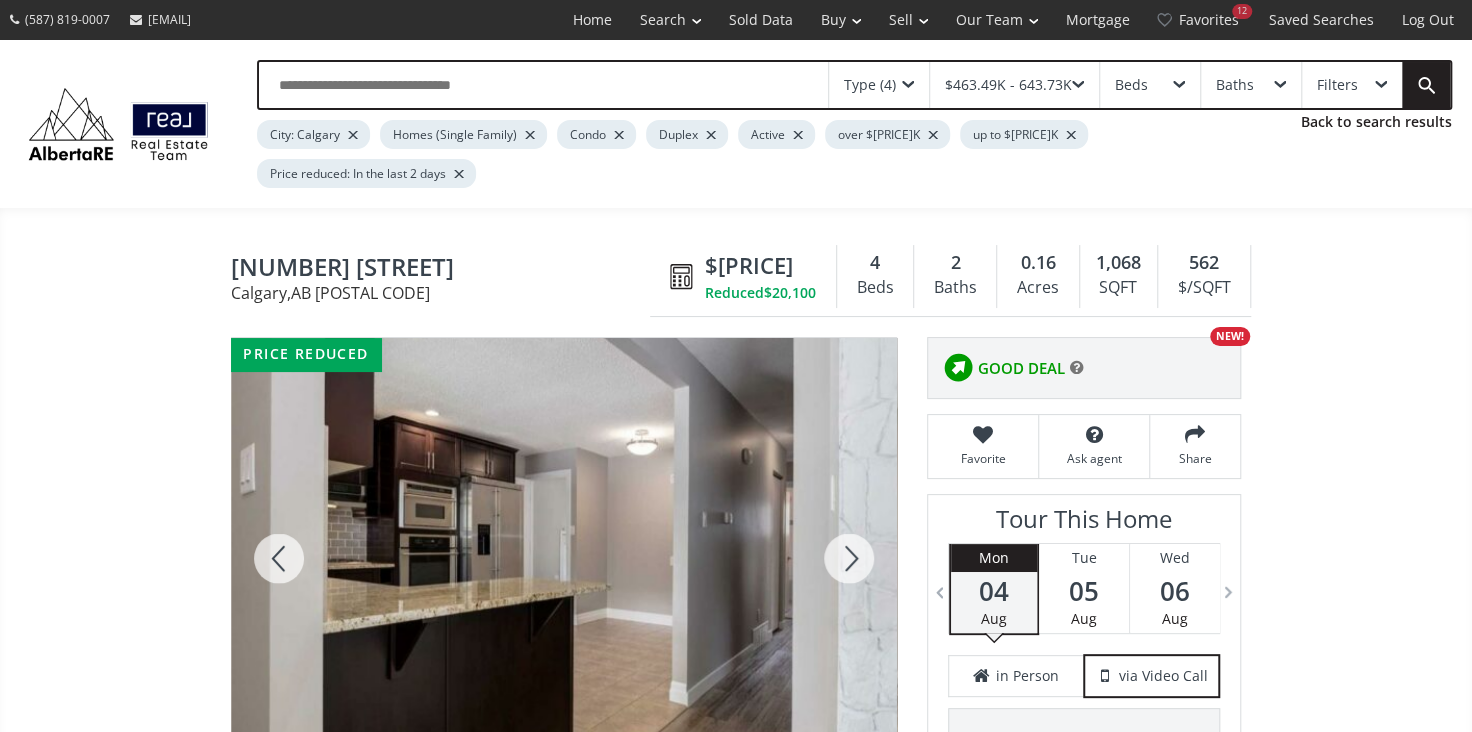 click at bounding box center [849, 558] 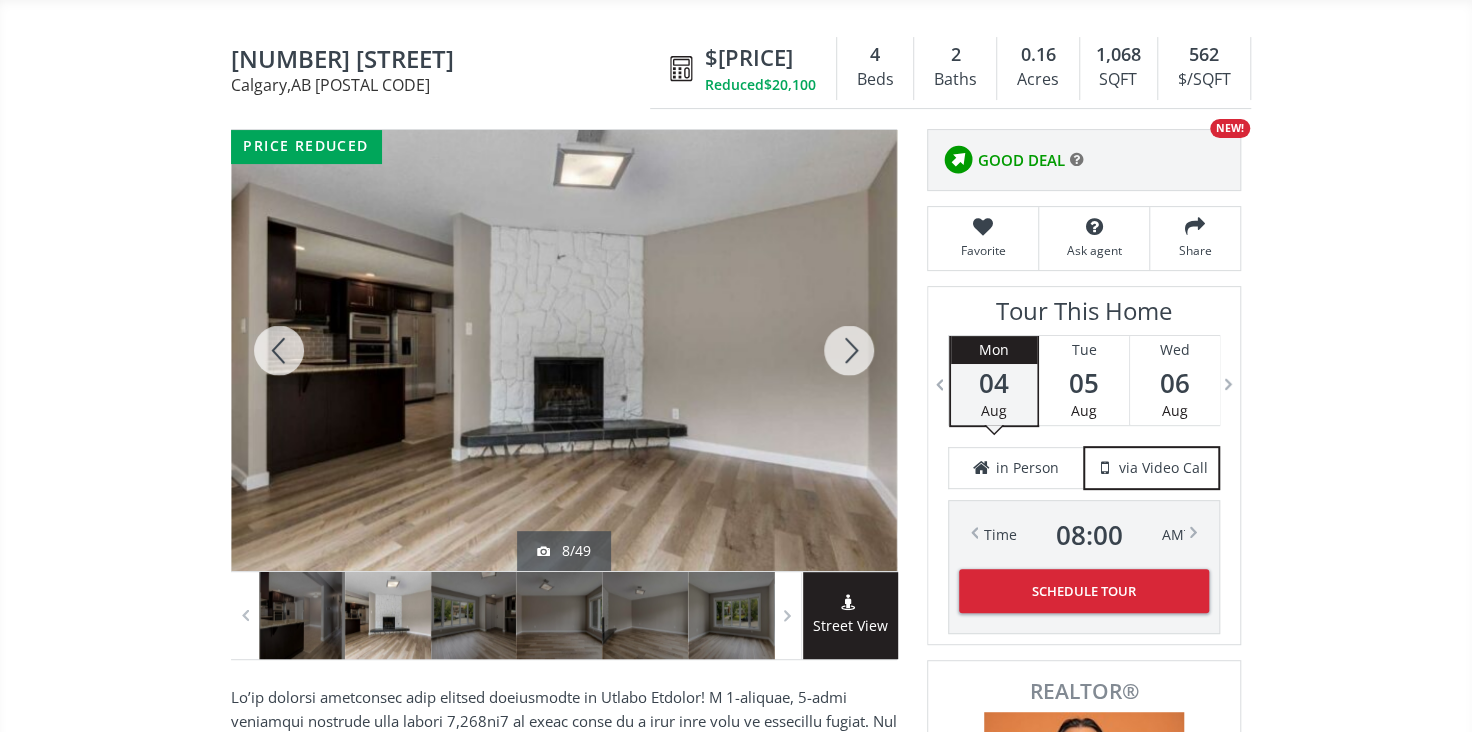 scroll, scrollTop: 90, scrollLeft: 0, axis: vertical 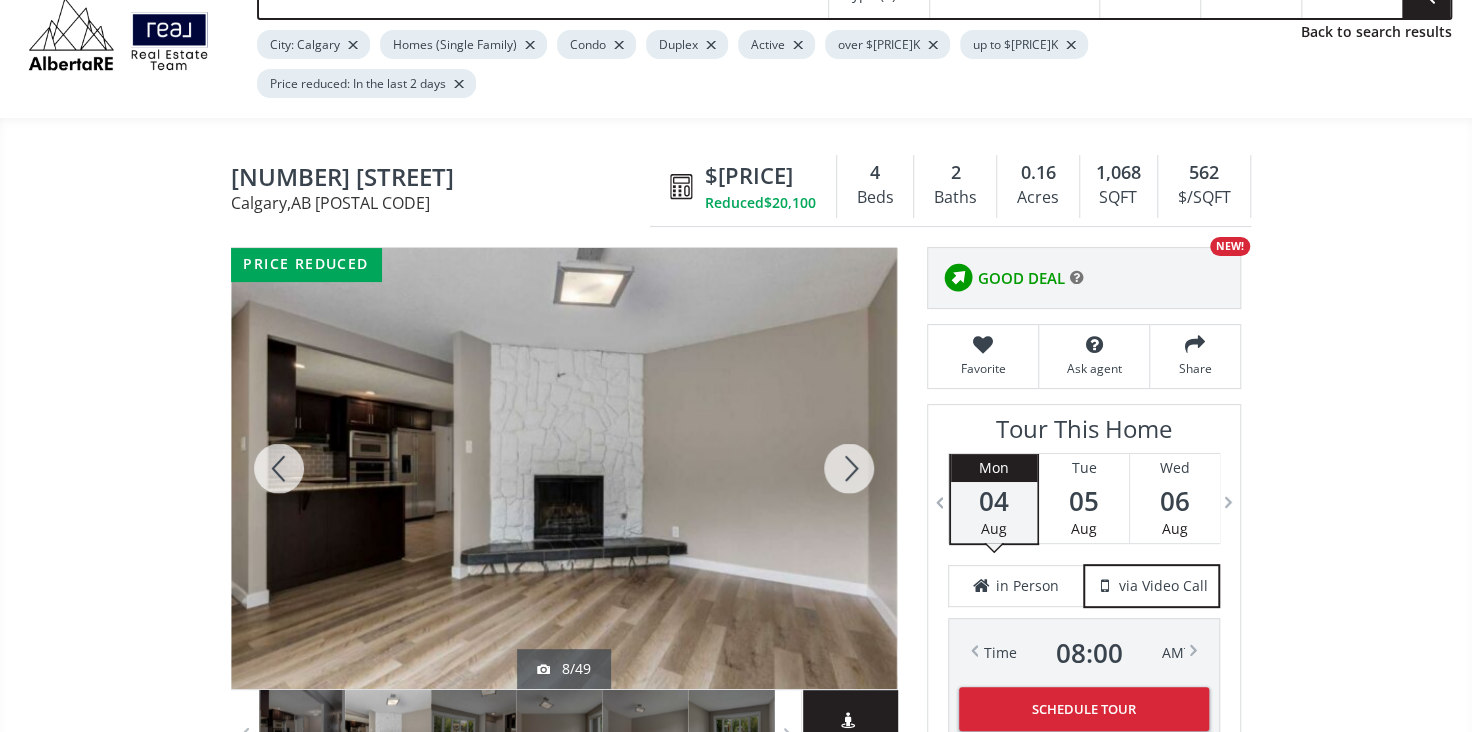 click at bounding box center [849, 468] 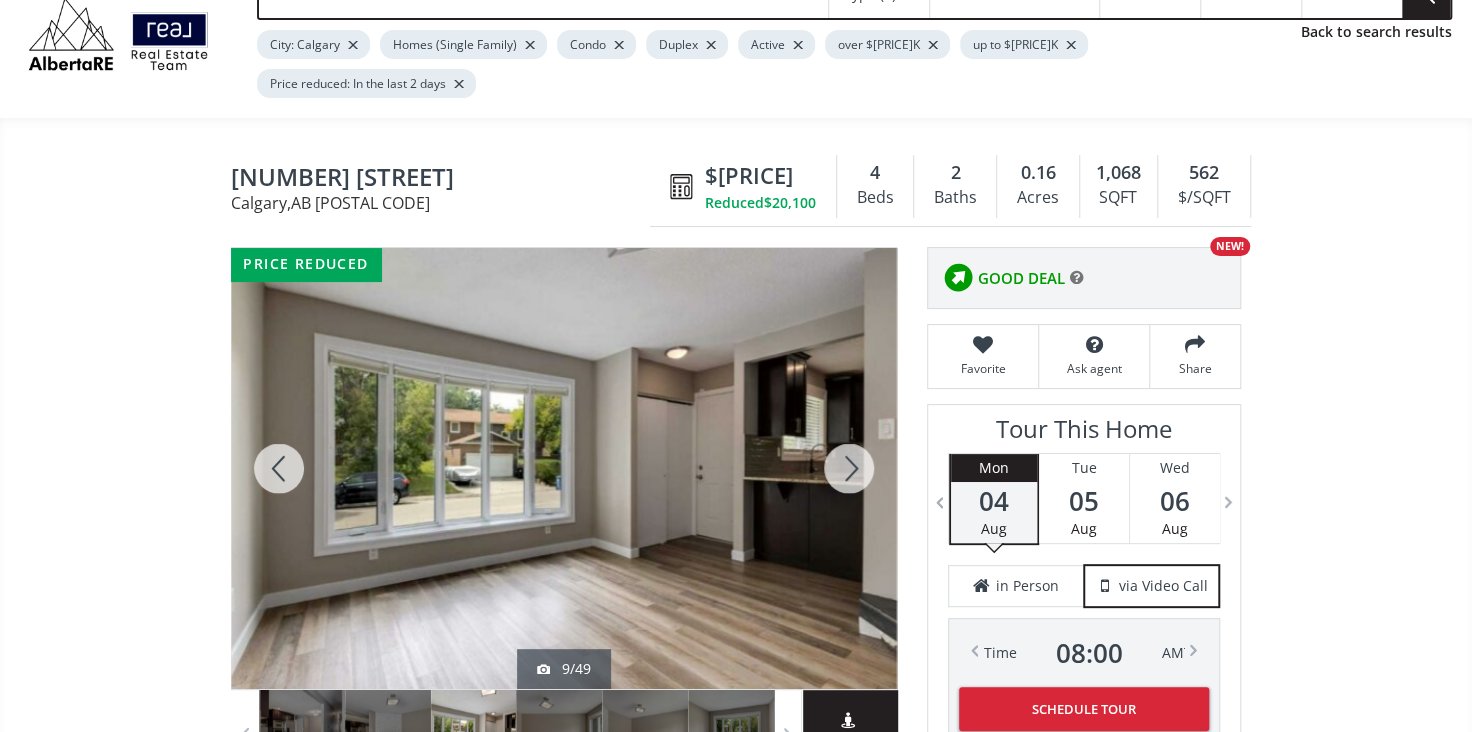 click at bounding box center [849, 468] 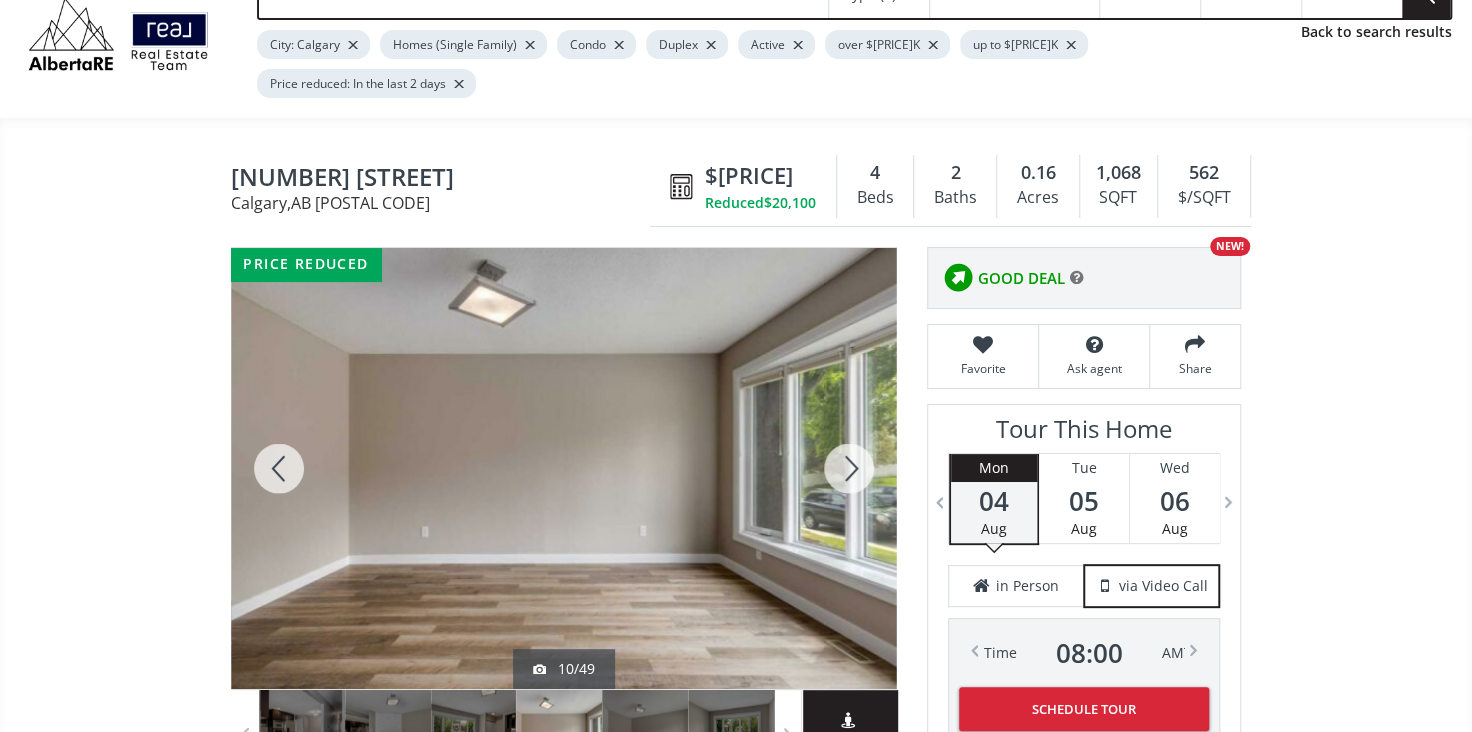 click at bounding box center (849, 468) 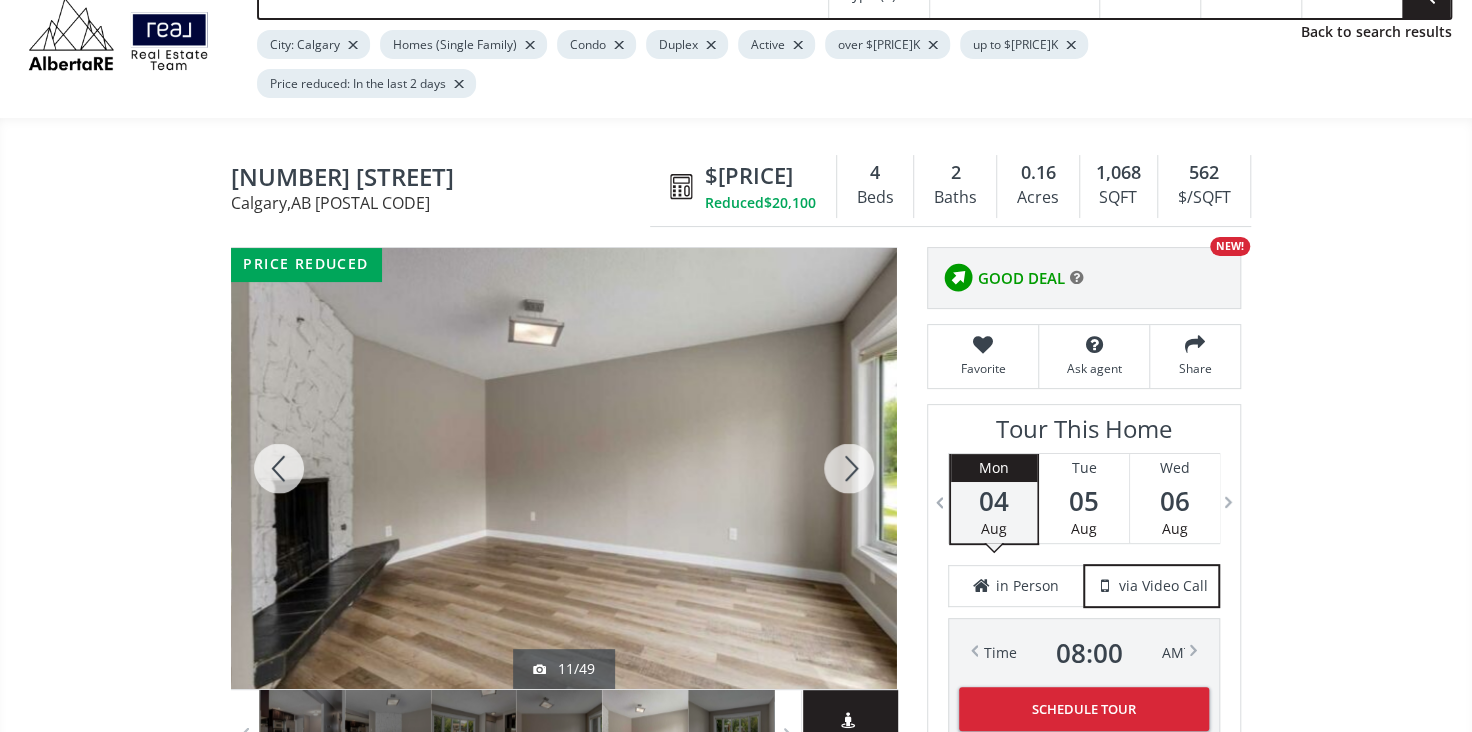 click at bounding box center (849, 468) 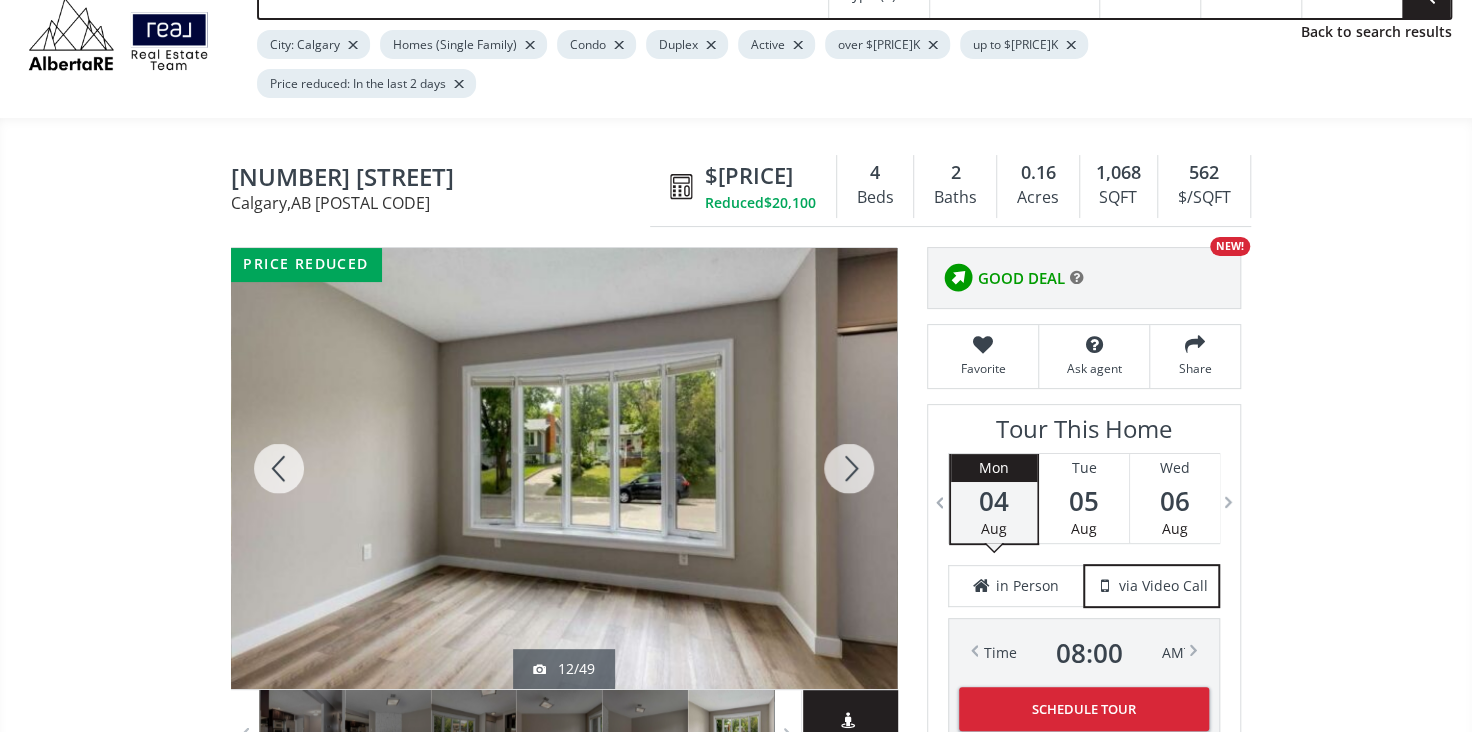 click at bounding box center [849, 468] 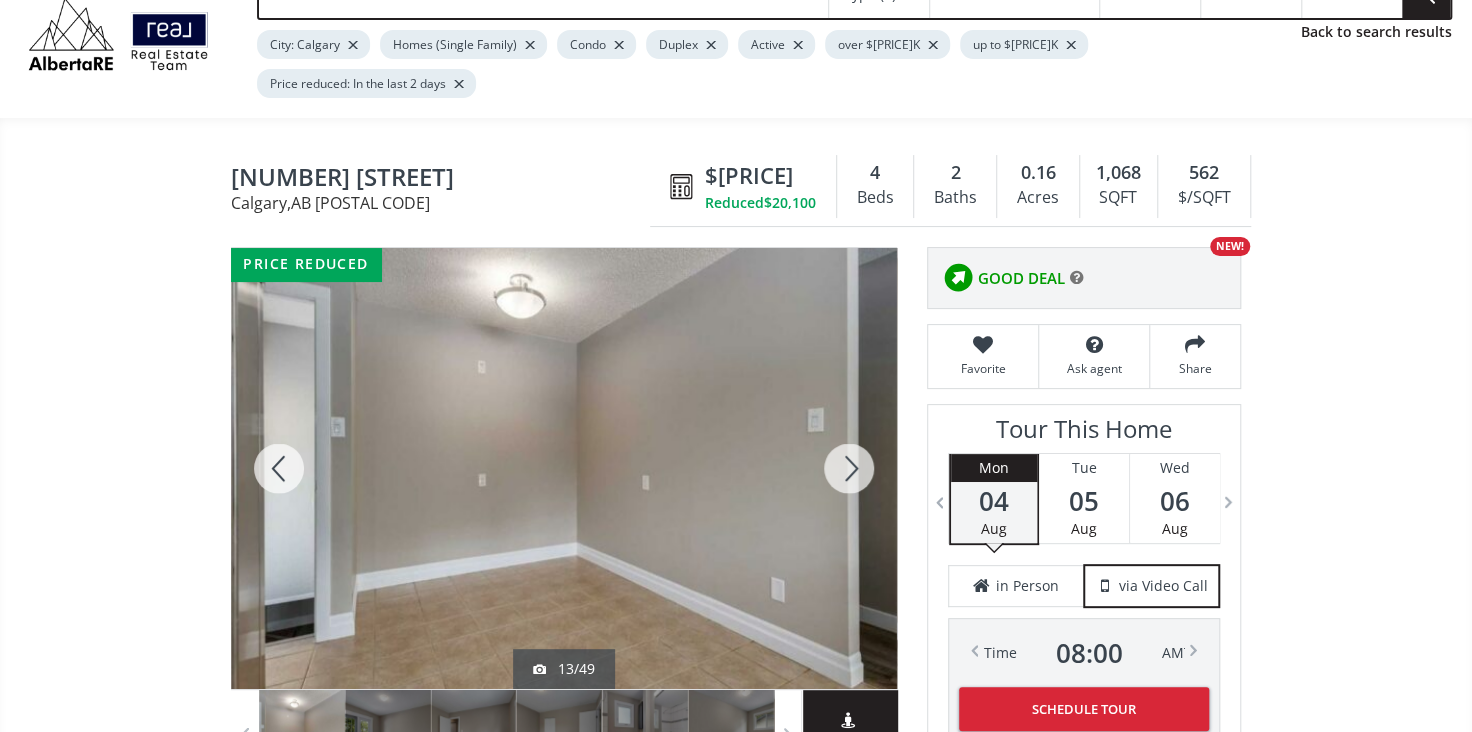 click at bounding box center [849, 468] 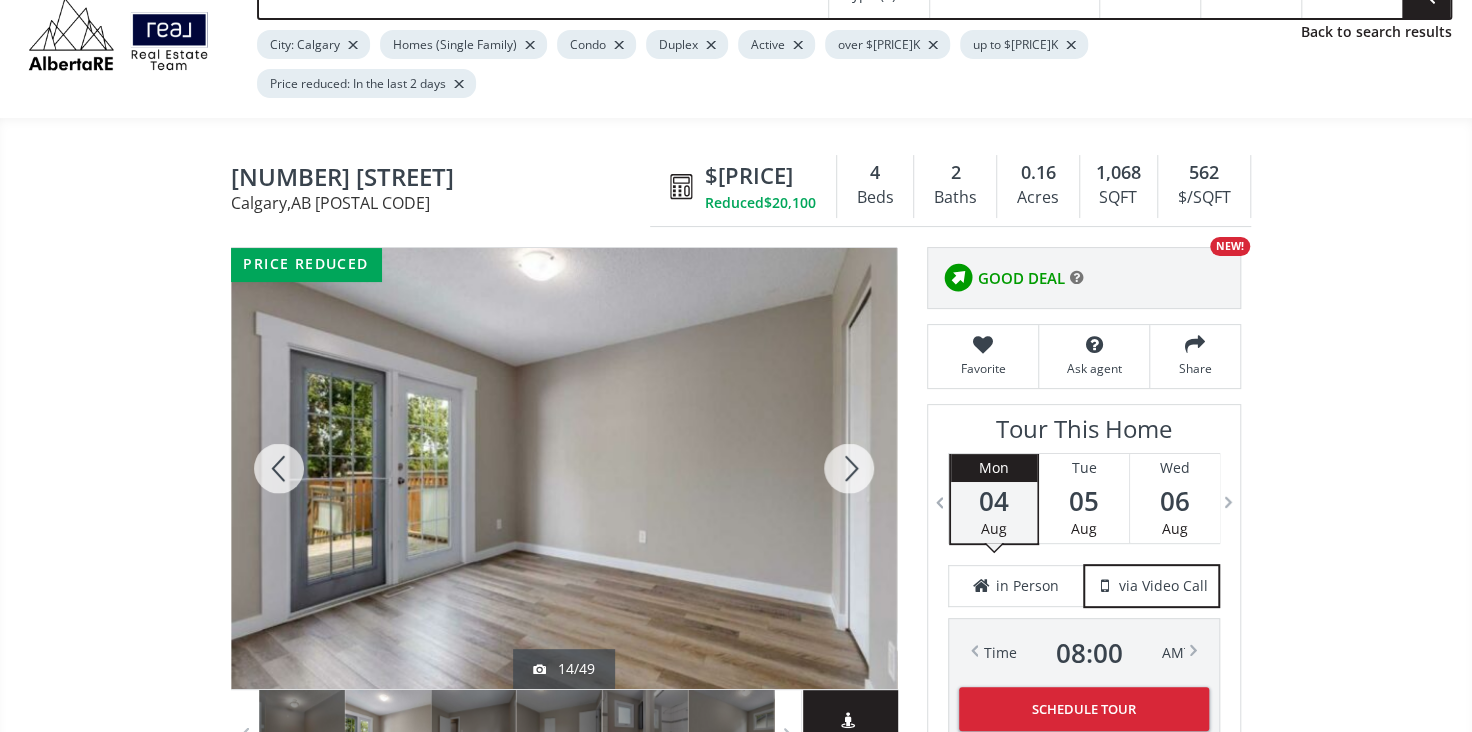 click at bounding box center (849, 468) 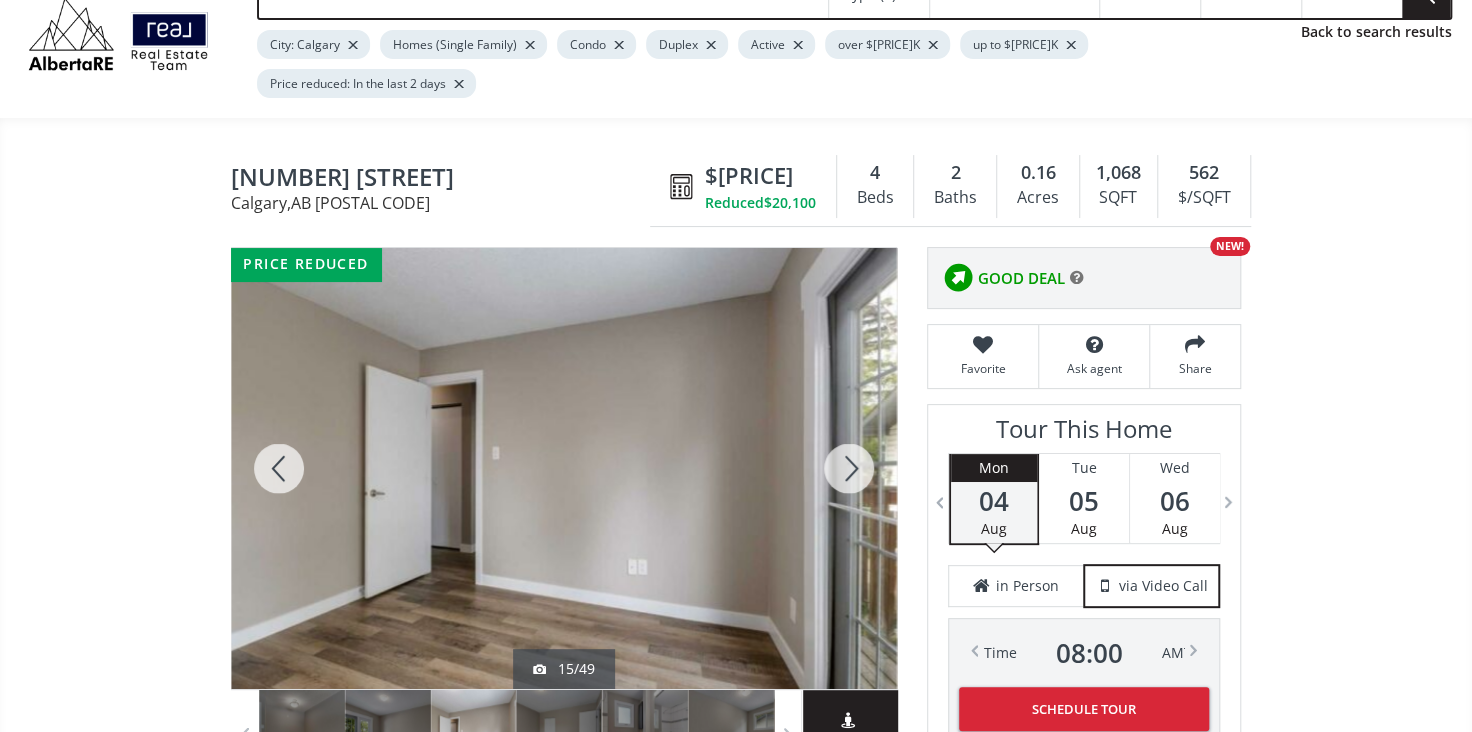 click at bounding box center (849, 468) 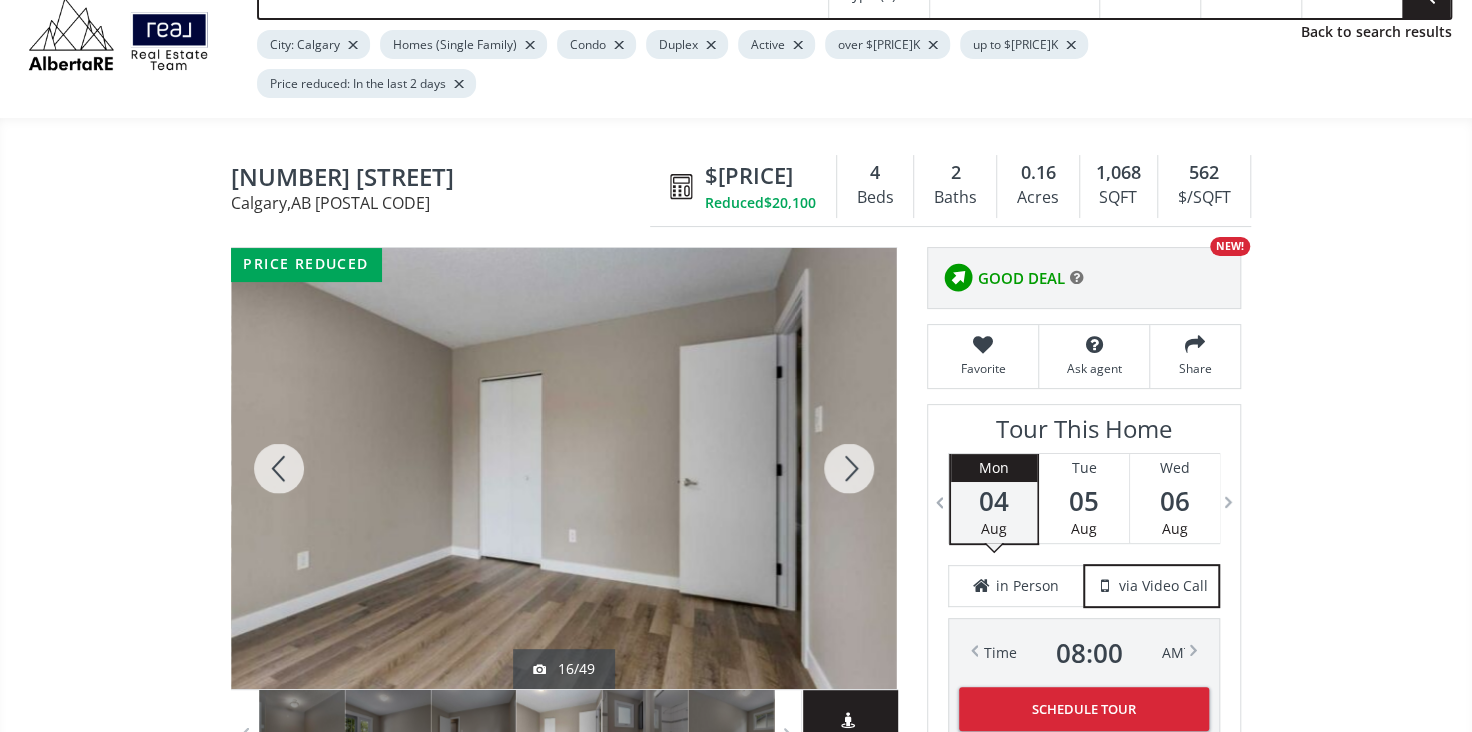 click at bounding box center [849, 468] 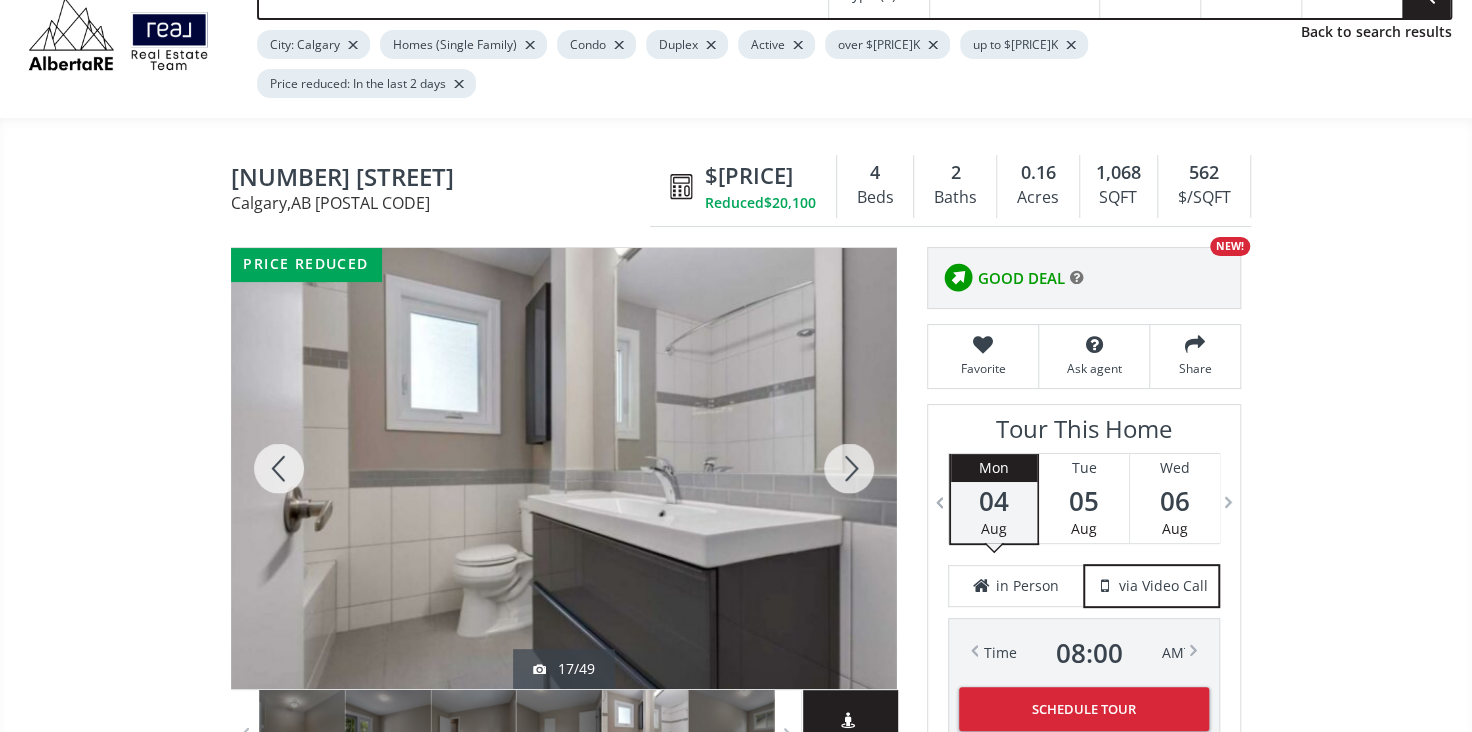 click at bounding box center (849, 468) 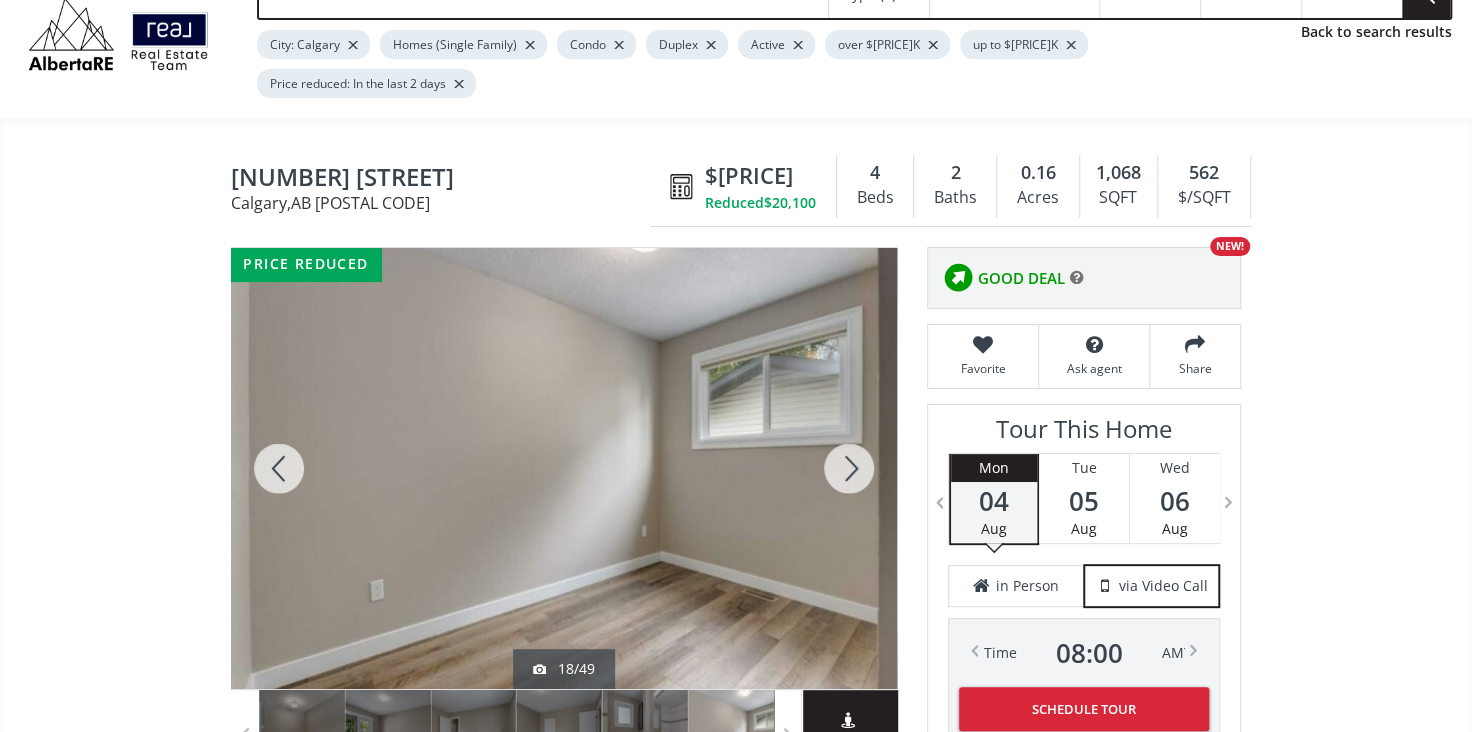 click at bounding box center (849, 468) 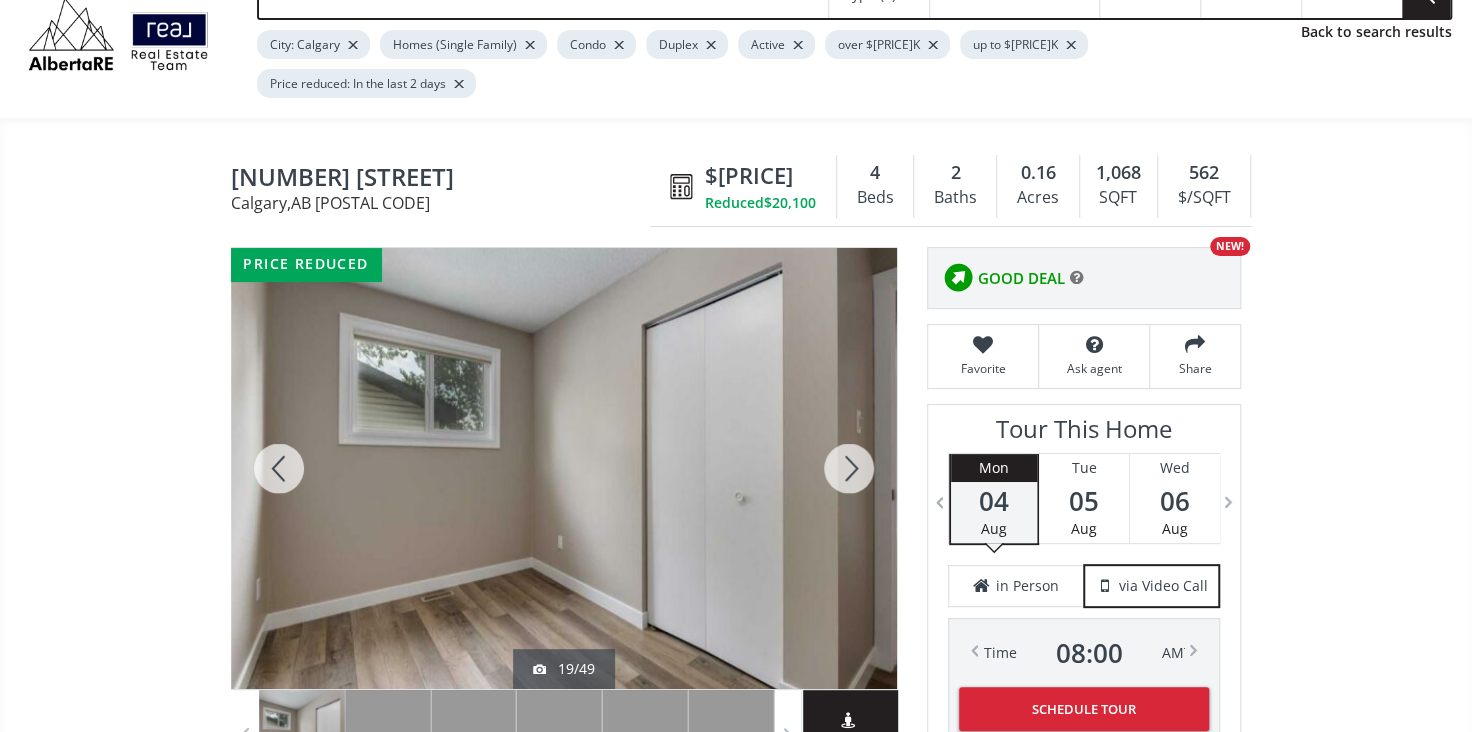 click at bounding box center (849, 468) 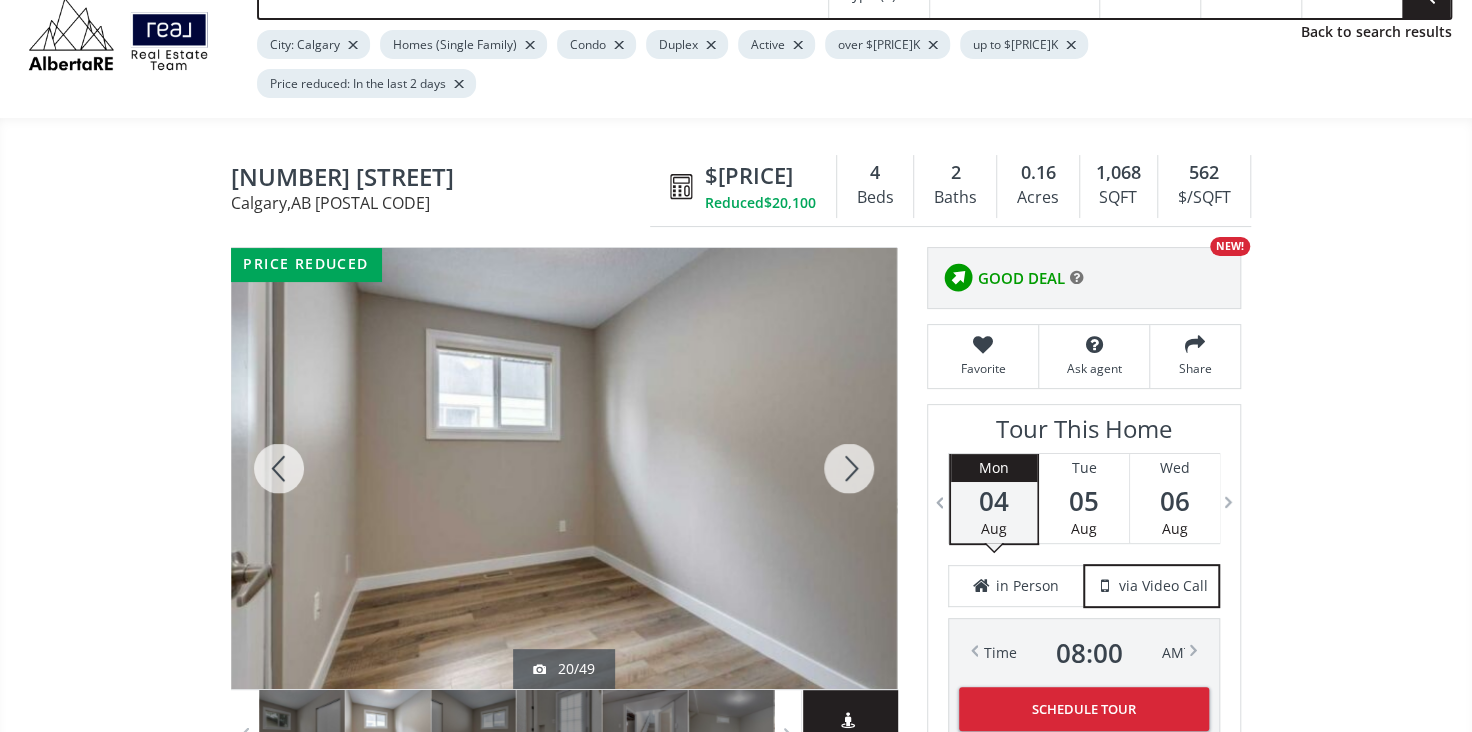 click at bounding box center (849, 468) 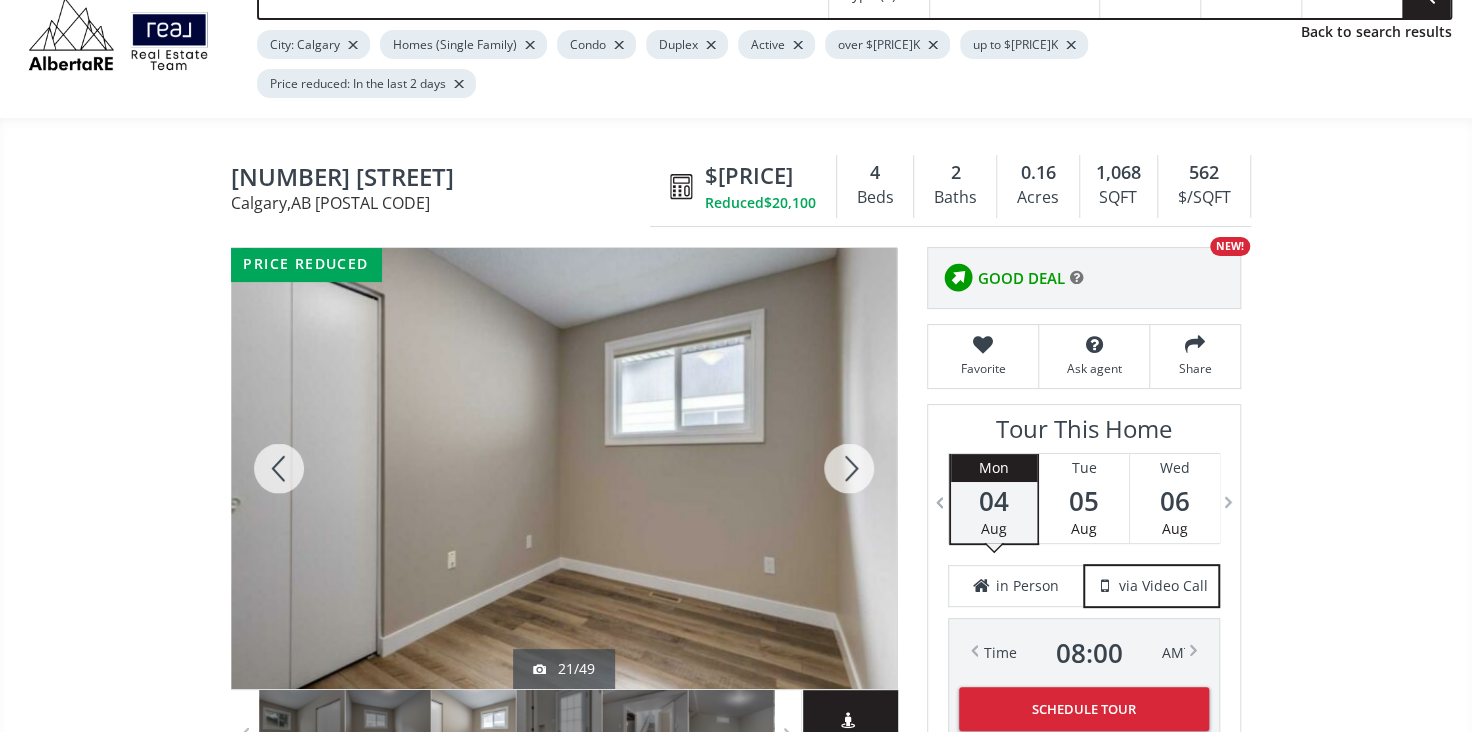 click at bounding box center (849, 468) 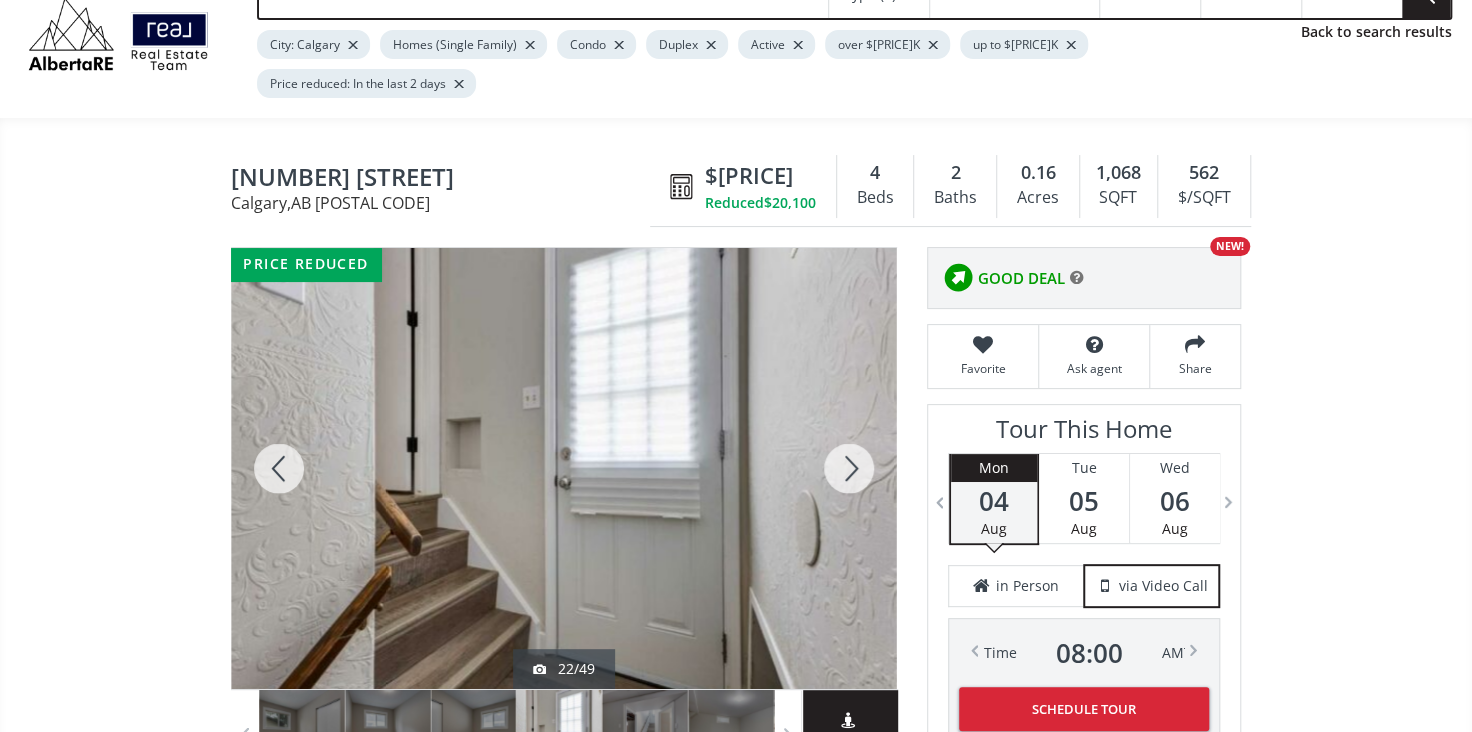 click at bounding box center [849, 468] 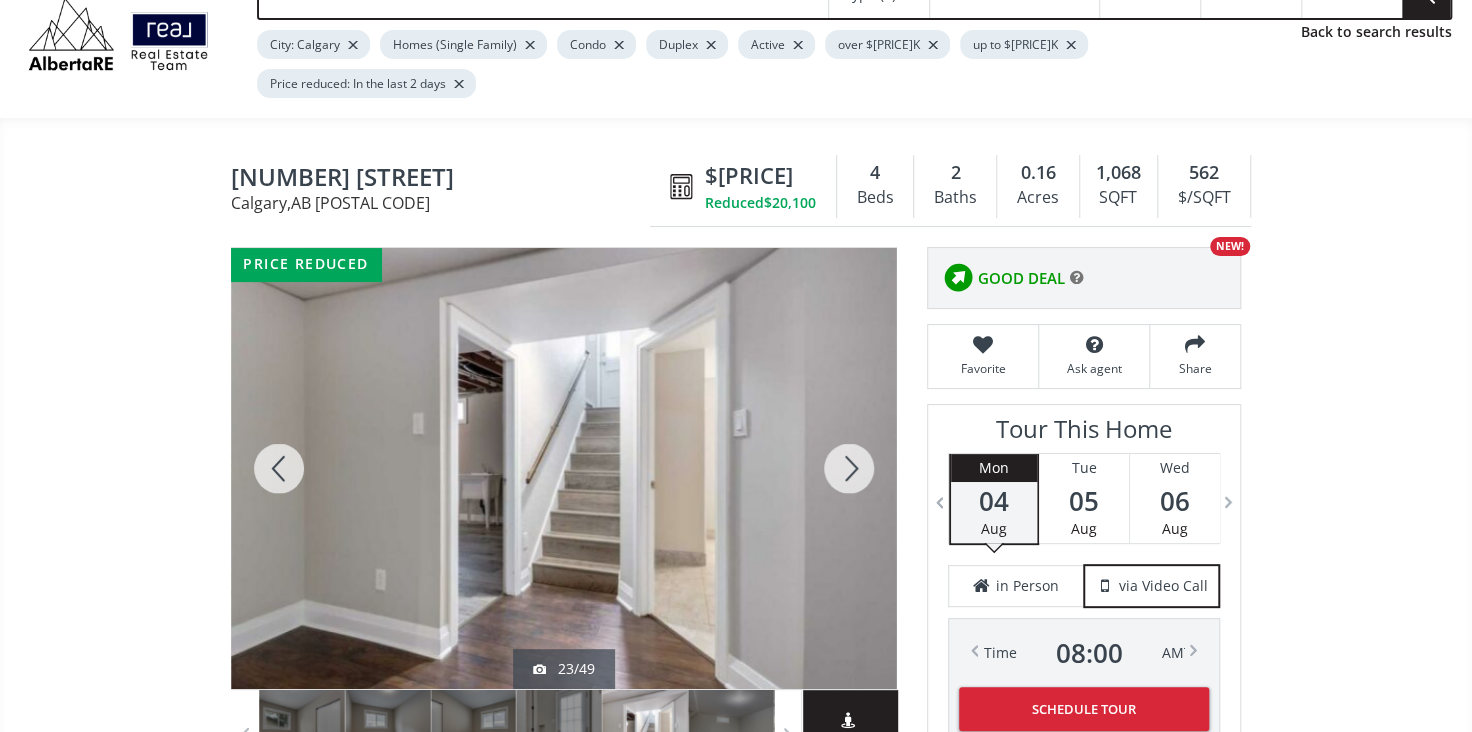 click at bounding box center [849, 468] 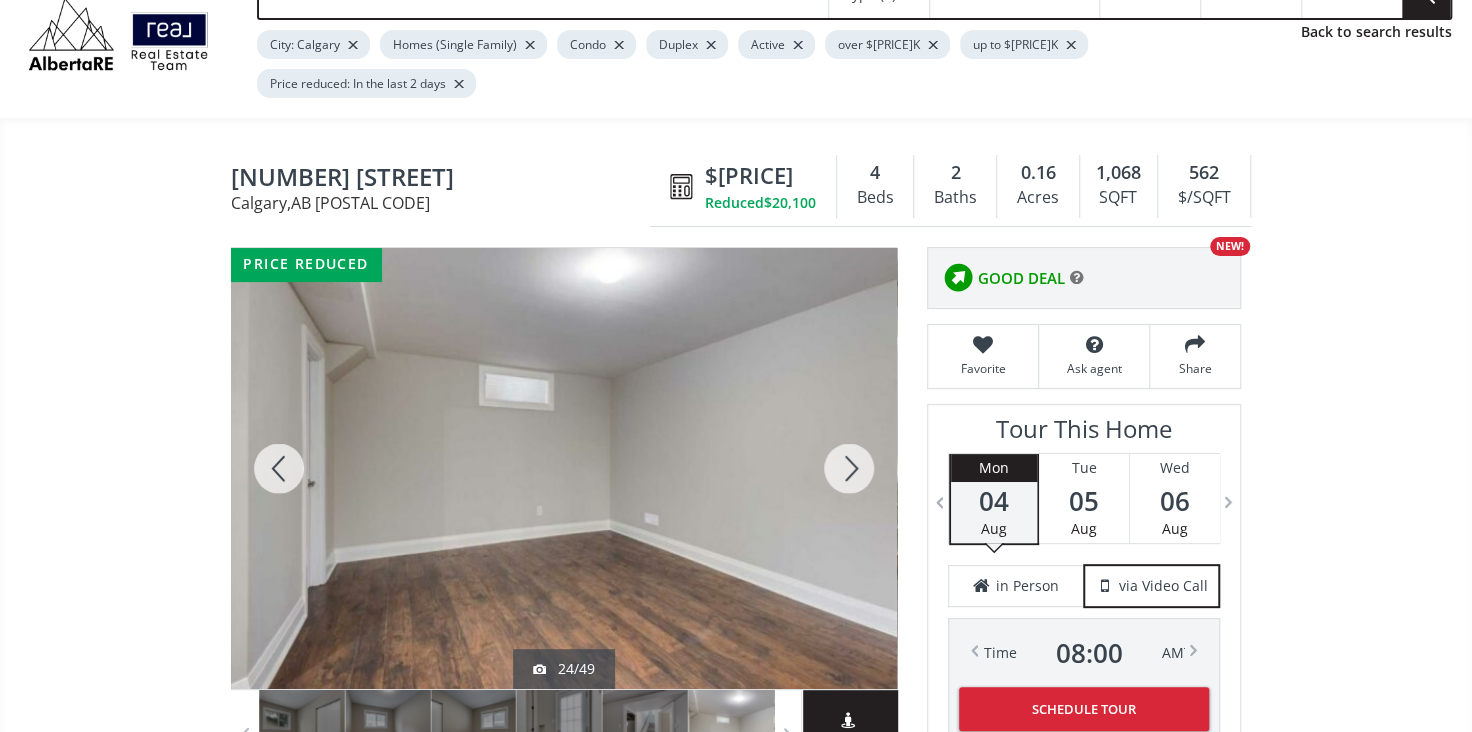 click at bounding box center [849, 468] 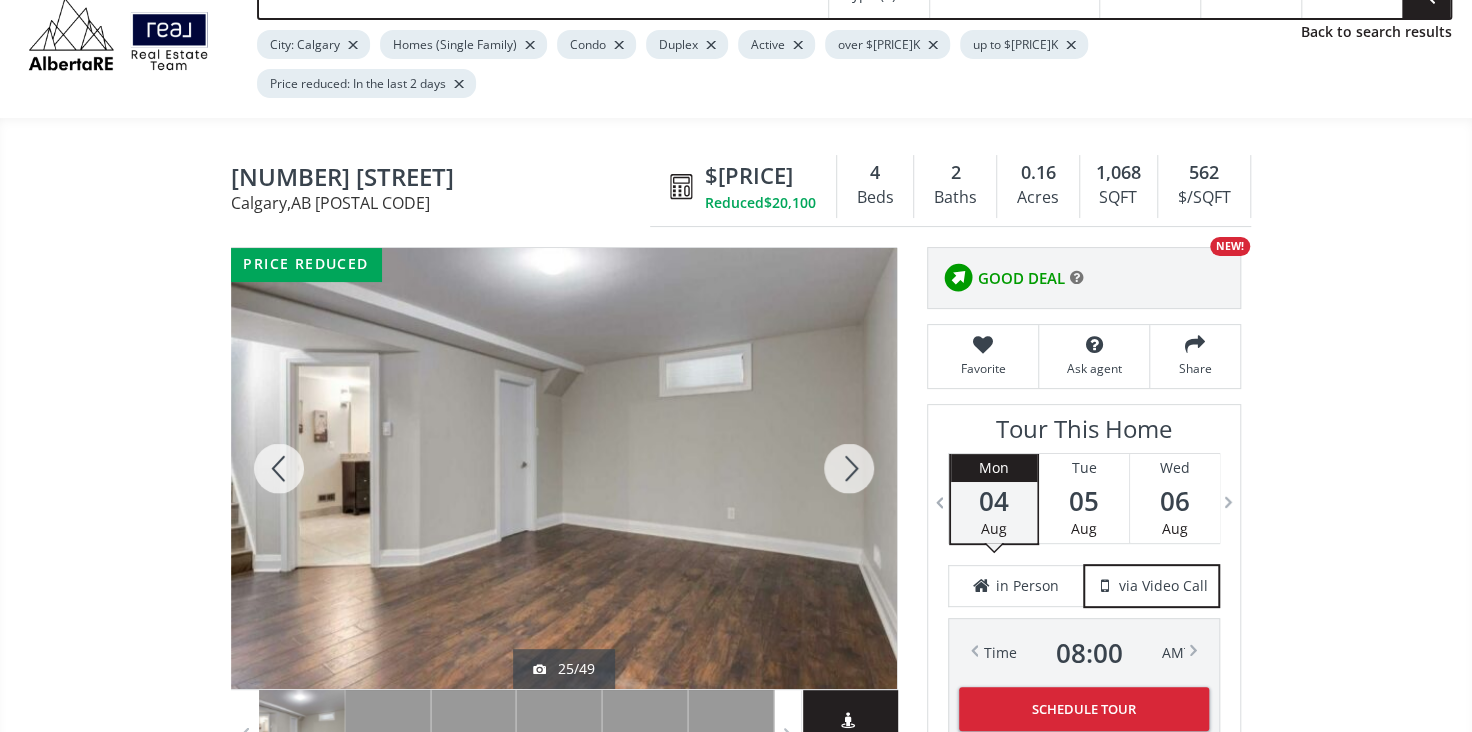 click at bounding box center (849, 468) 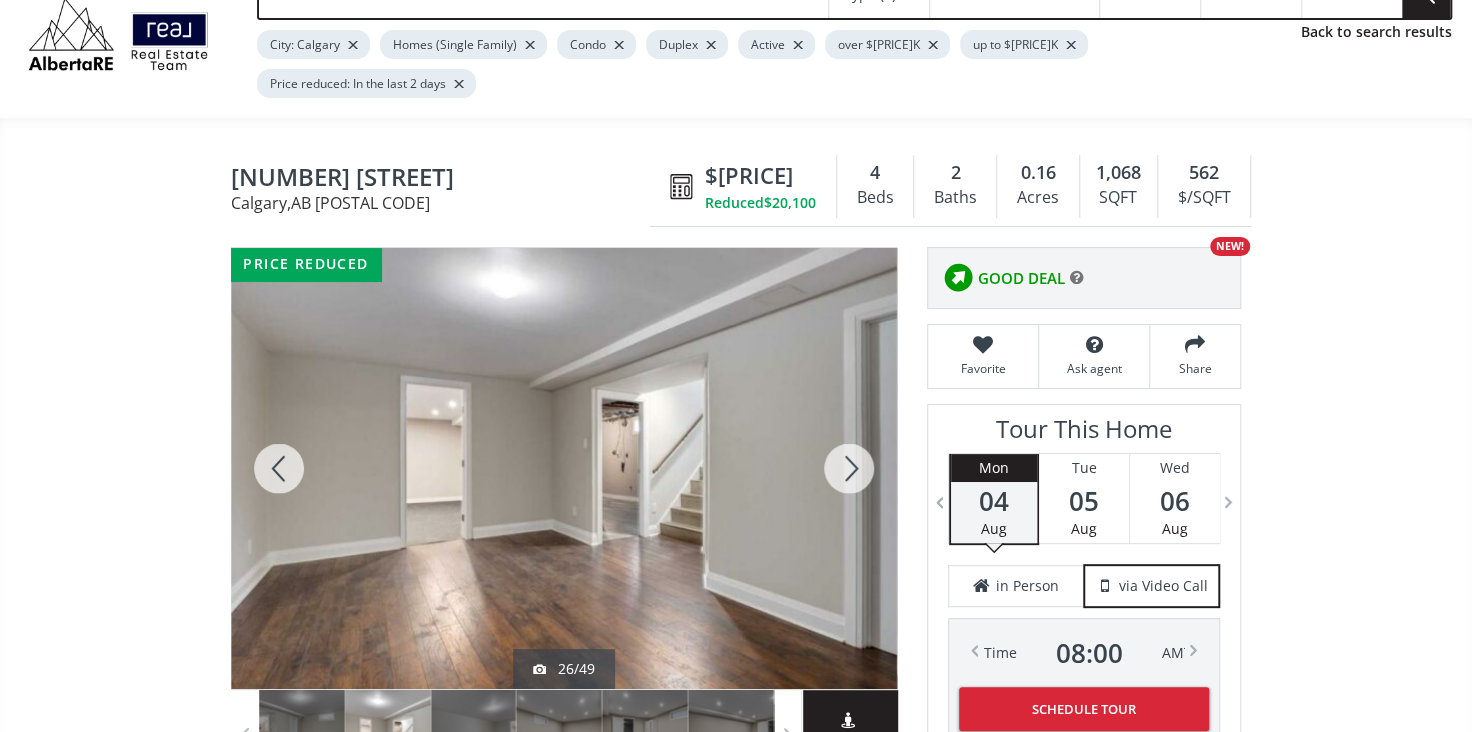 click at bounding box center (849, 468) 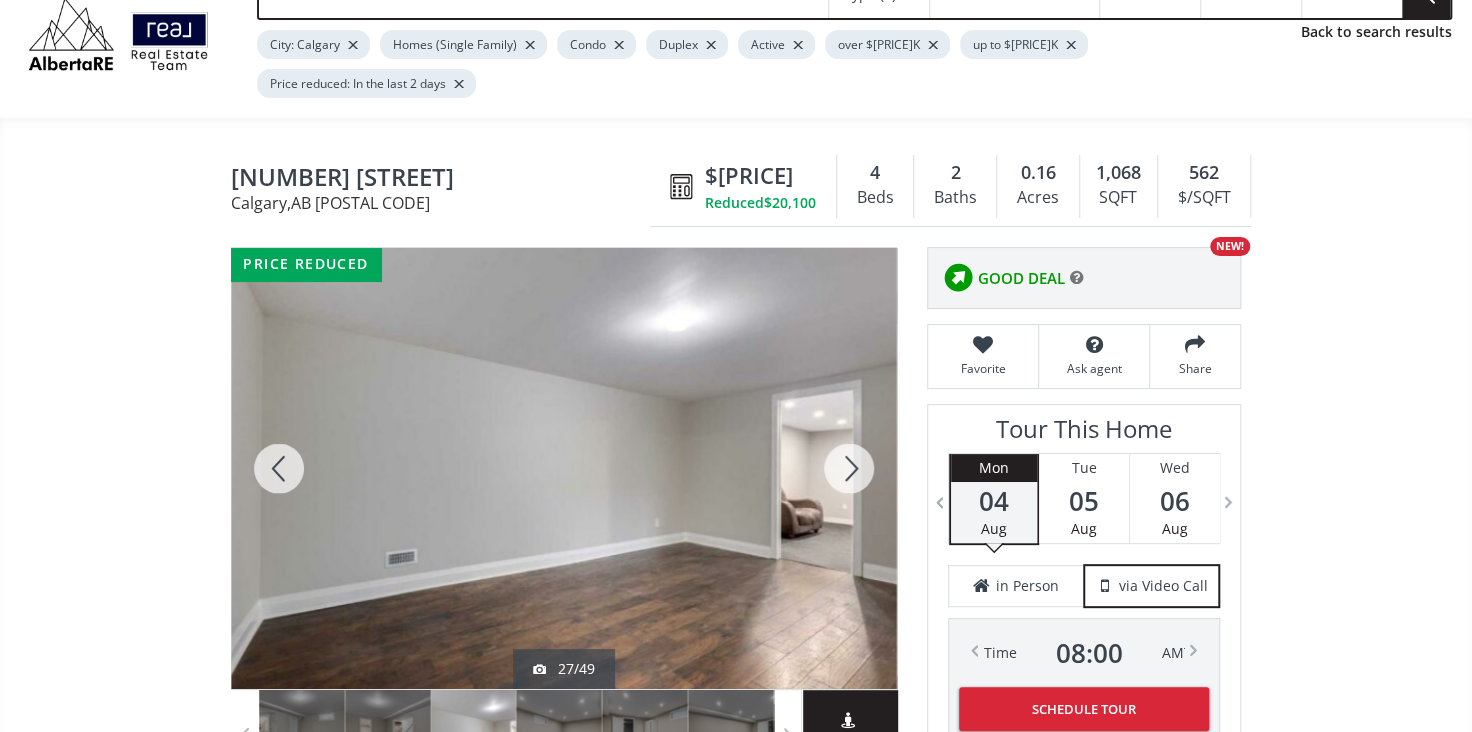 click at bounding box center [849, 468] 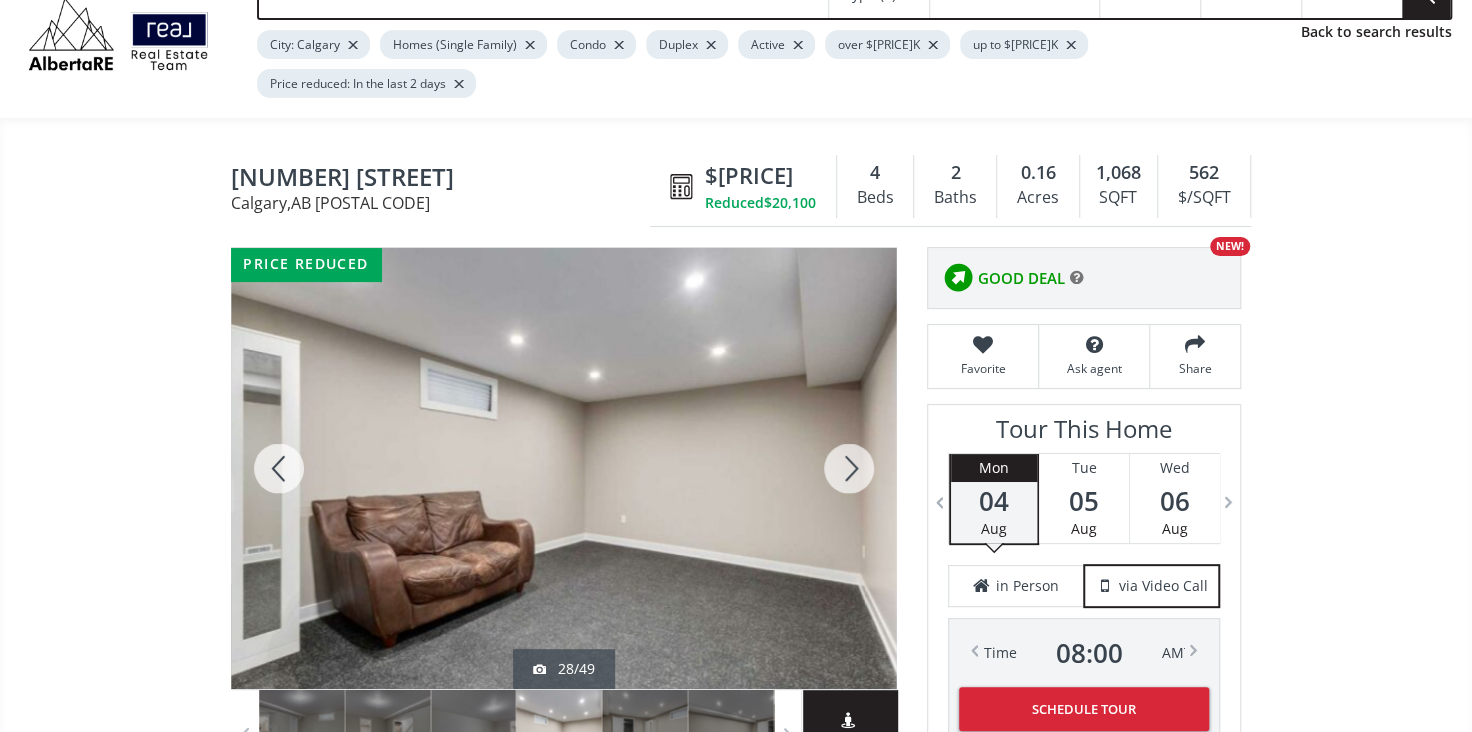 click at bounding box center (849, 468) 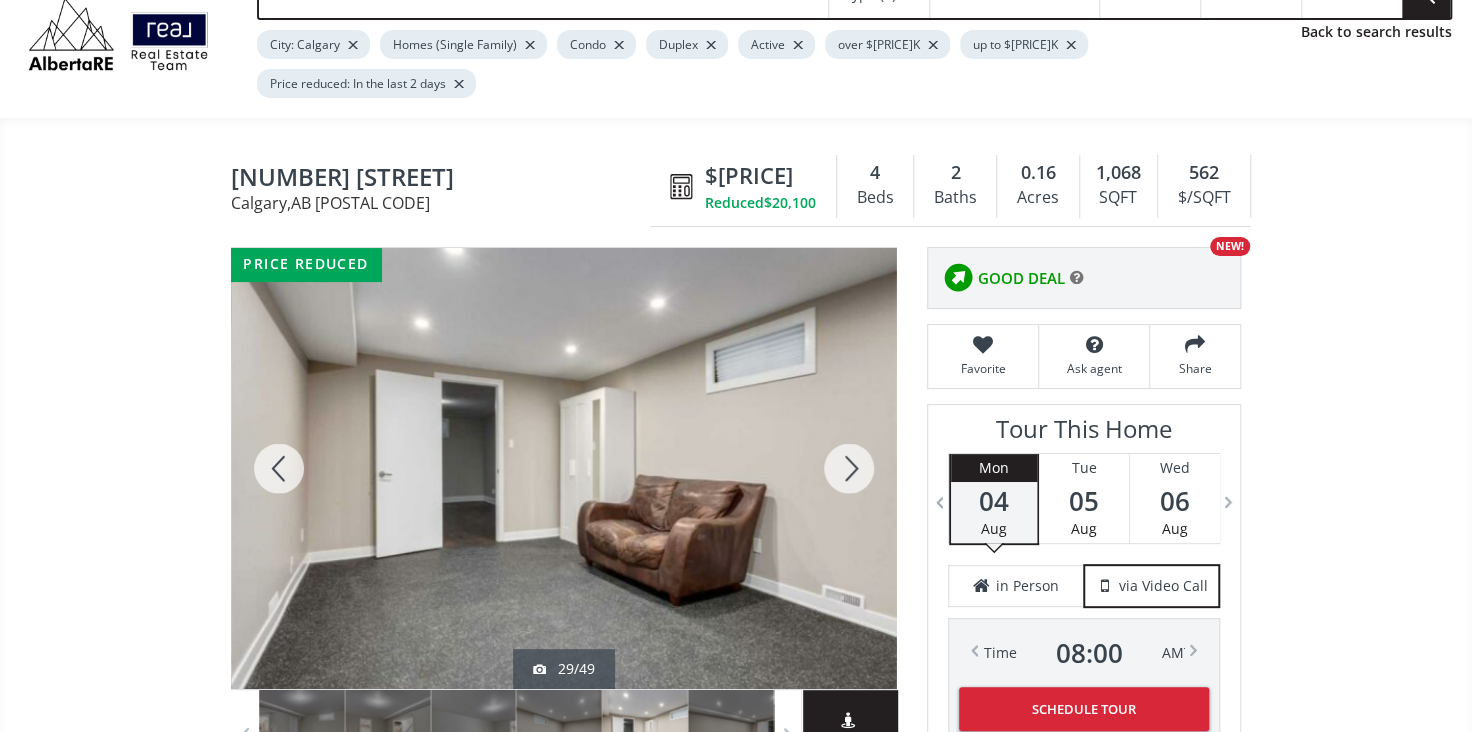 click at bounding box center [849, 468] 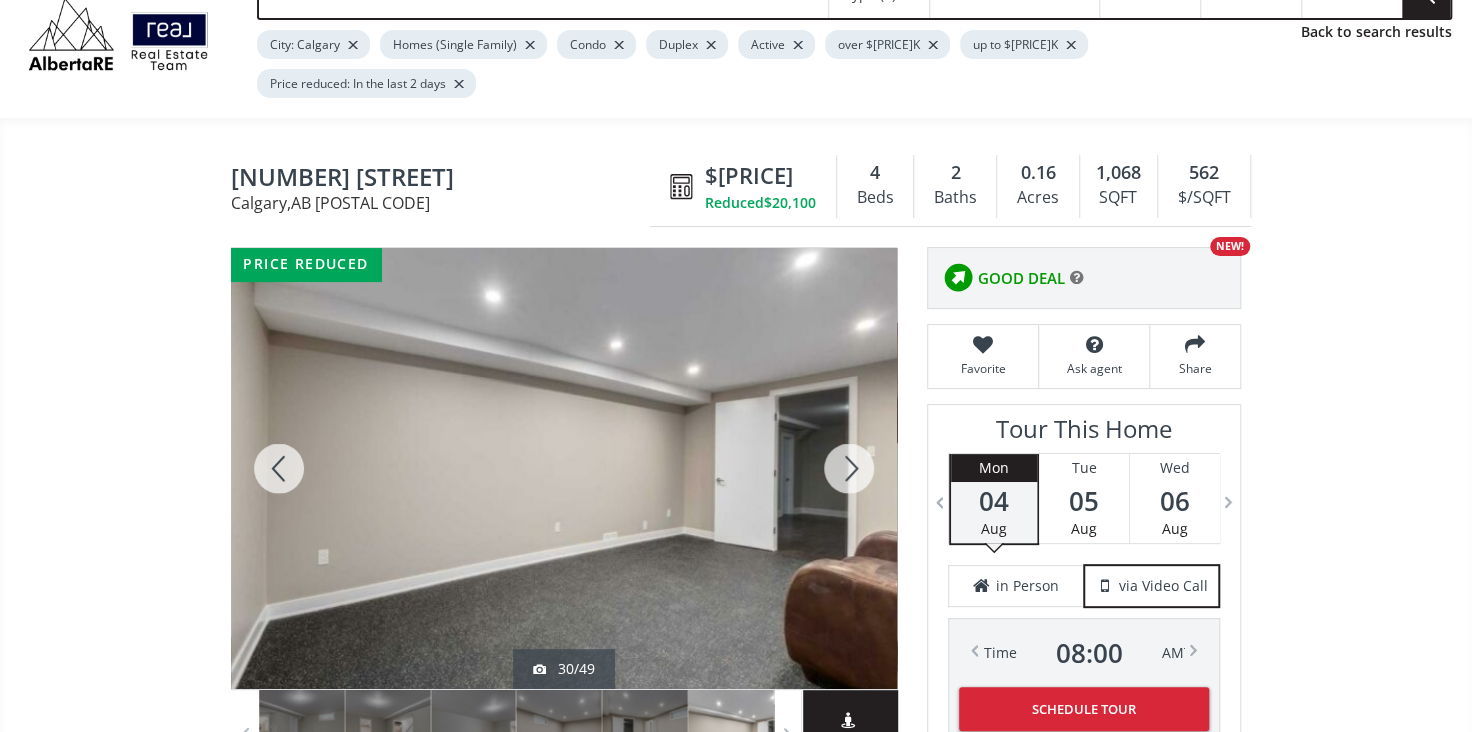 click at bounding box center (849, 468) 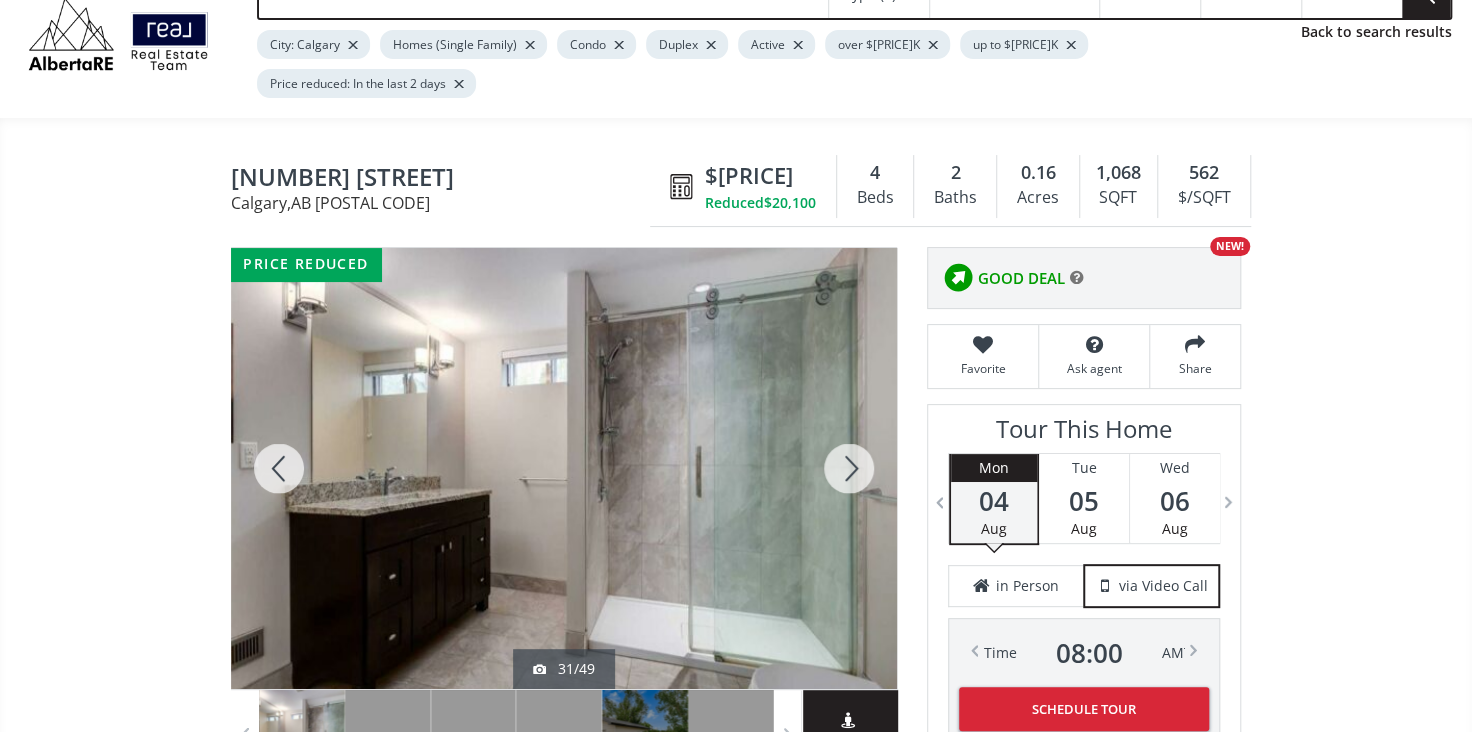 click at bounding box center [849, 468] 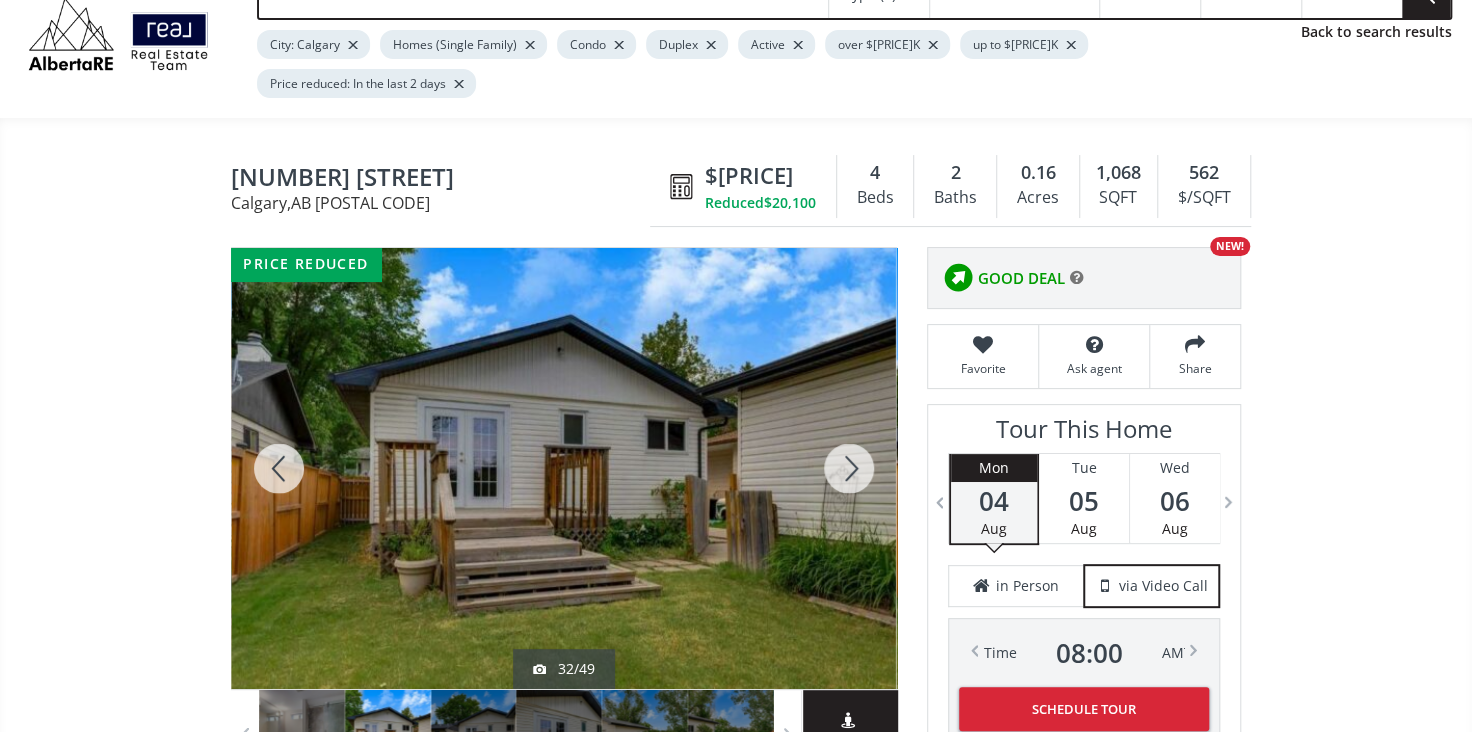 click at bounding box center [849, 468] 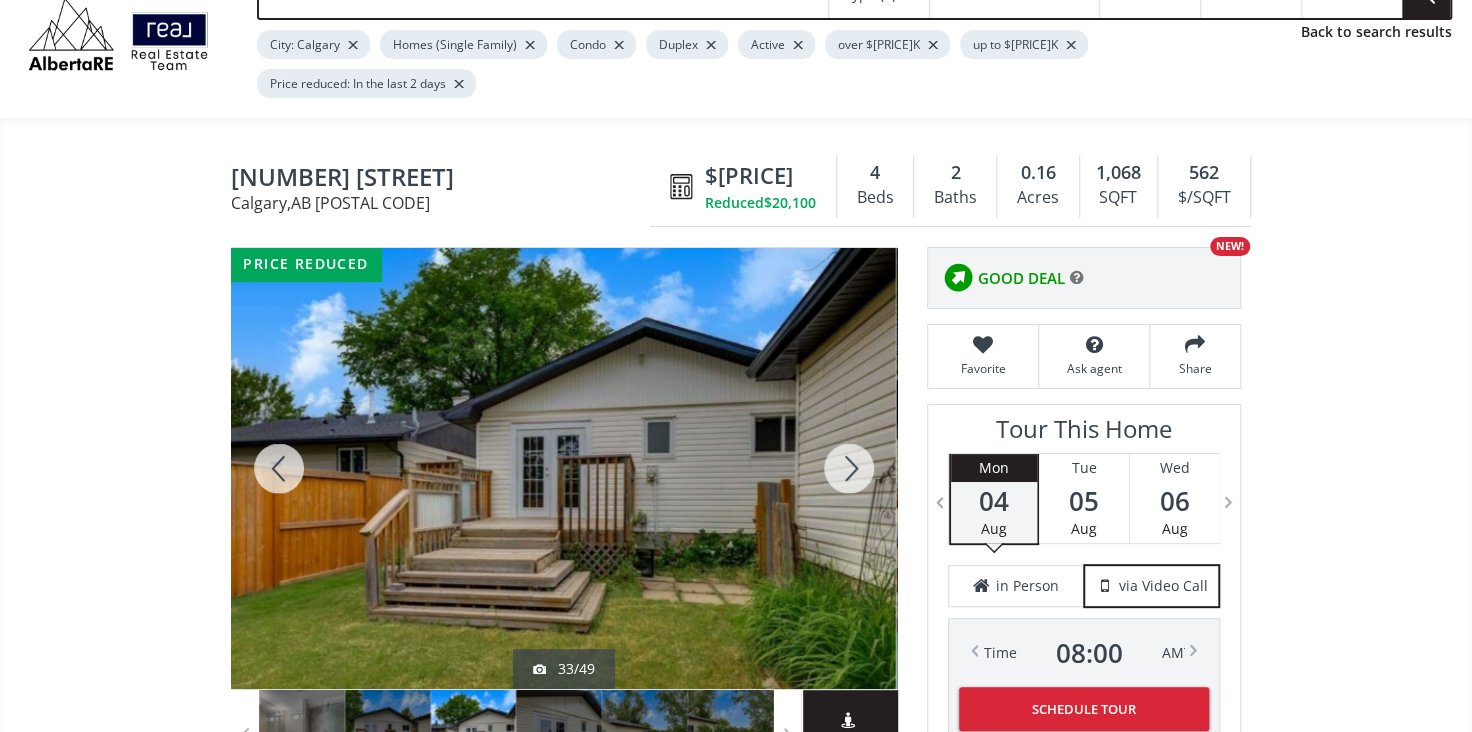 click at bounding box center [849, 468] 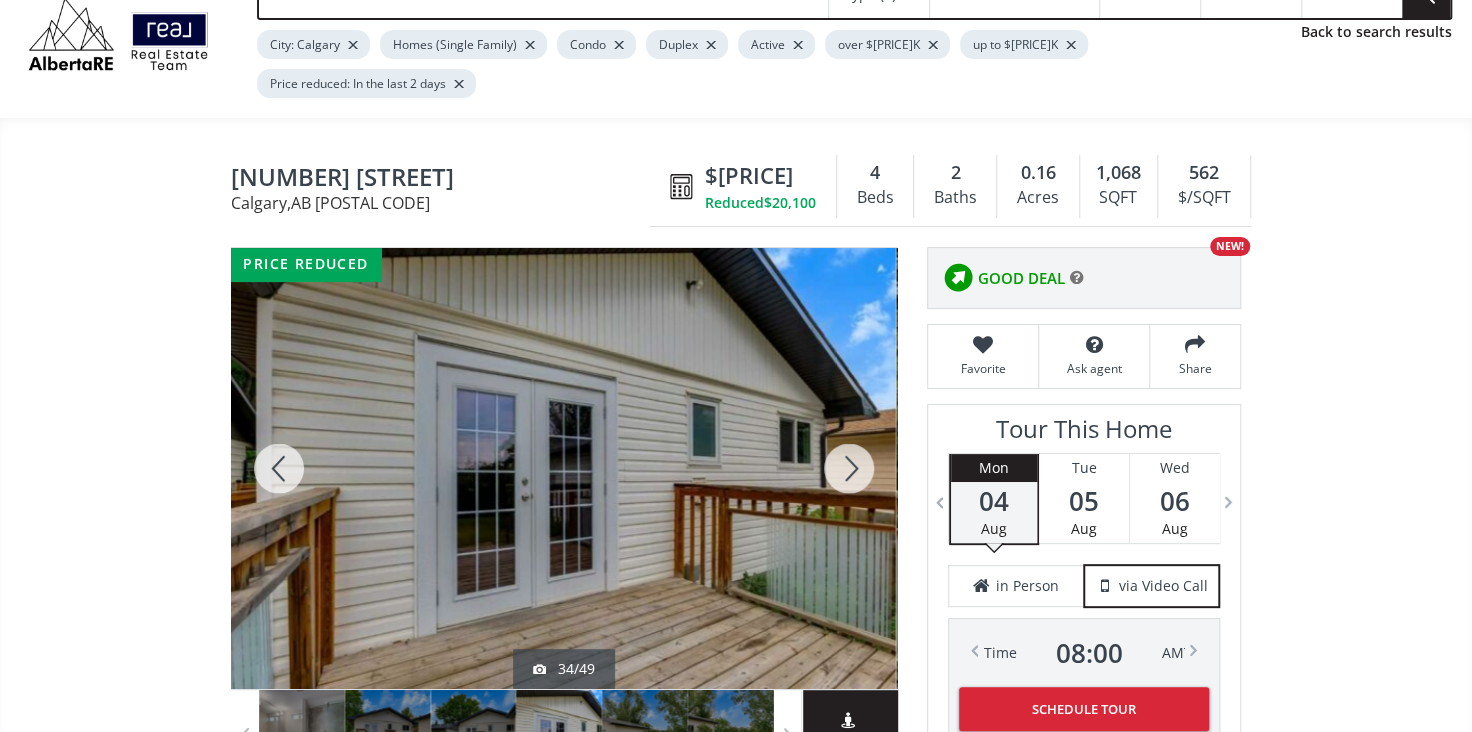 click at bounding box center [849, 468] 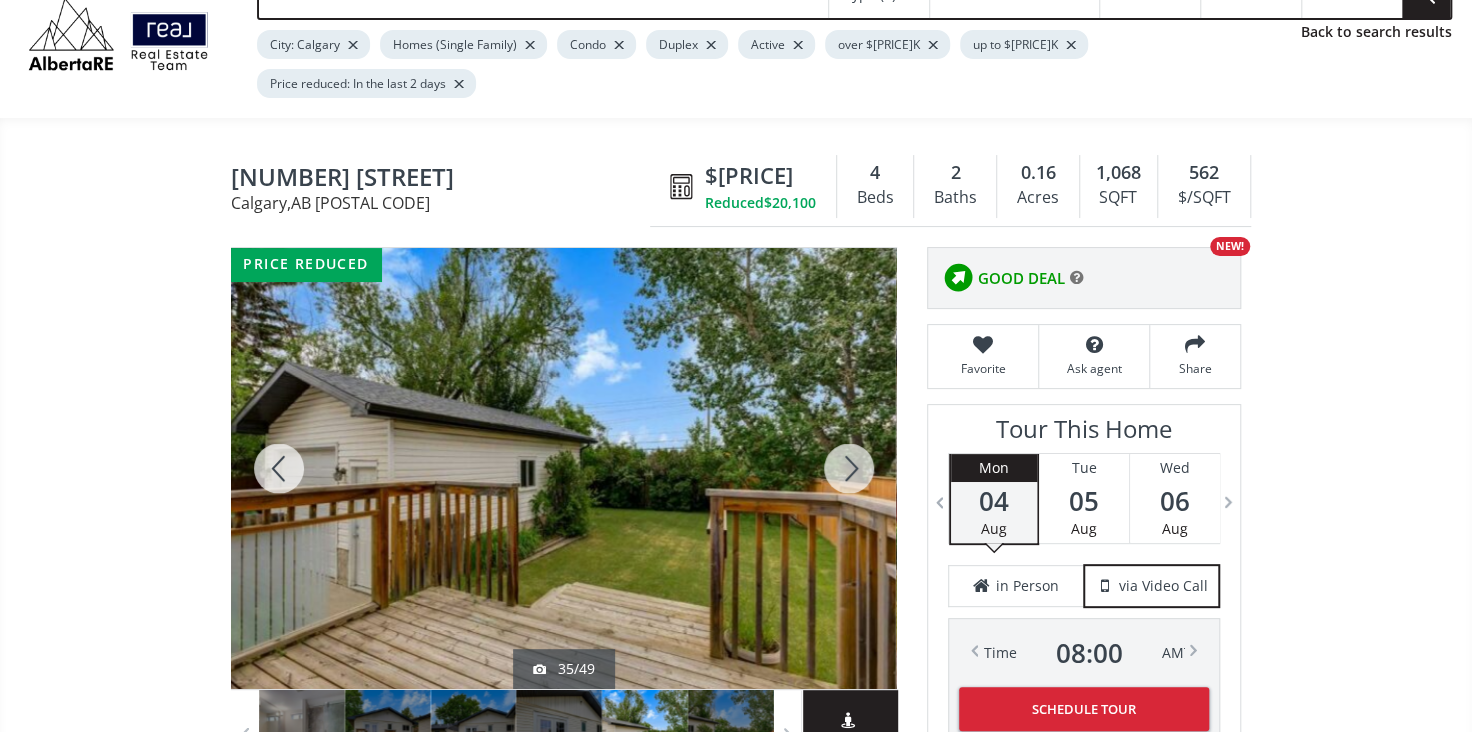 click at bounding box center [849, 468] 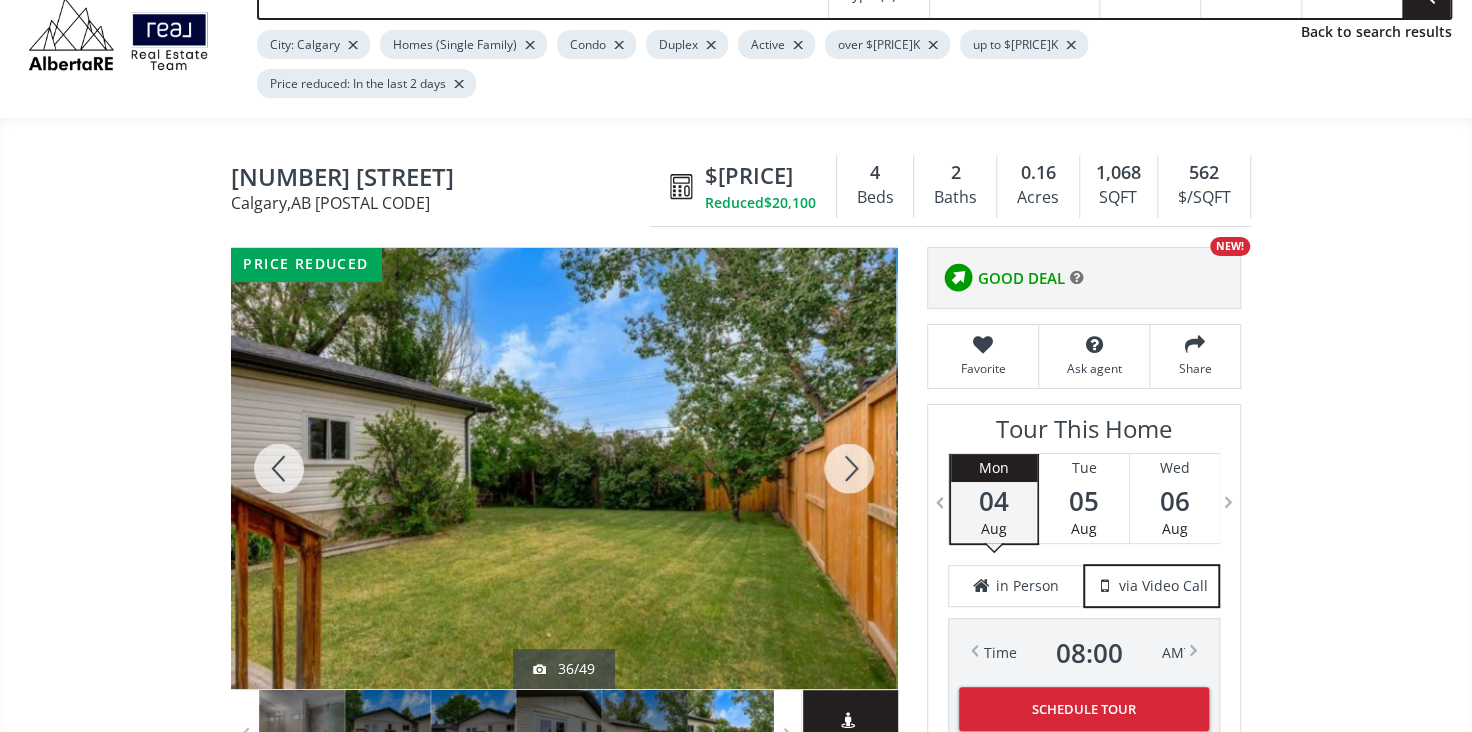 click at bounding box center (849, 468) 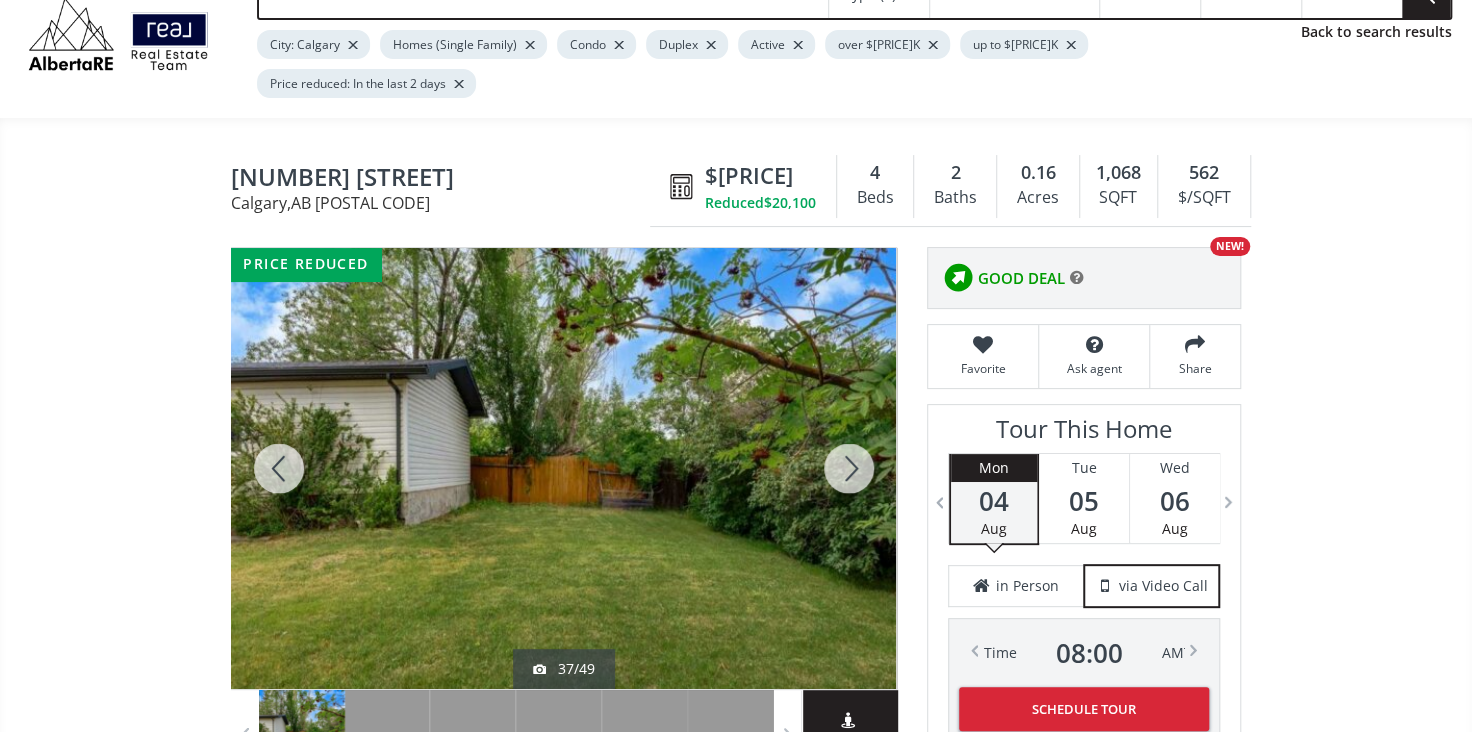 click at bounding box center (849, 468) 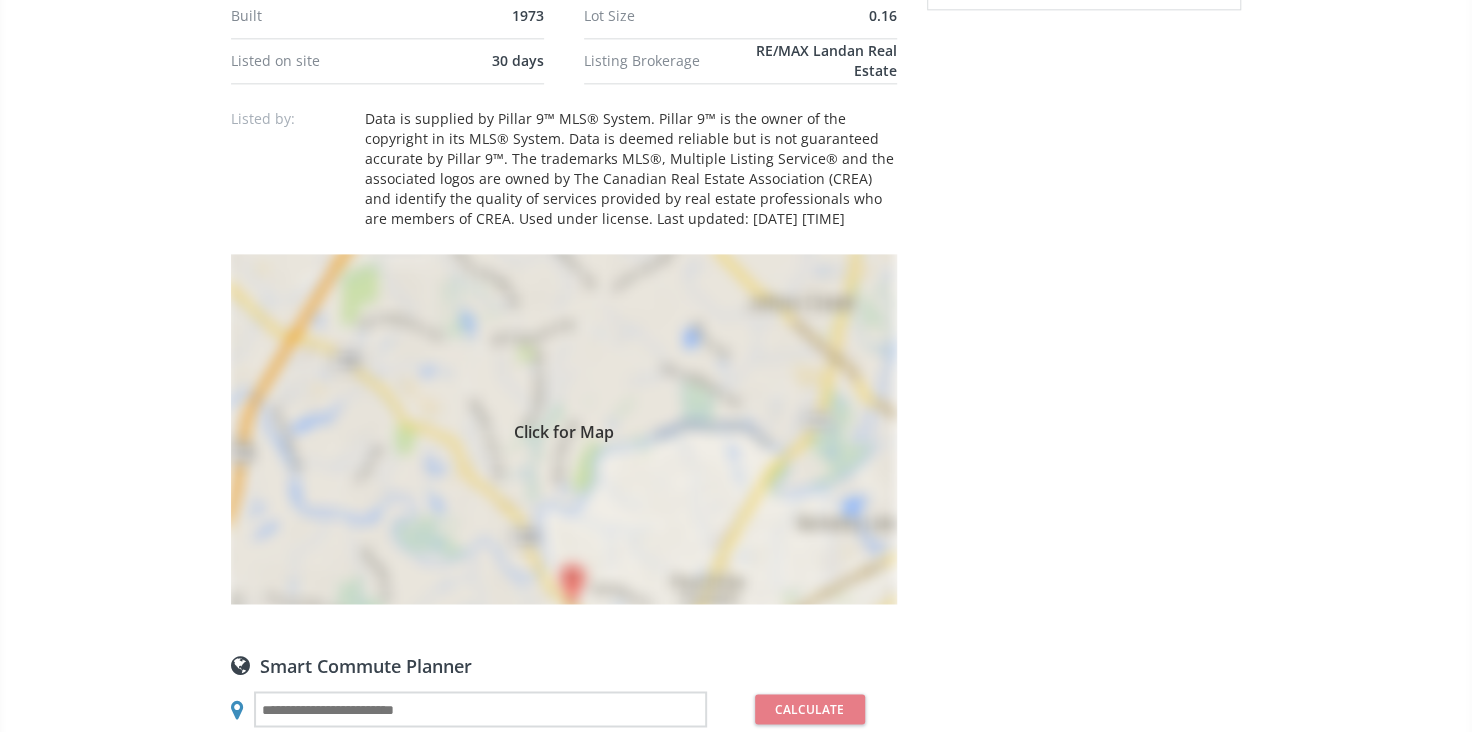 scroll, scrollTop: 1363, scrollLeft: 0, axis: vertical 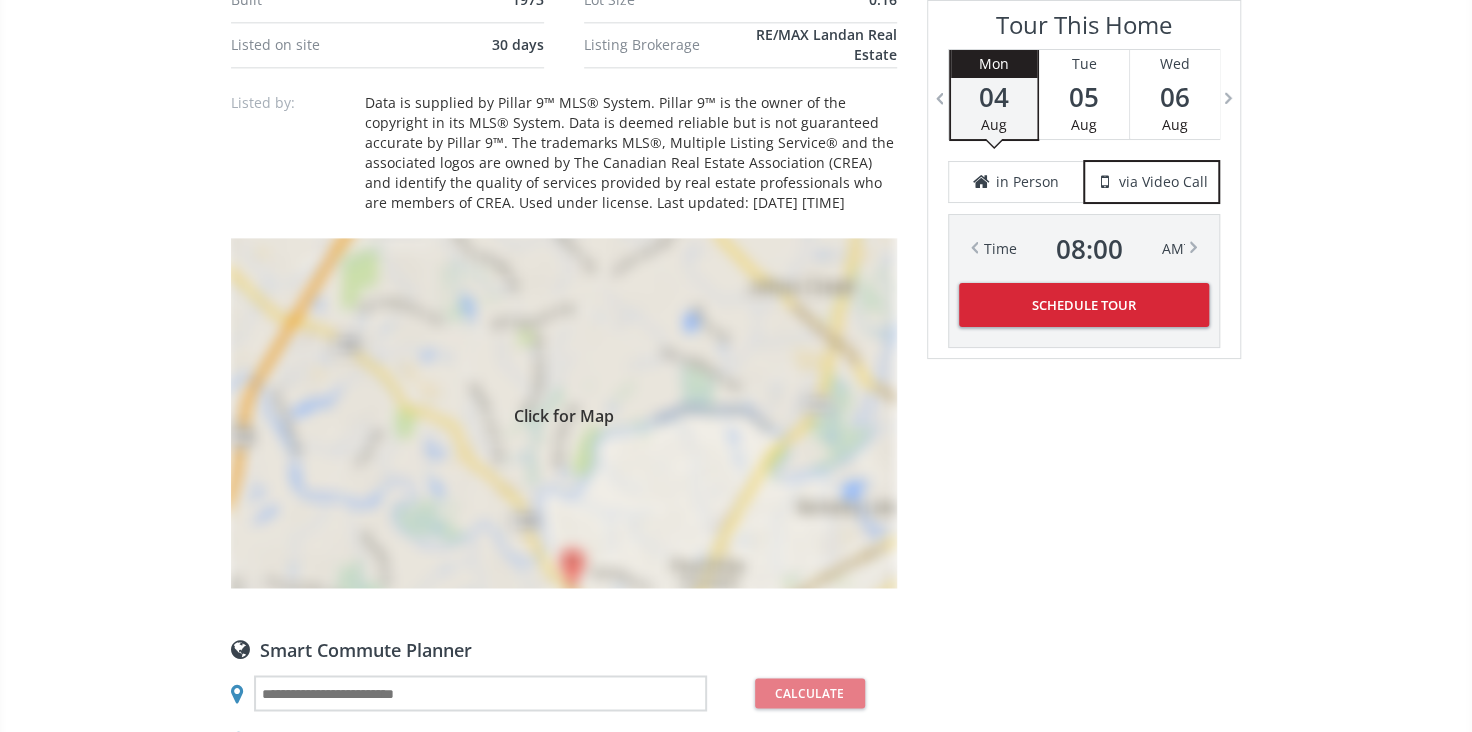 click on "Click for Map" at bounding box center [564, 413] 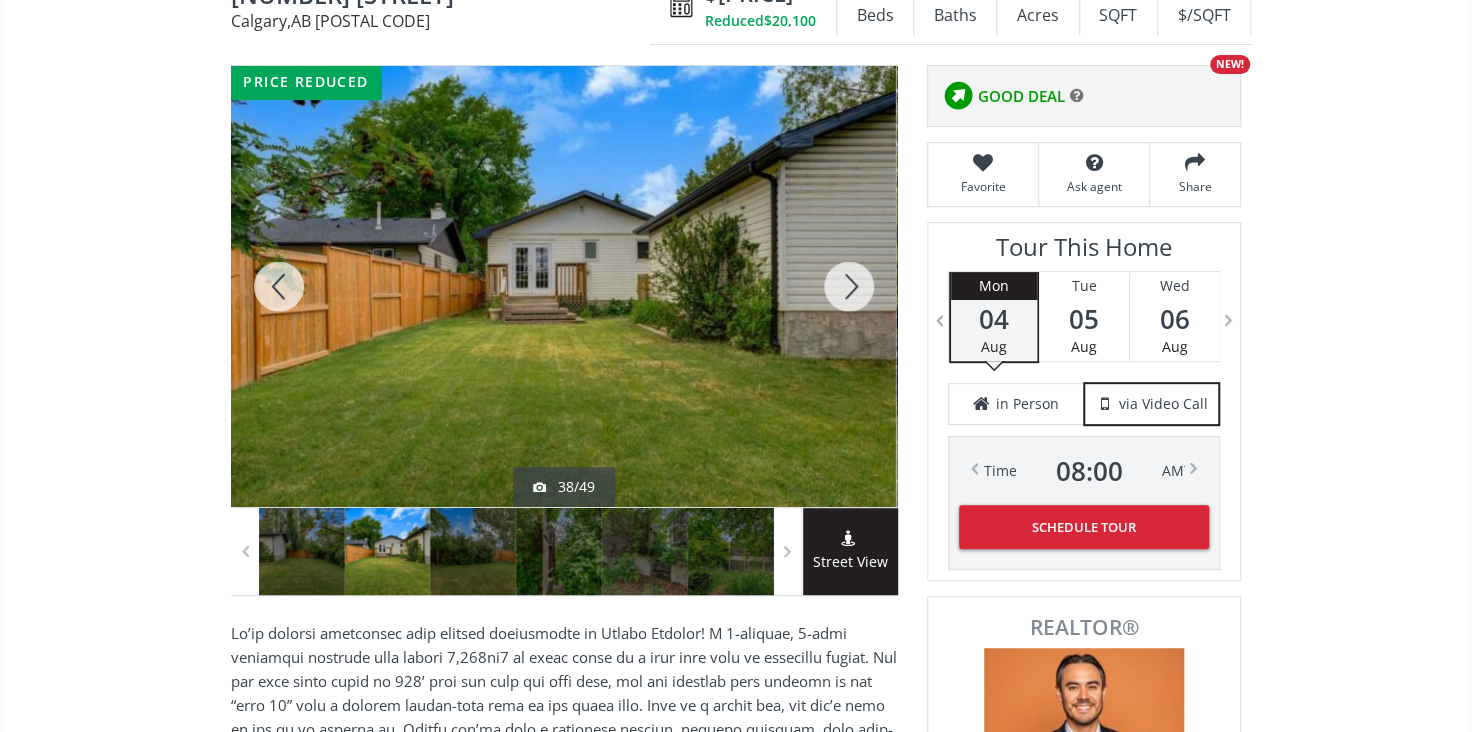 scroll, scrollTop: 181, scrollLeft: 0, axis: vertical 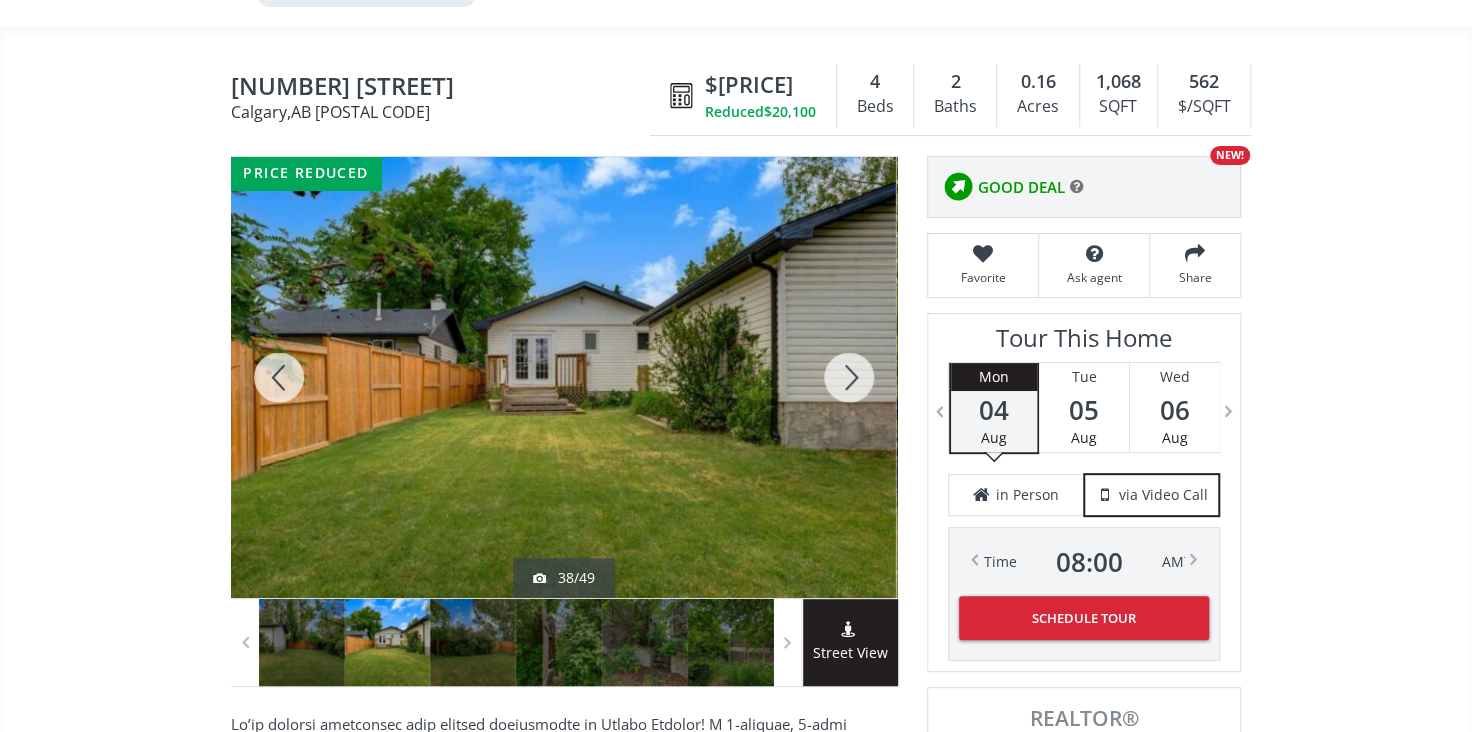 click at bounding box center (849, 377) 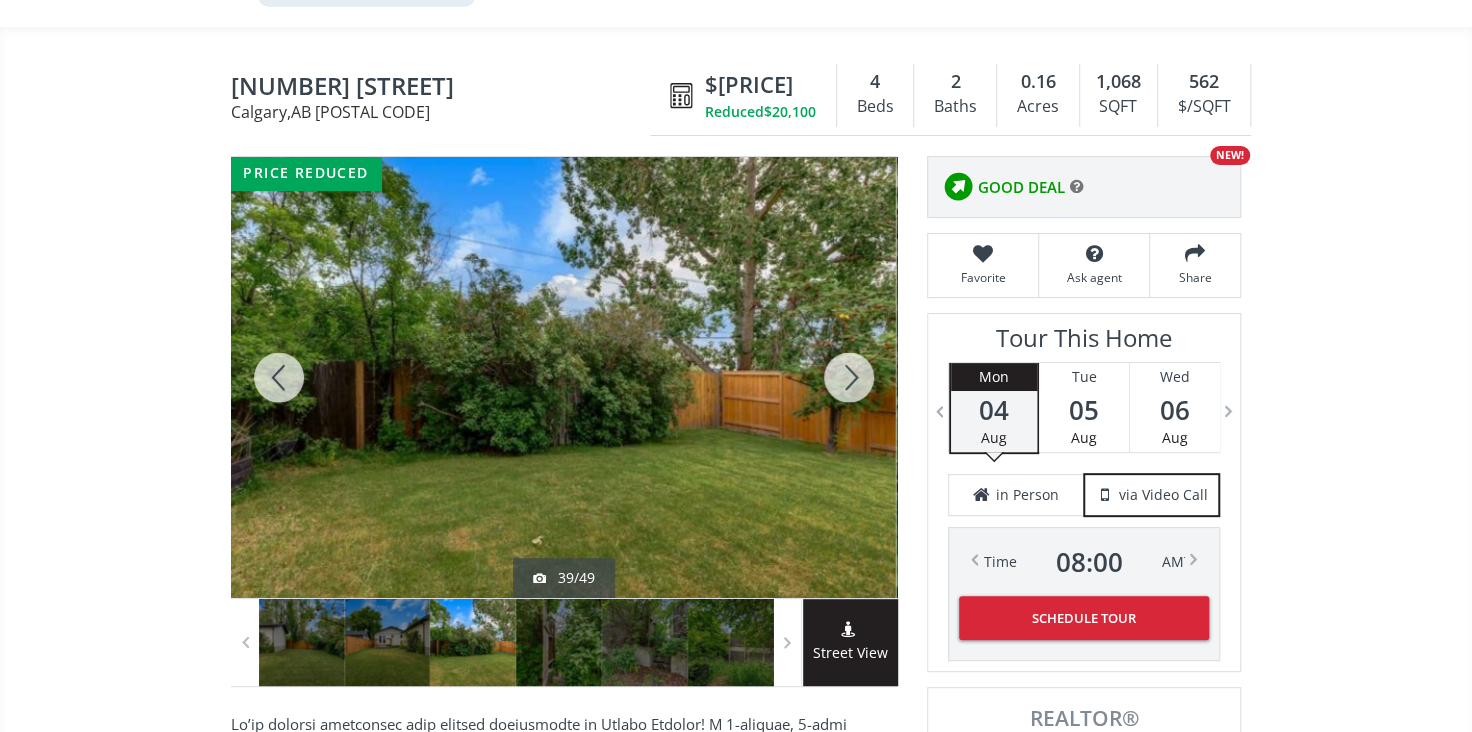 click at bounding box center (849, 377) 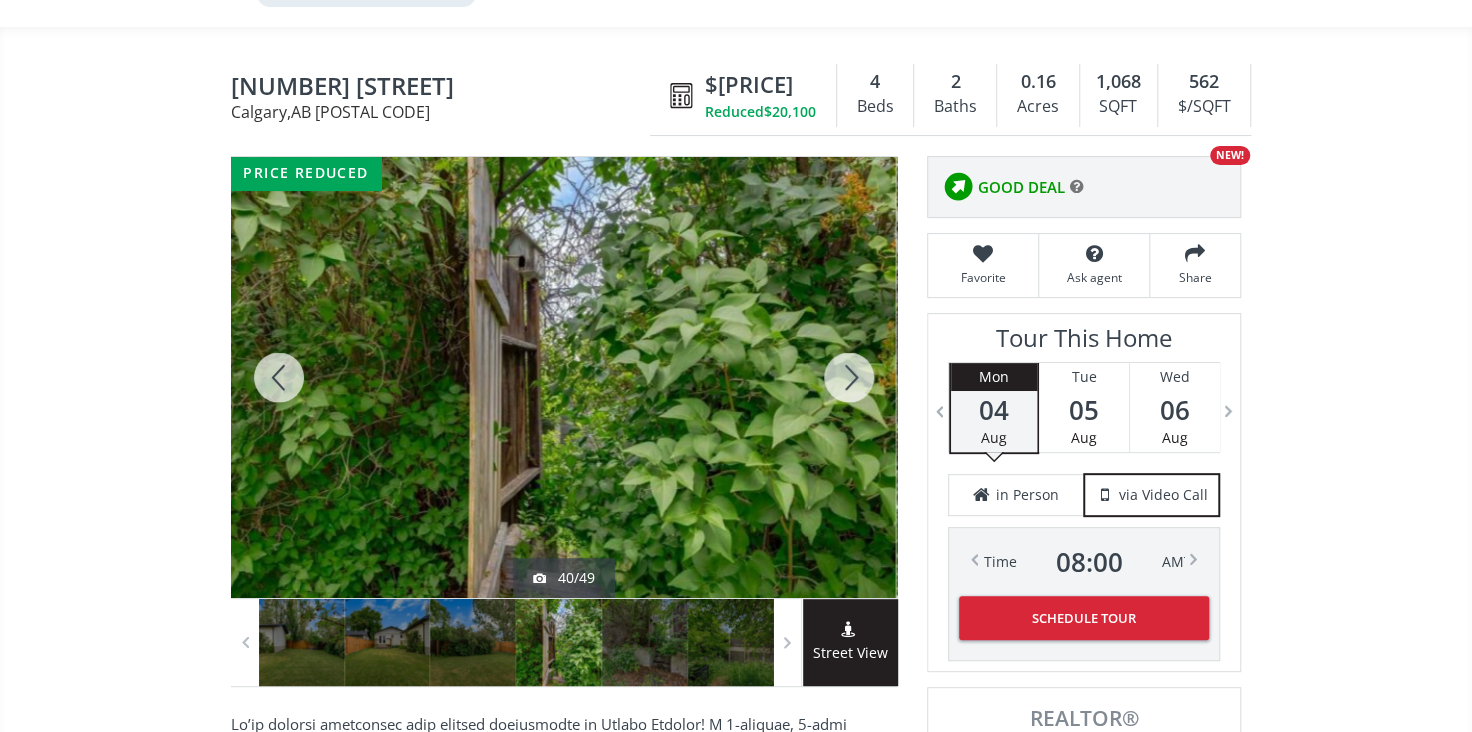 click at bounding box center (849, 377) 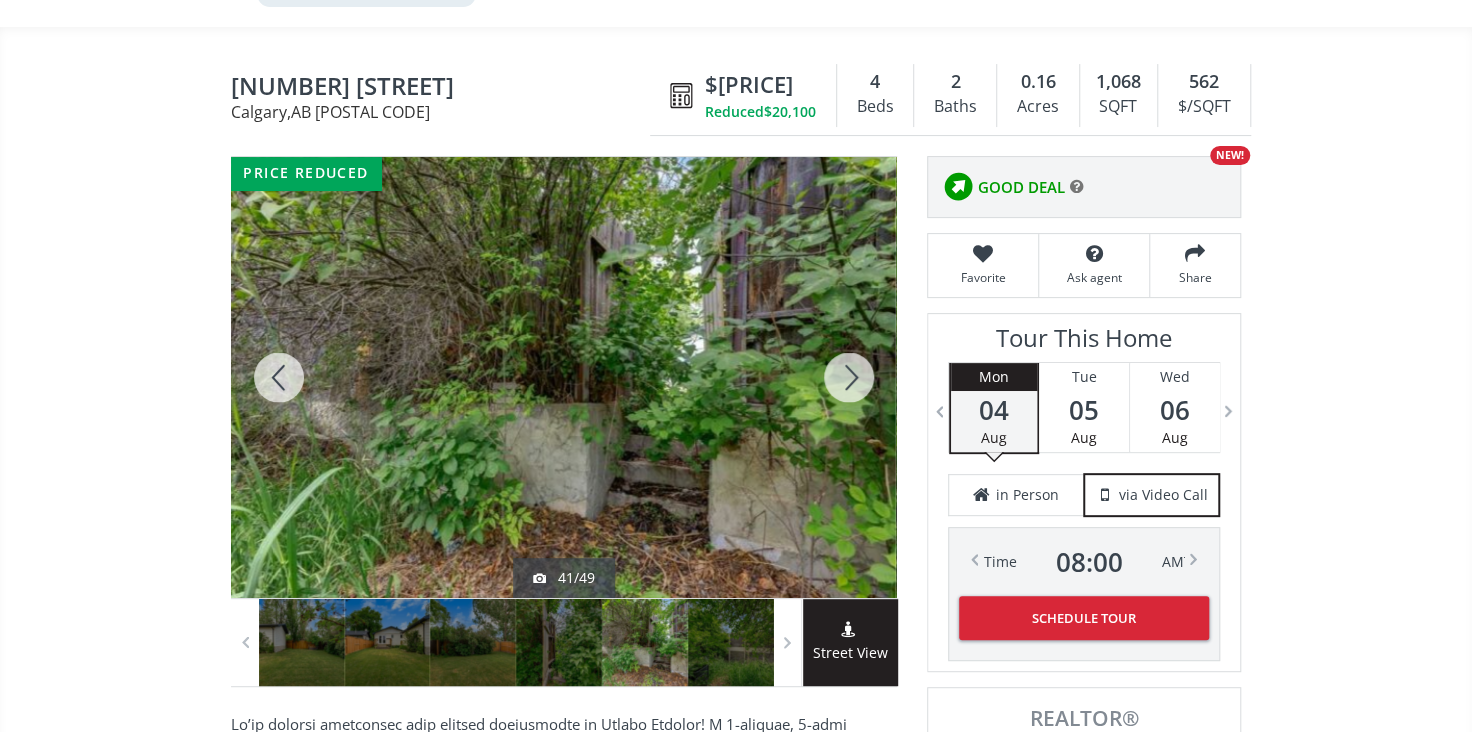 click at bounding box center (849, 377) 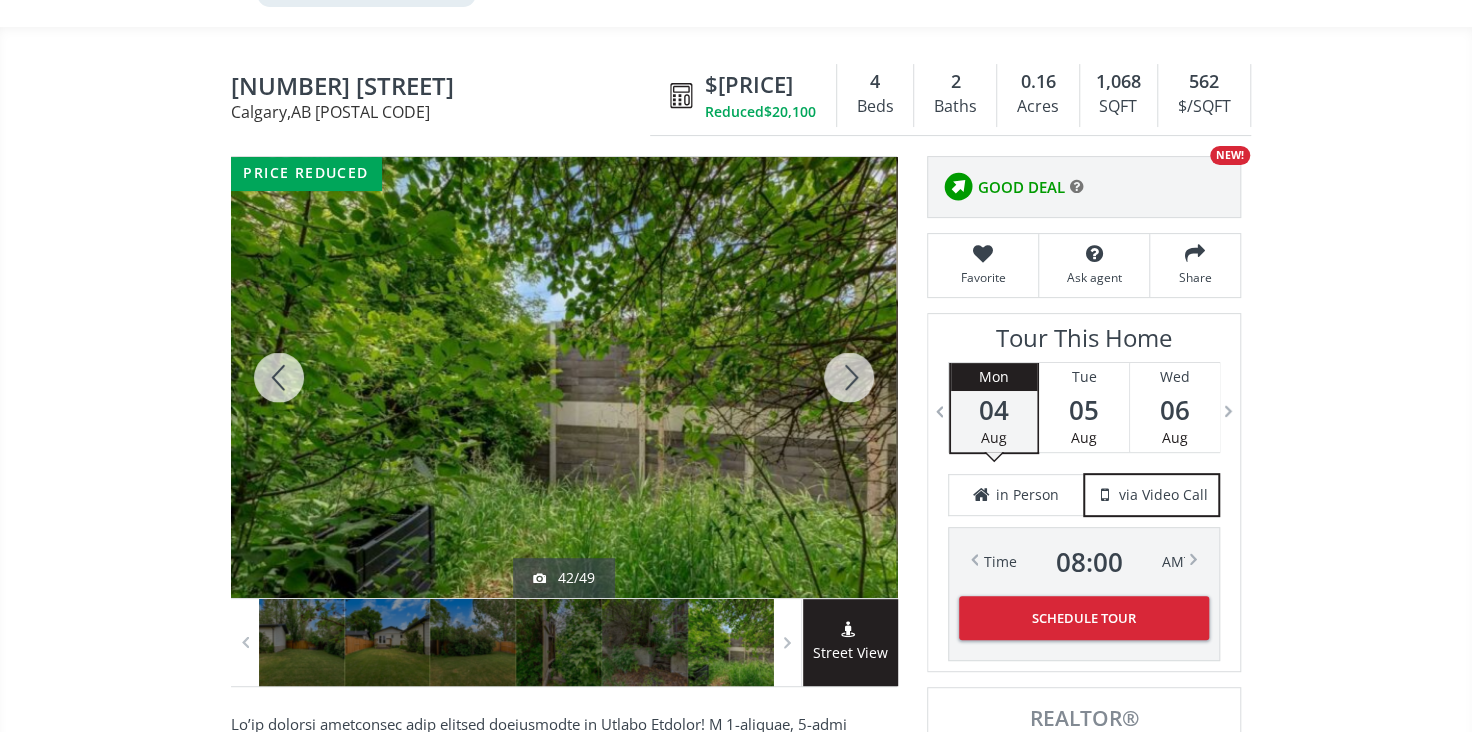 click at bounding box center [849, 377] 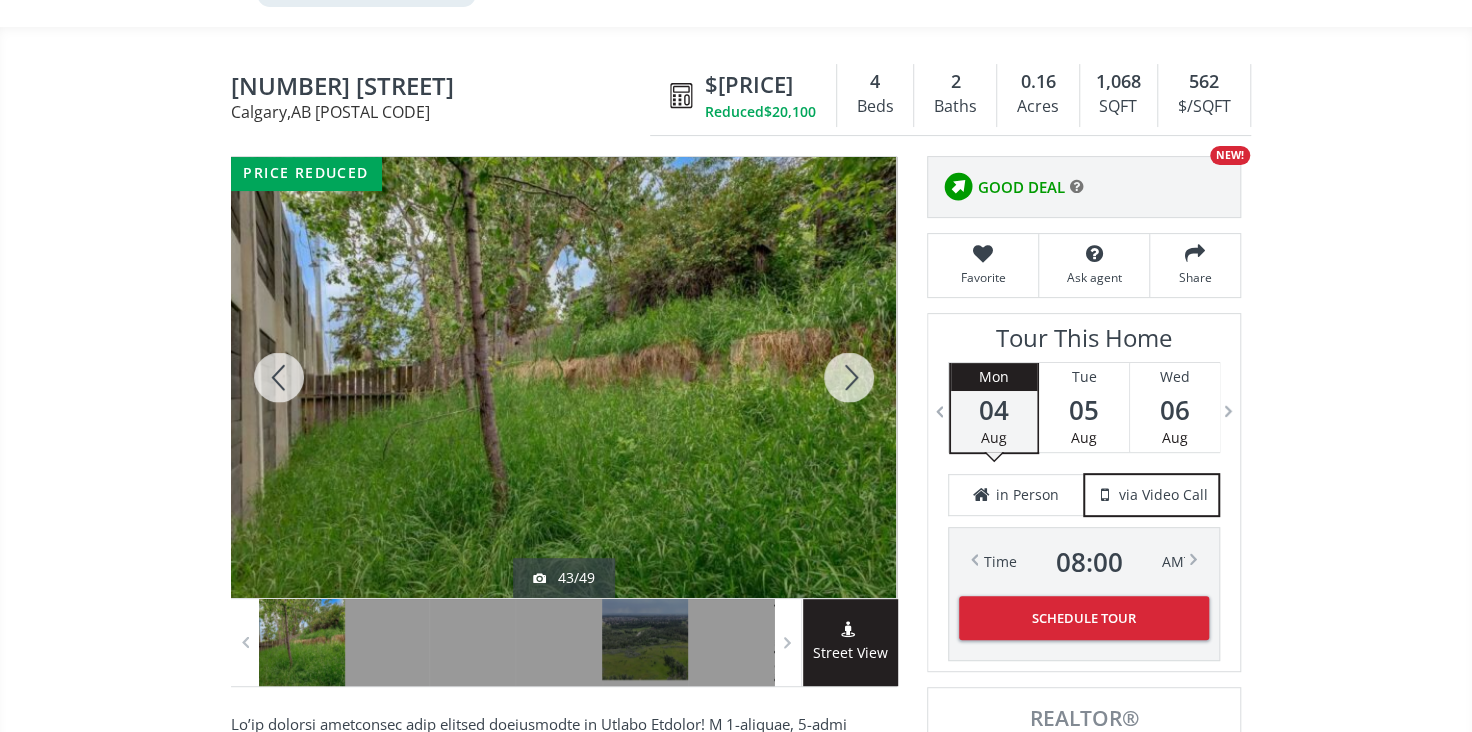 click at bounding box center (849, 377) 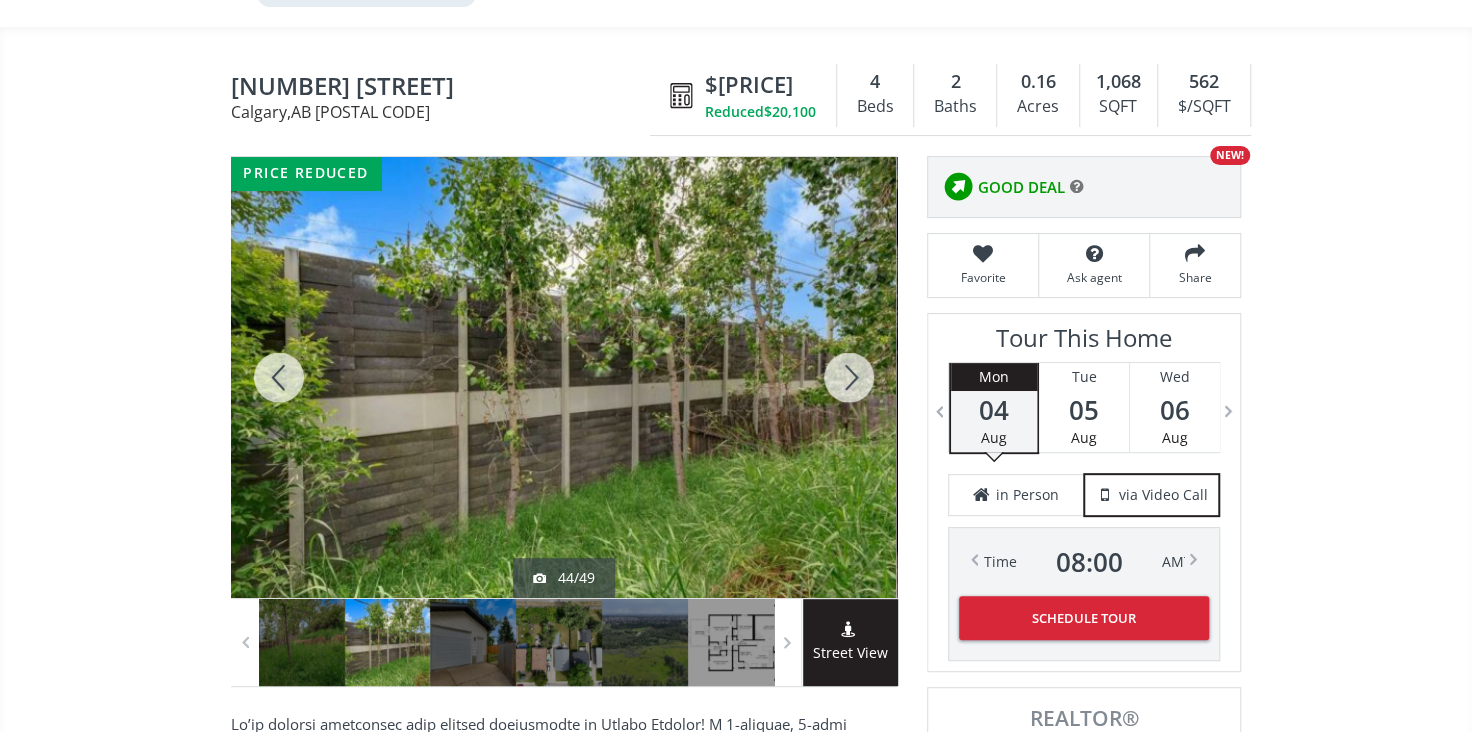 click at bounding box center (849, 377) 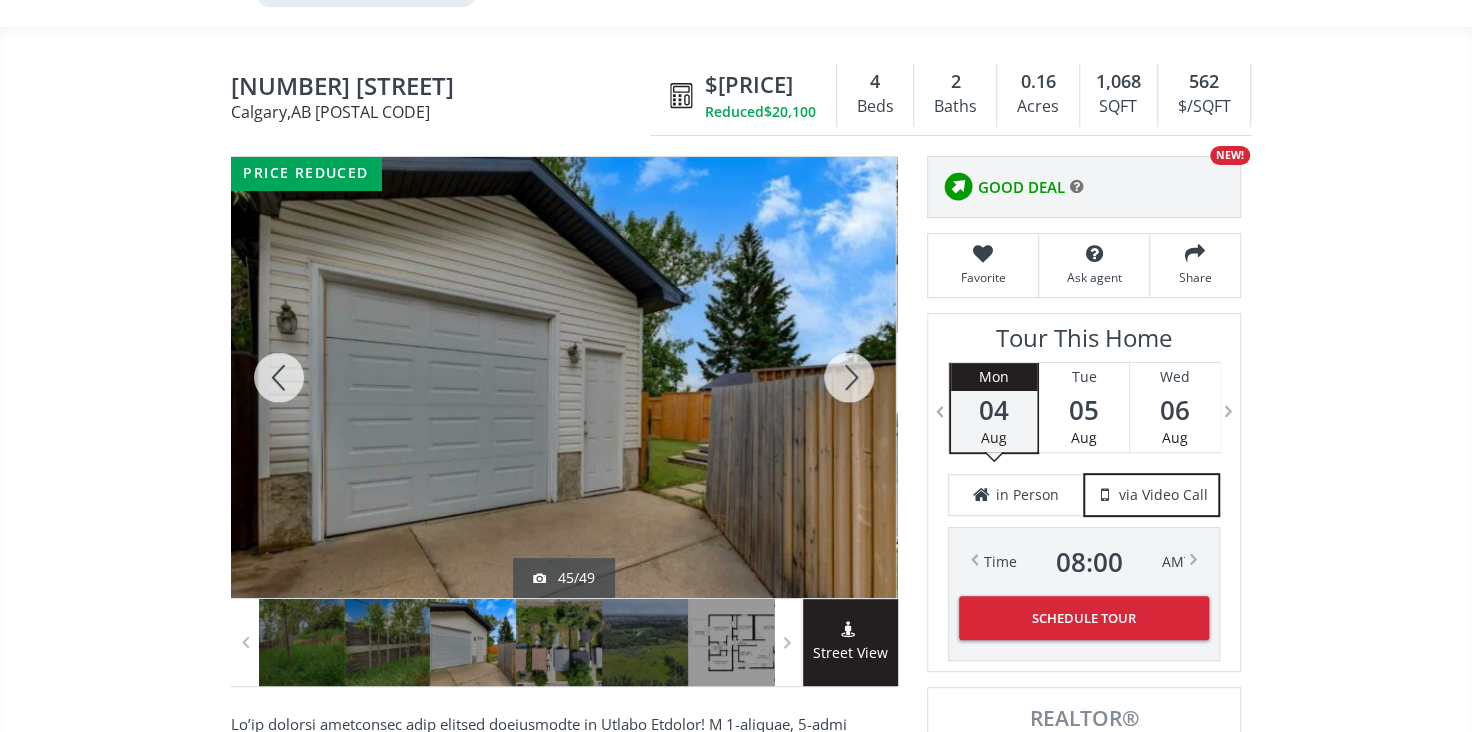 click at bounding box center [849, 377] 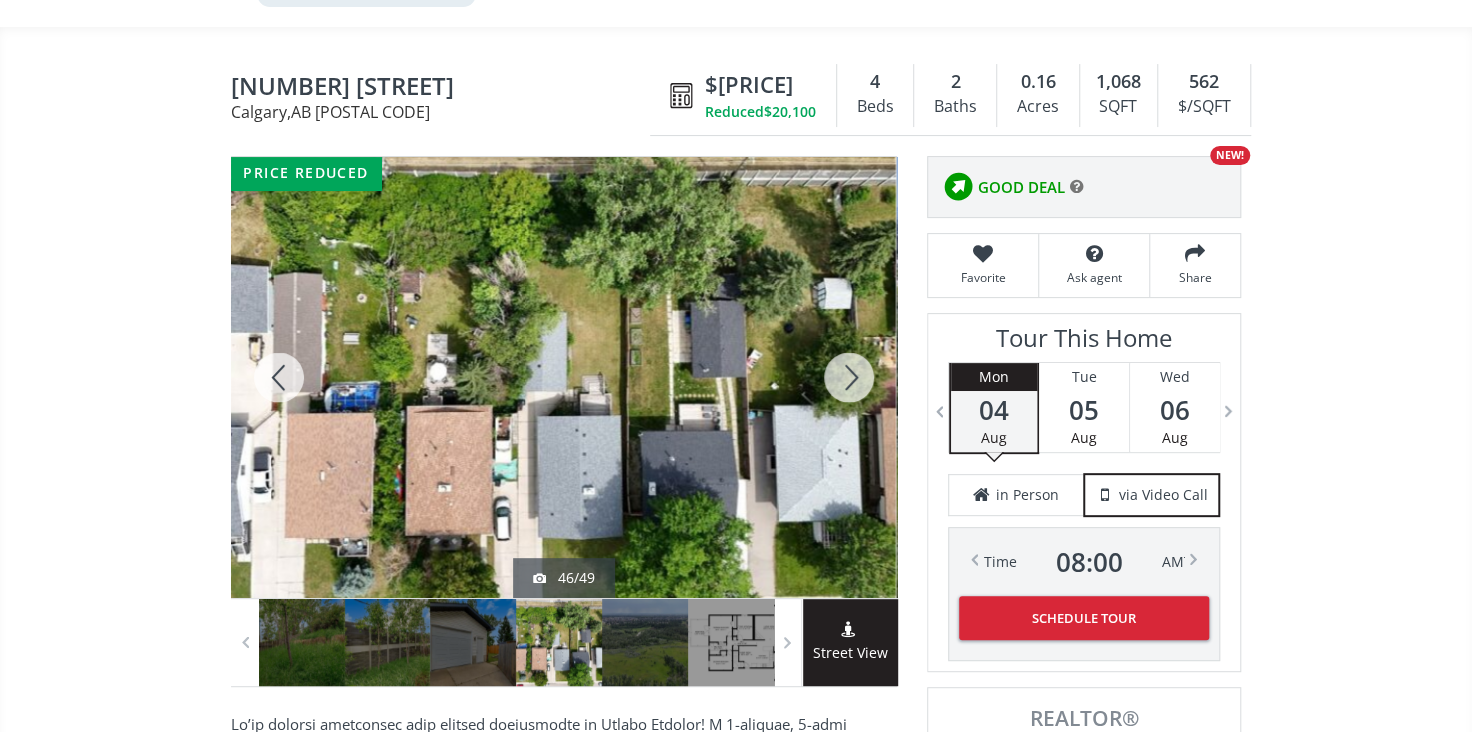 click at bounding box center (849, 377) 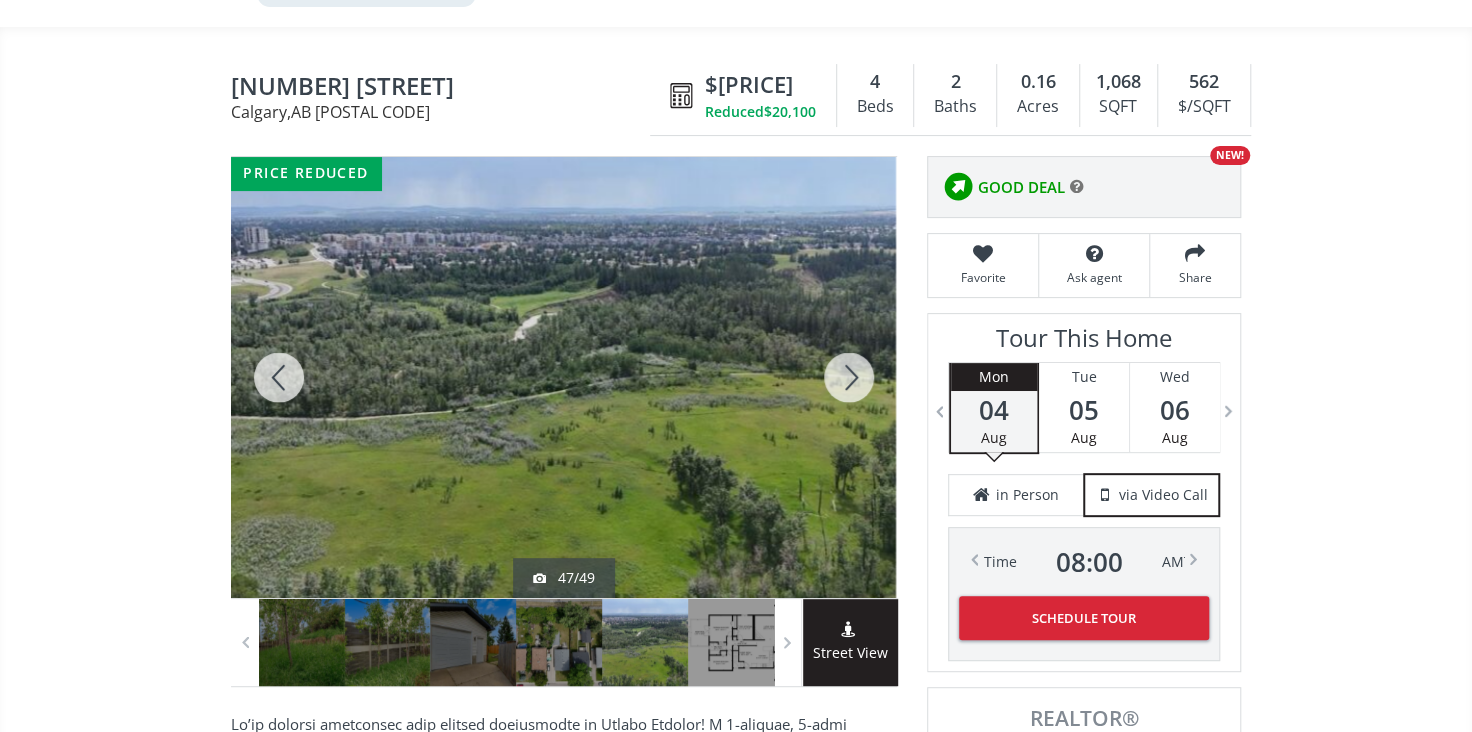 click at bounding box center (849, 377) 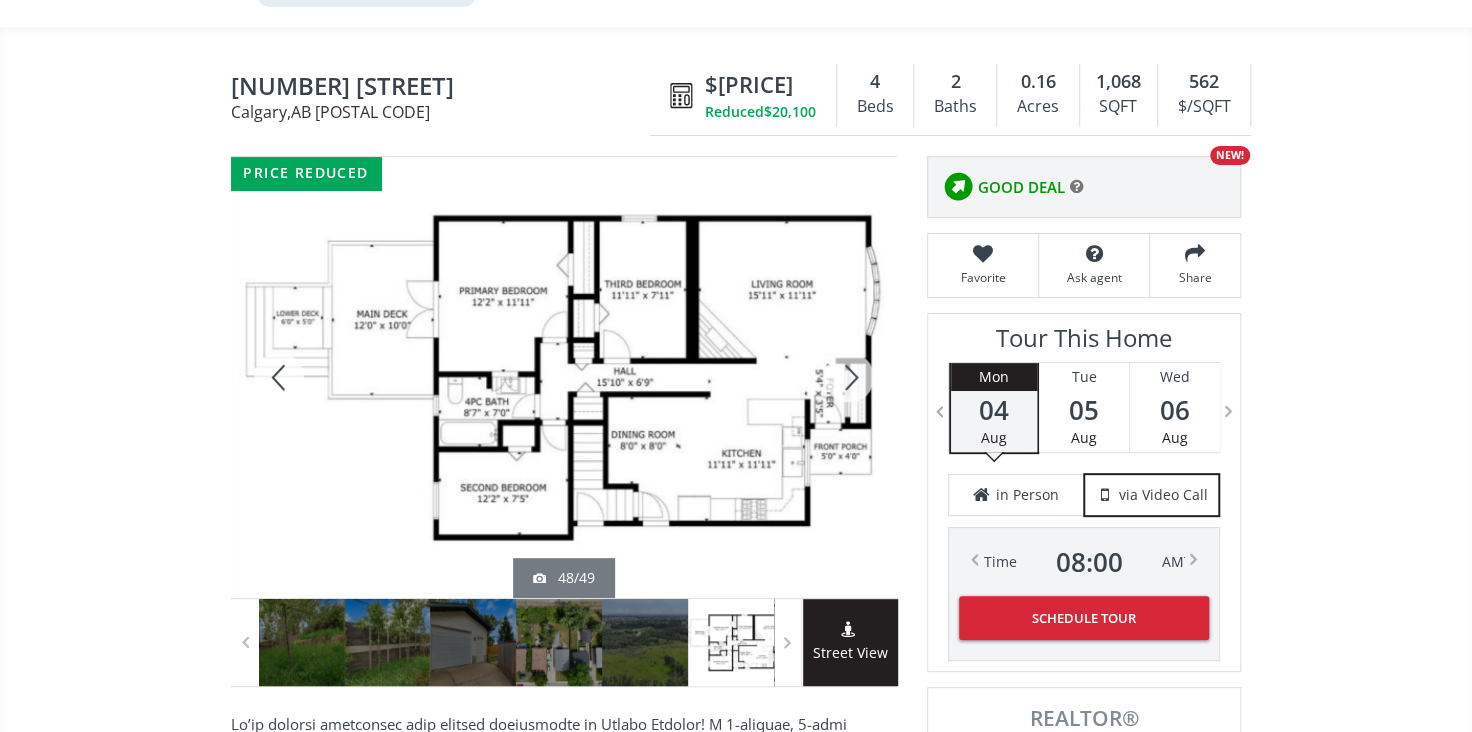 click at bounding box center (849, 377) 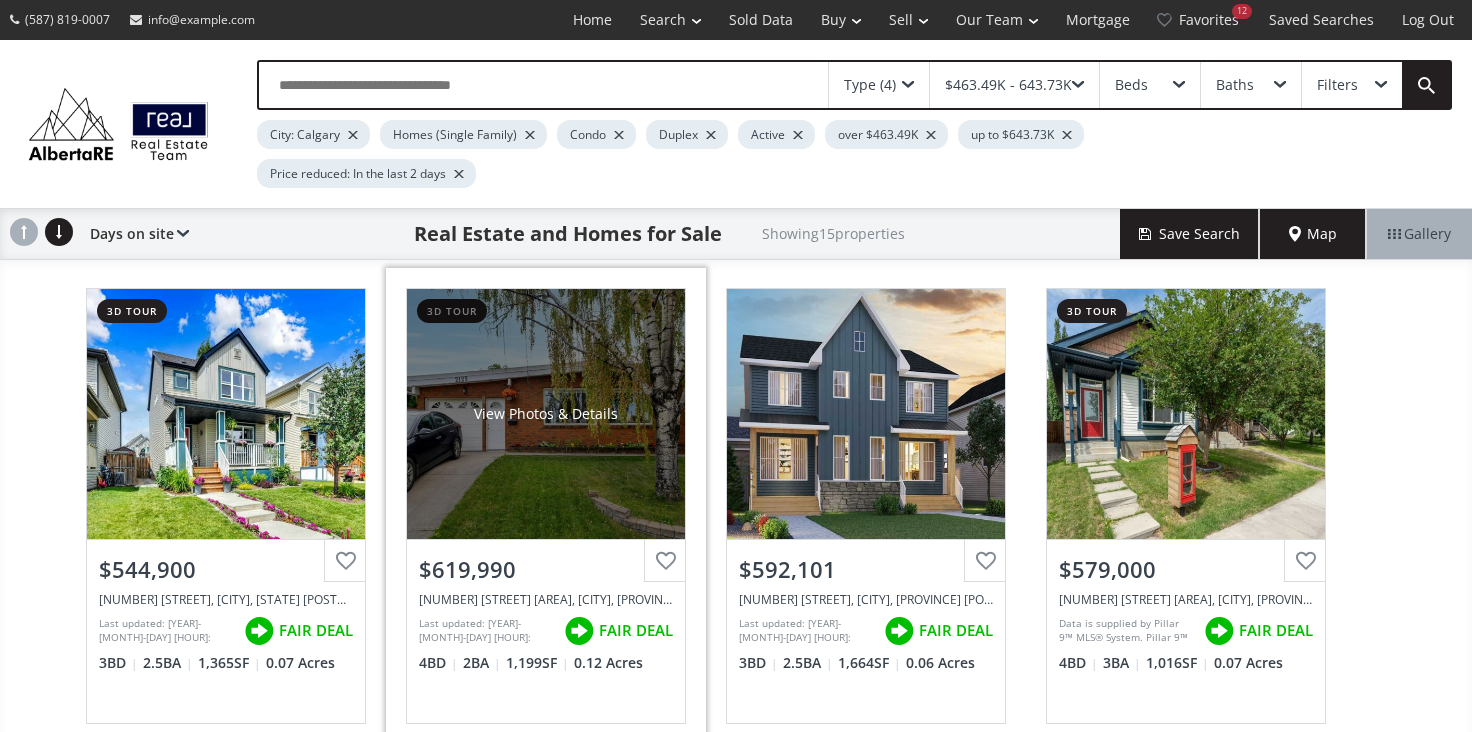 scroll, scrollTop: 0, scrollLeft: 0, axis: both 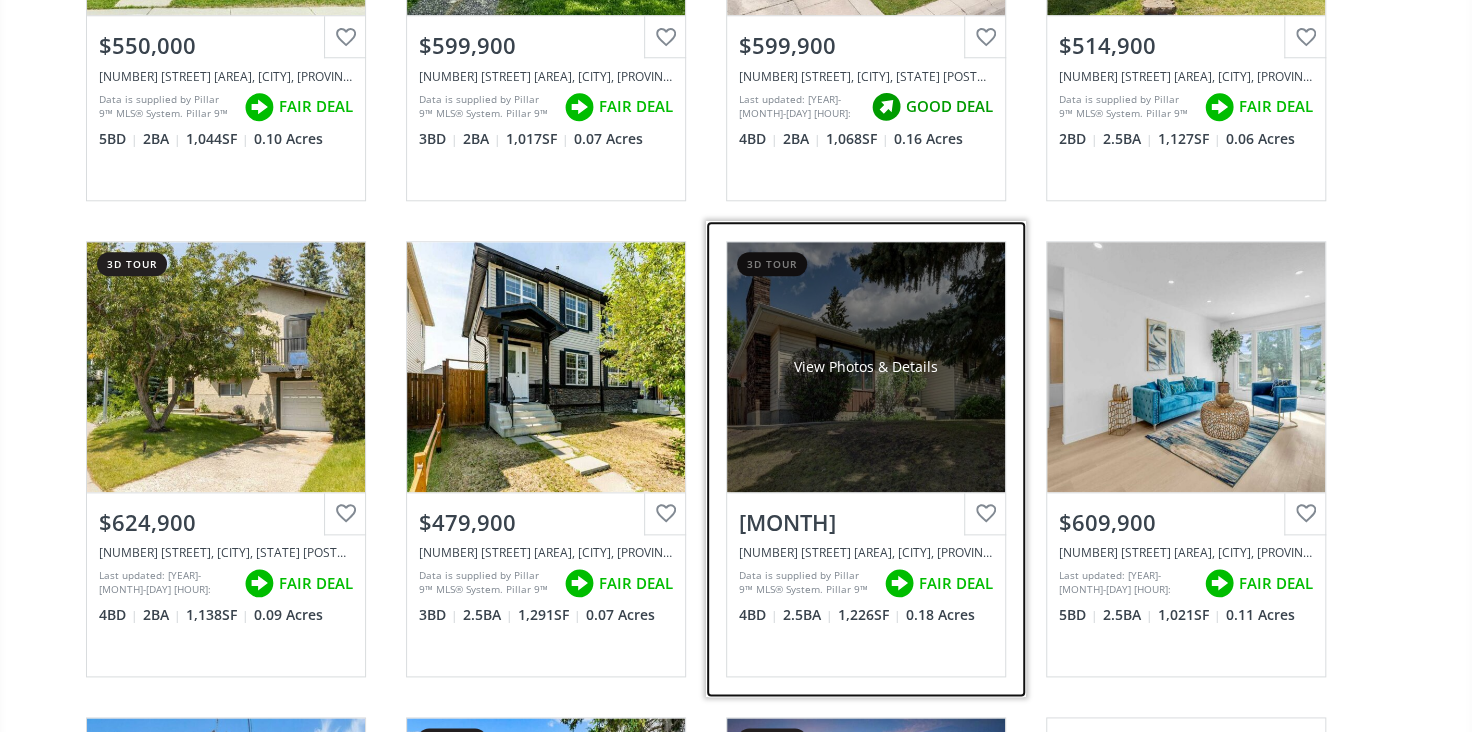 click on "View Photos & Details" at bounding box center [866, 367] 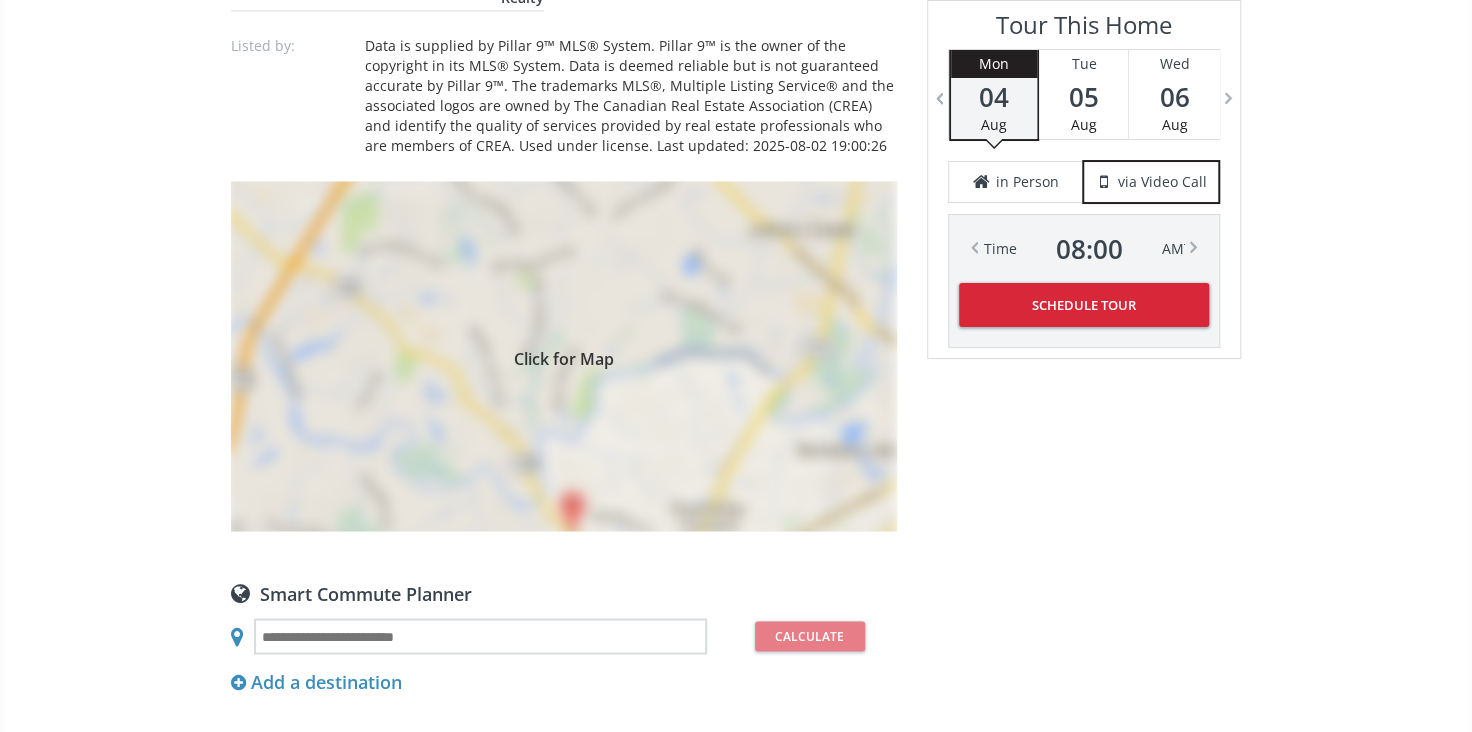 scroll, scrollTop: 1636, scrollLeft: 0, axis: vertical 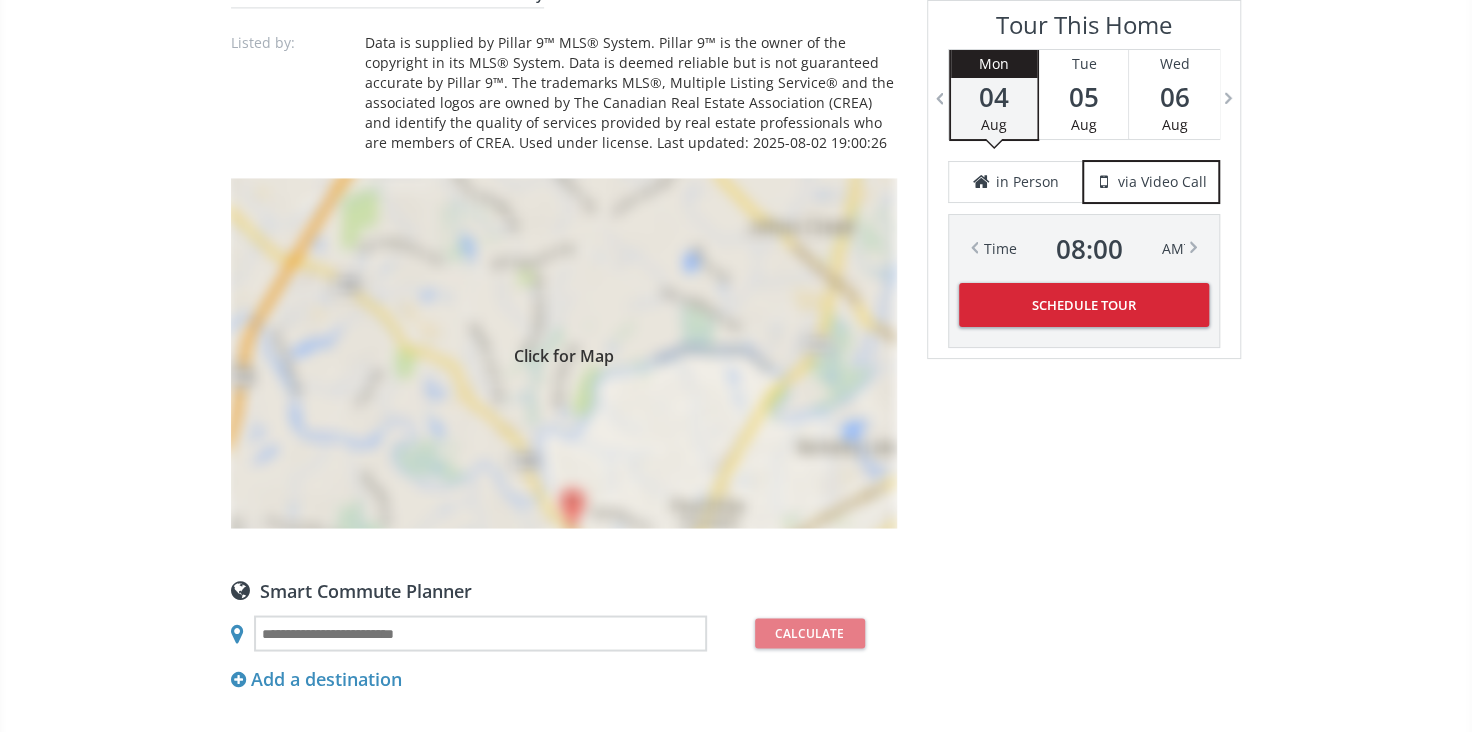 click on "Click for Map" at bounding box center (564, 353) 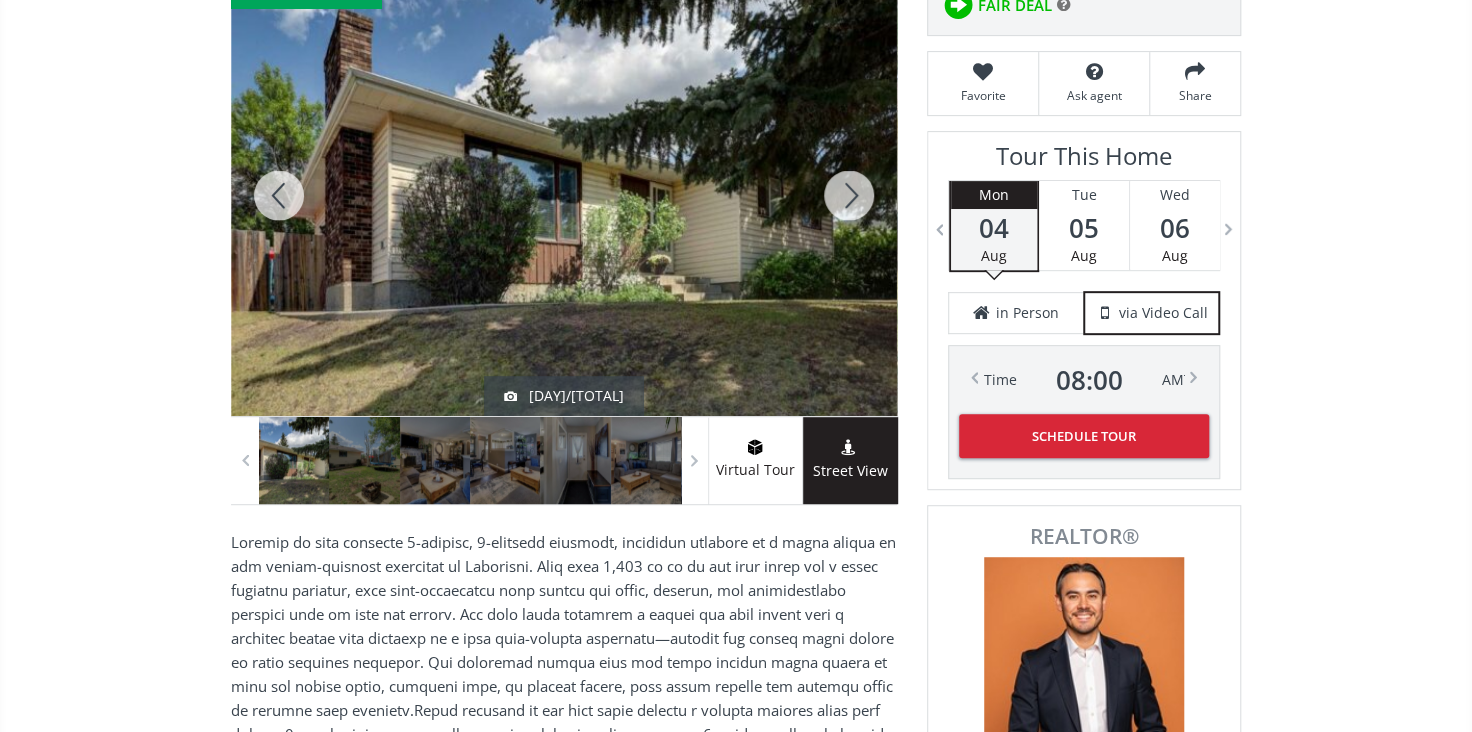 scroll, scrollTop: 272, scrollLeft: 0, axis: vertical 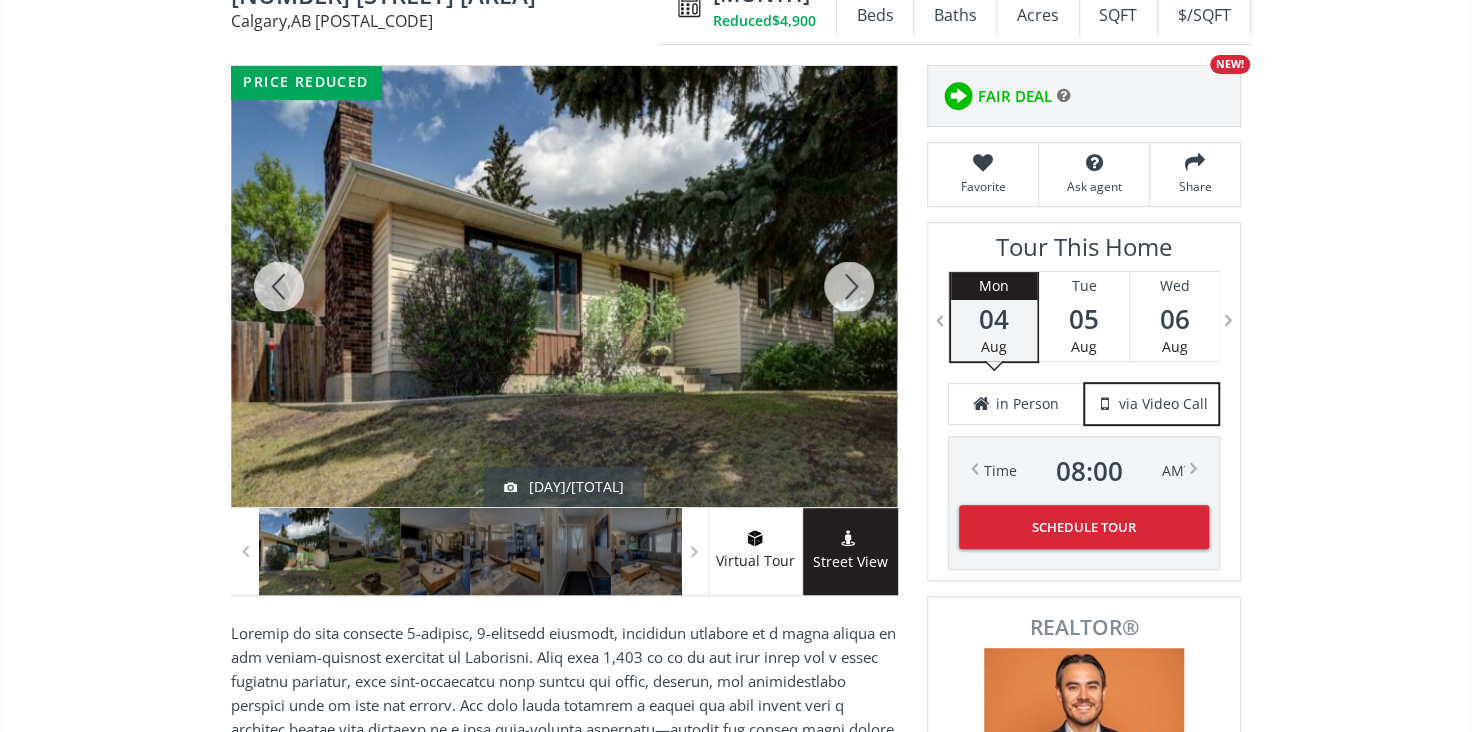 click at bounding box center [849, 286] 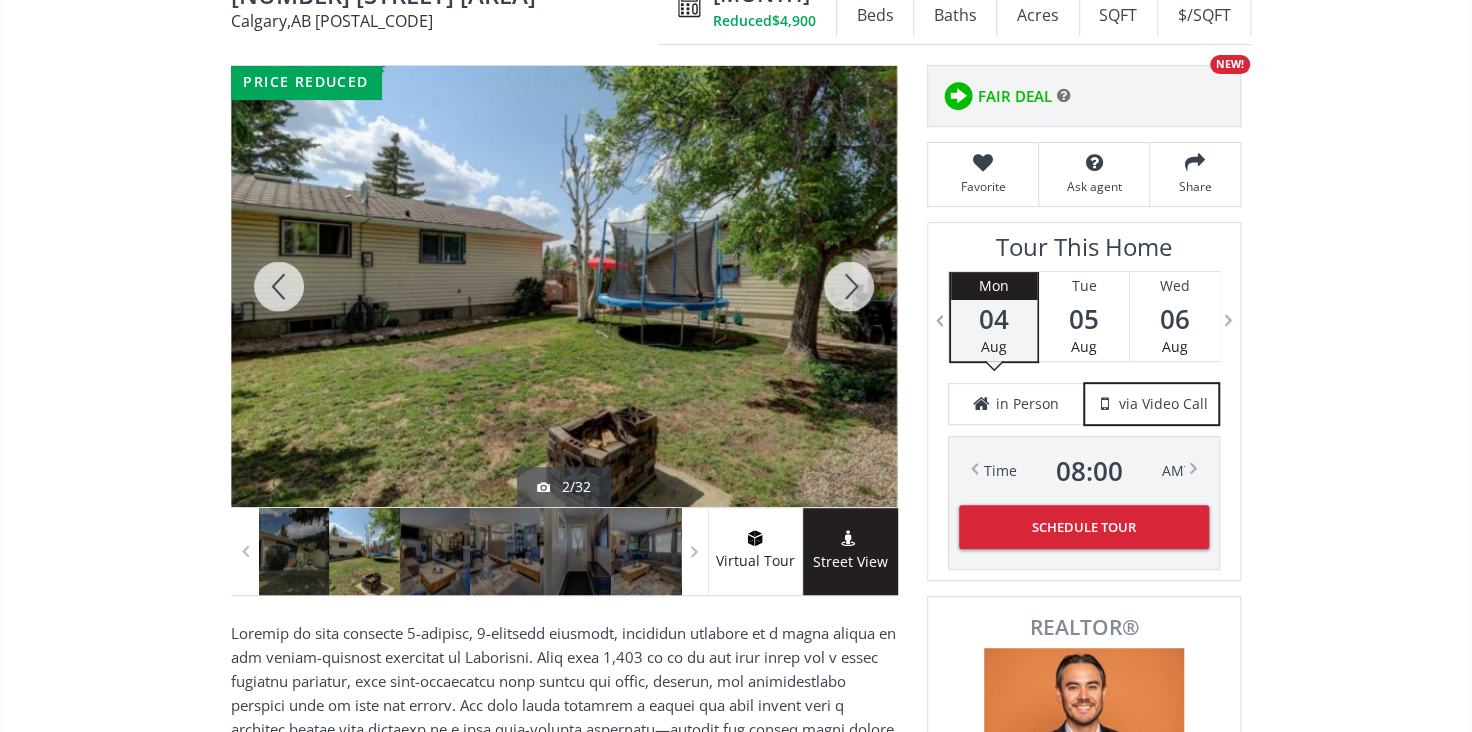 click at bounding box center (849, 286) 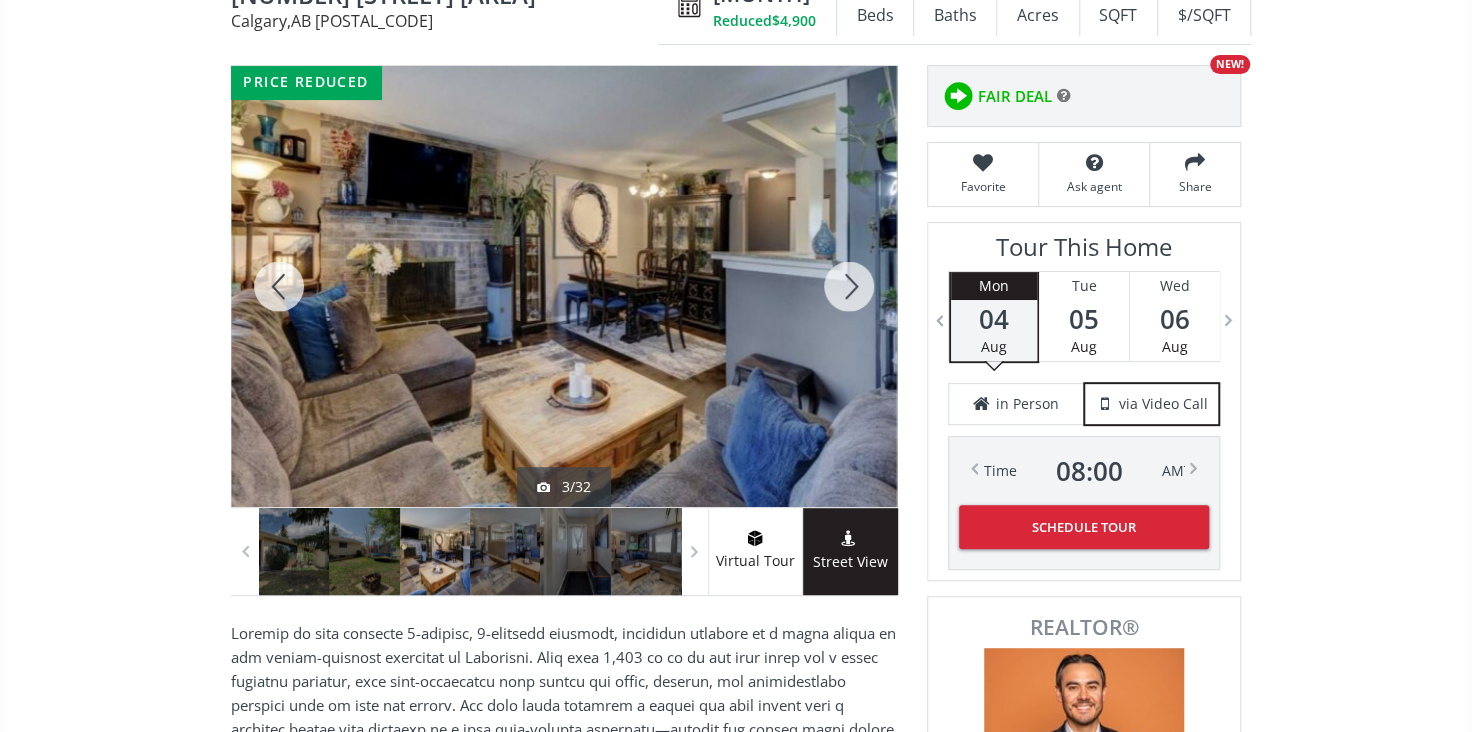 click at bounding box center [849, 286] 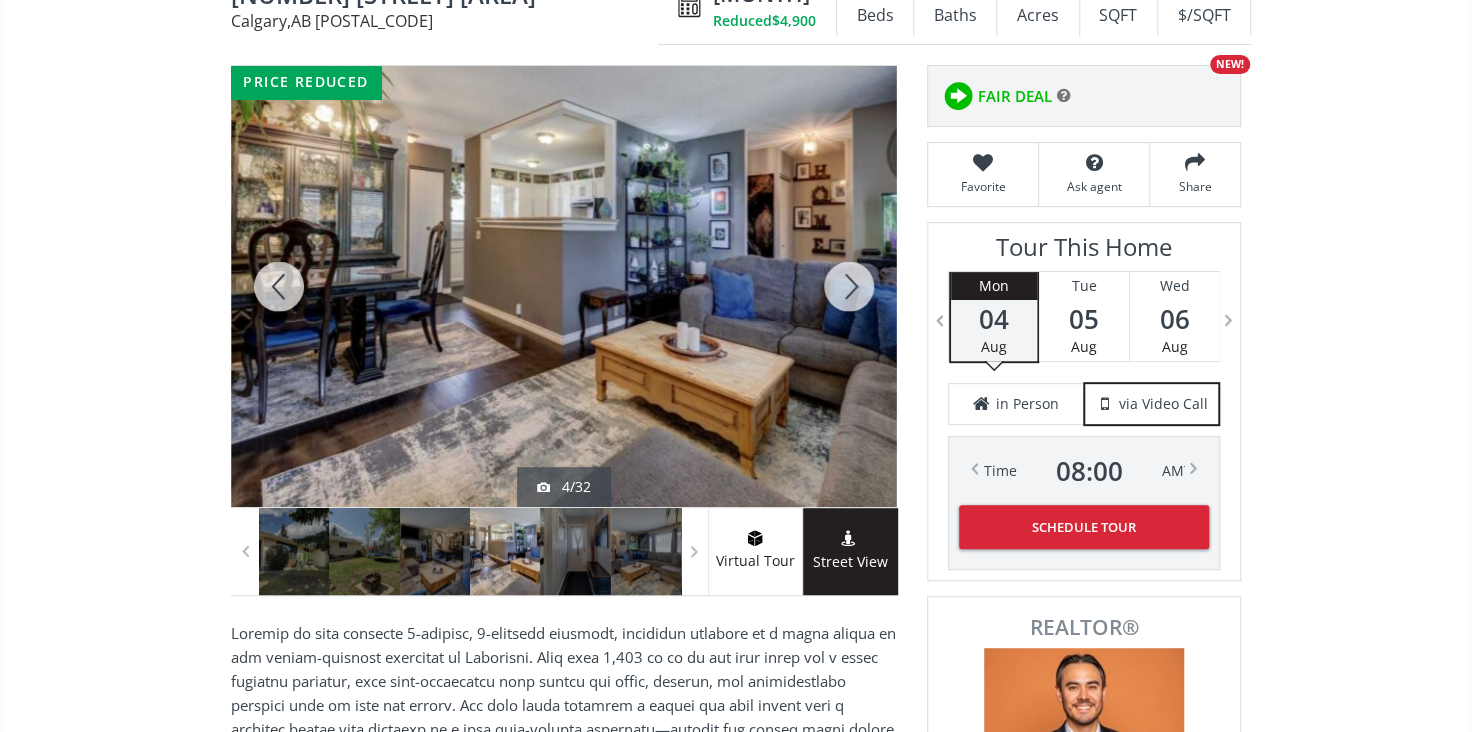 click at bounding box center [849, 286] 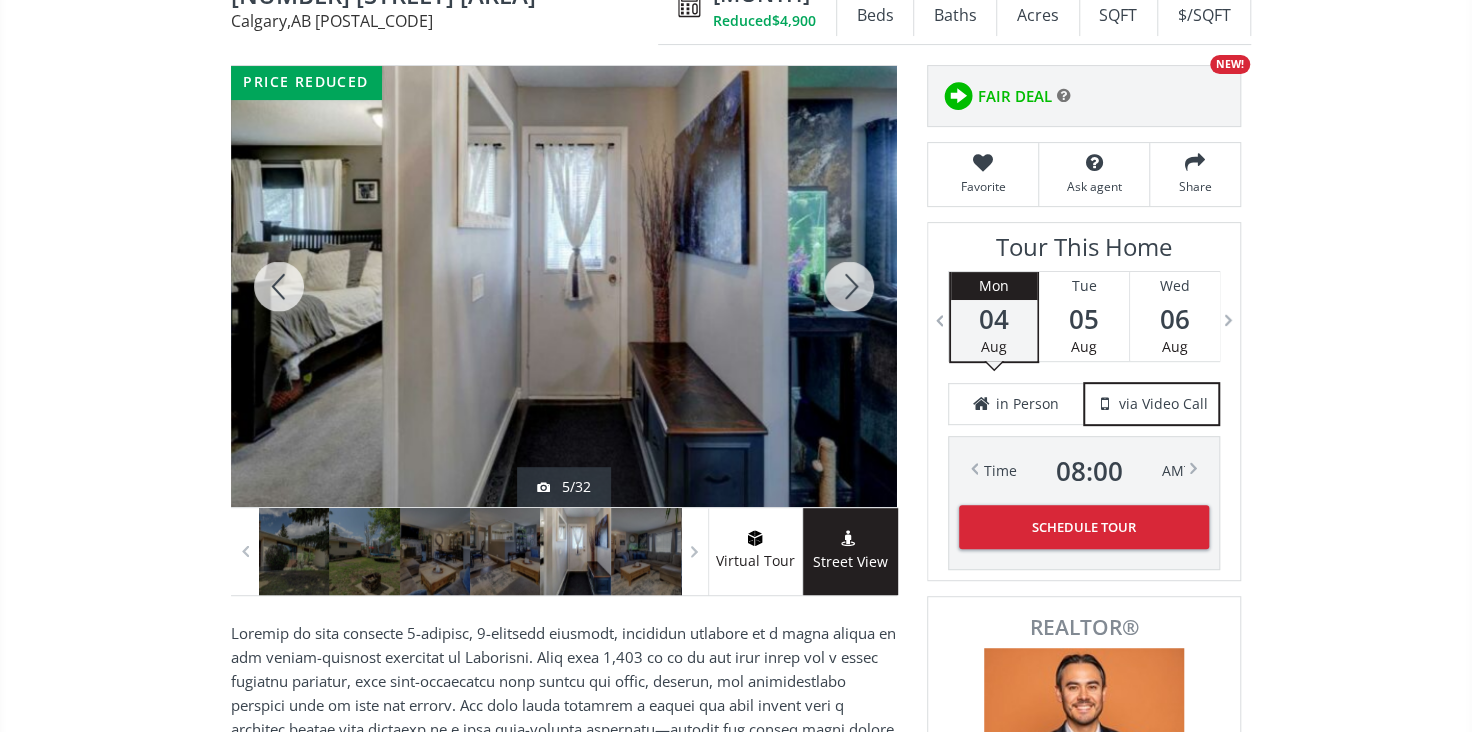 click at bounding box center [849, 286] 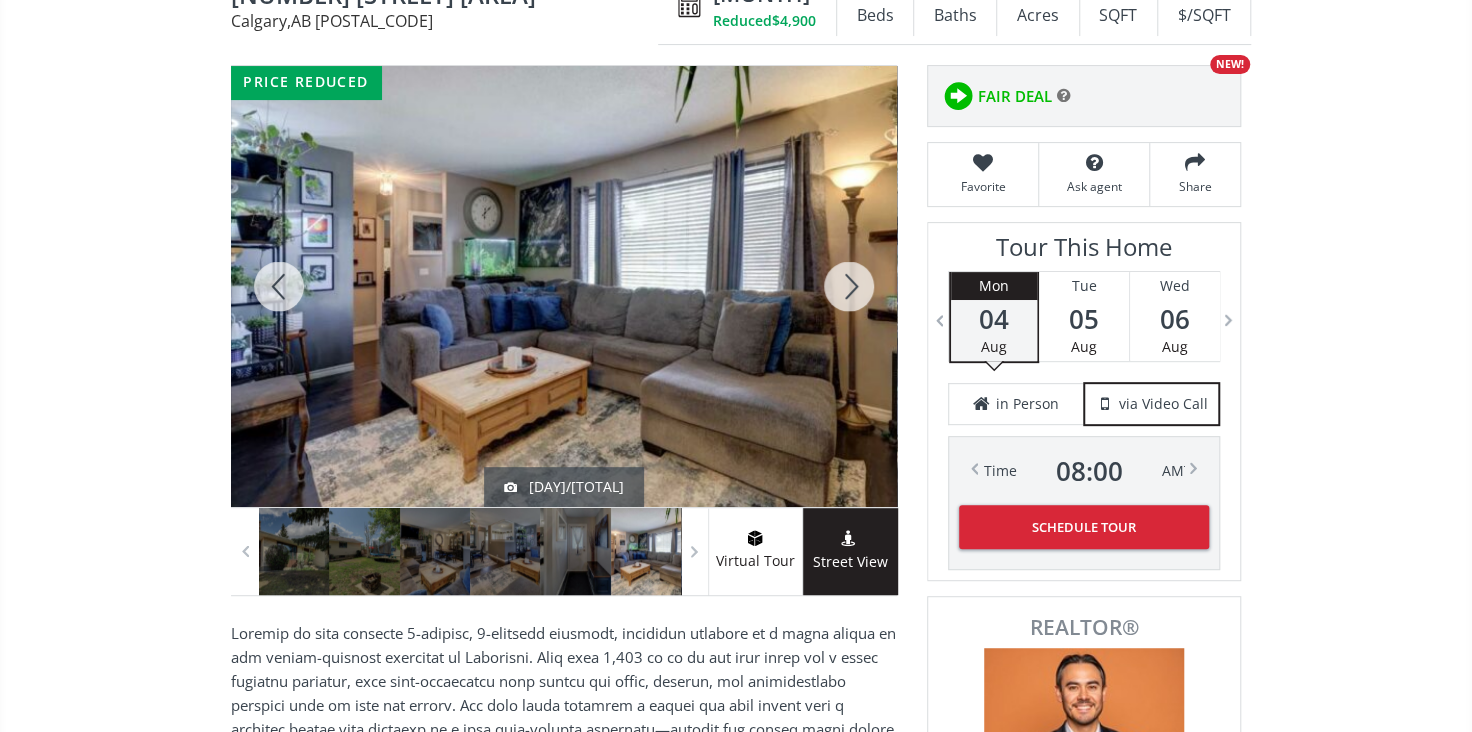 click at bounding box center [849, 286] 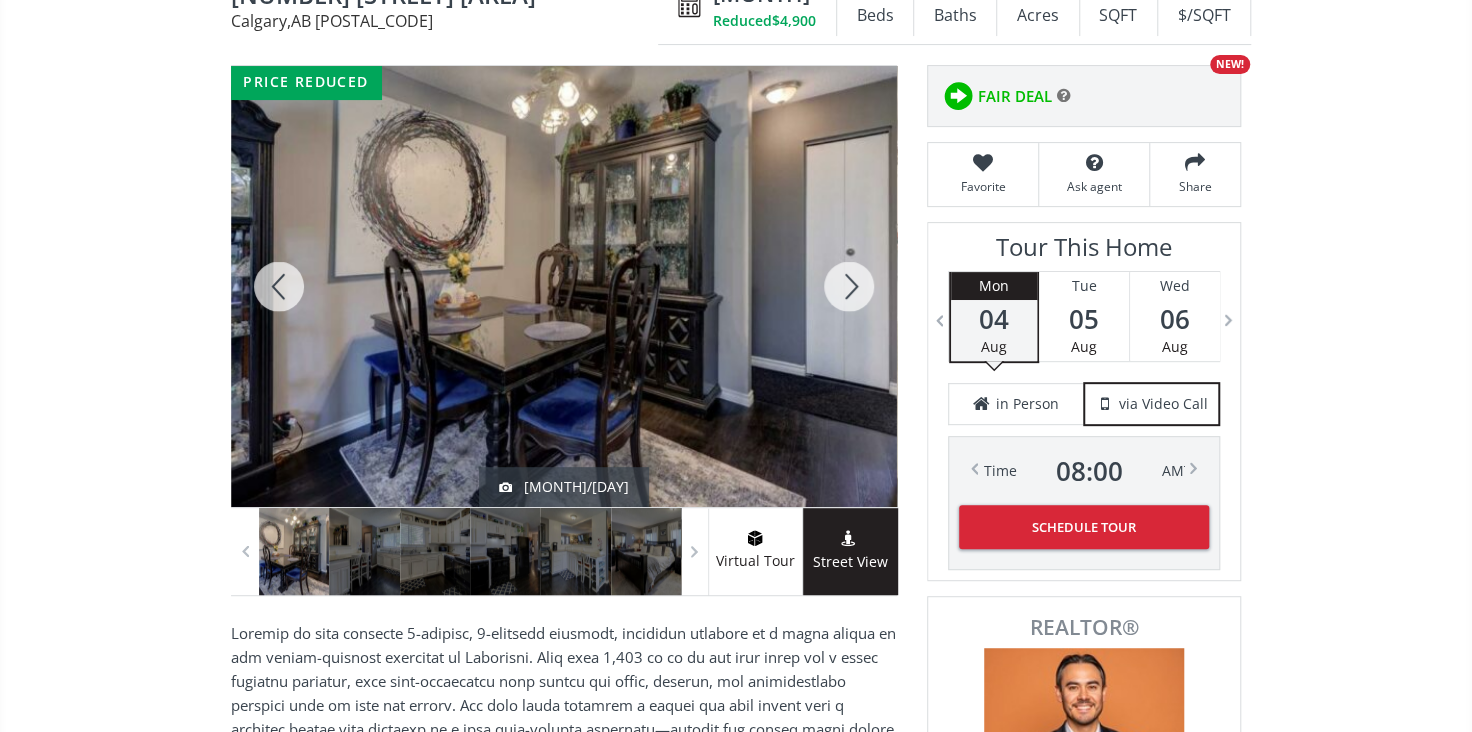click at bounding box center [849, 286] 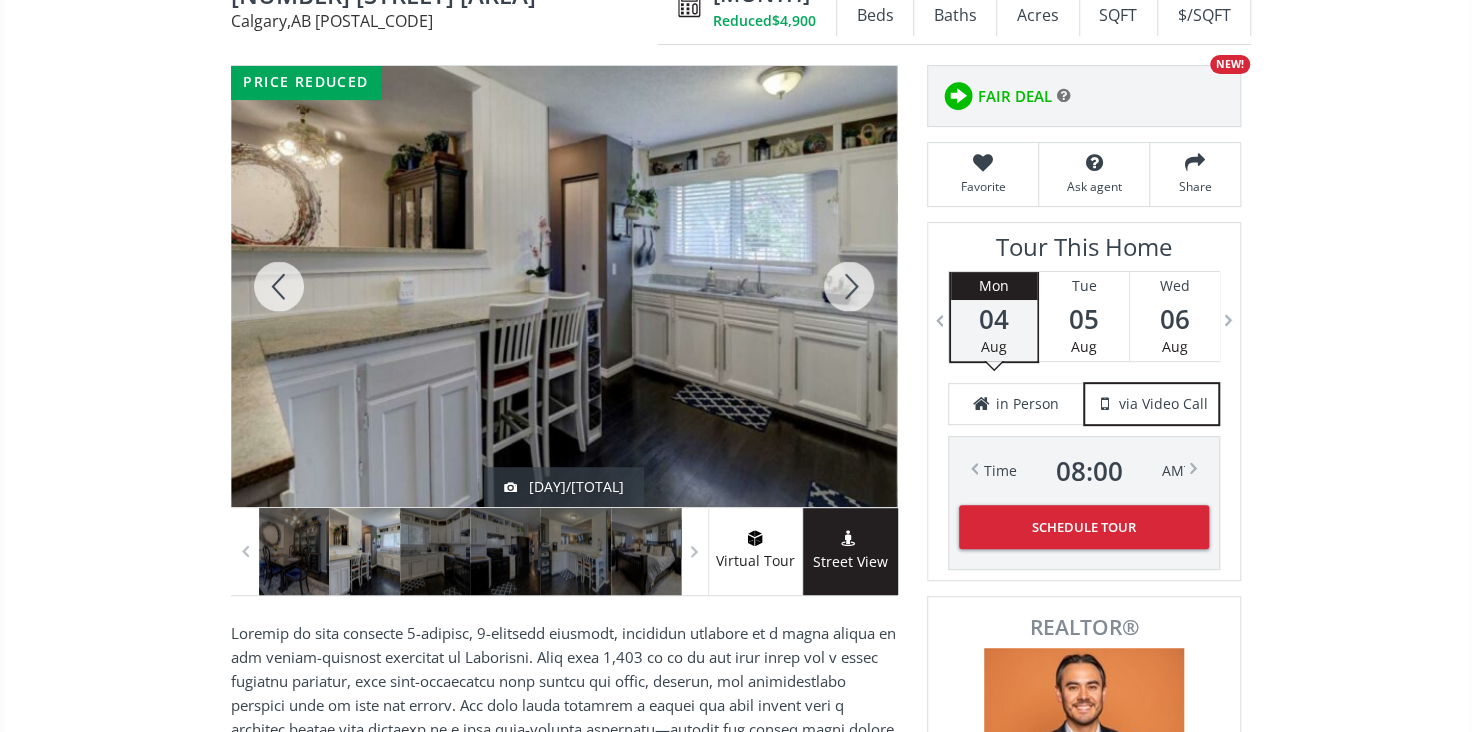 click at bounding box center [849, 286] 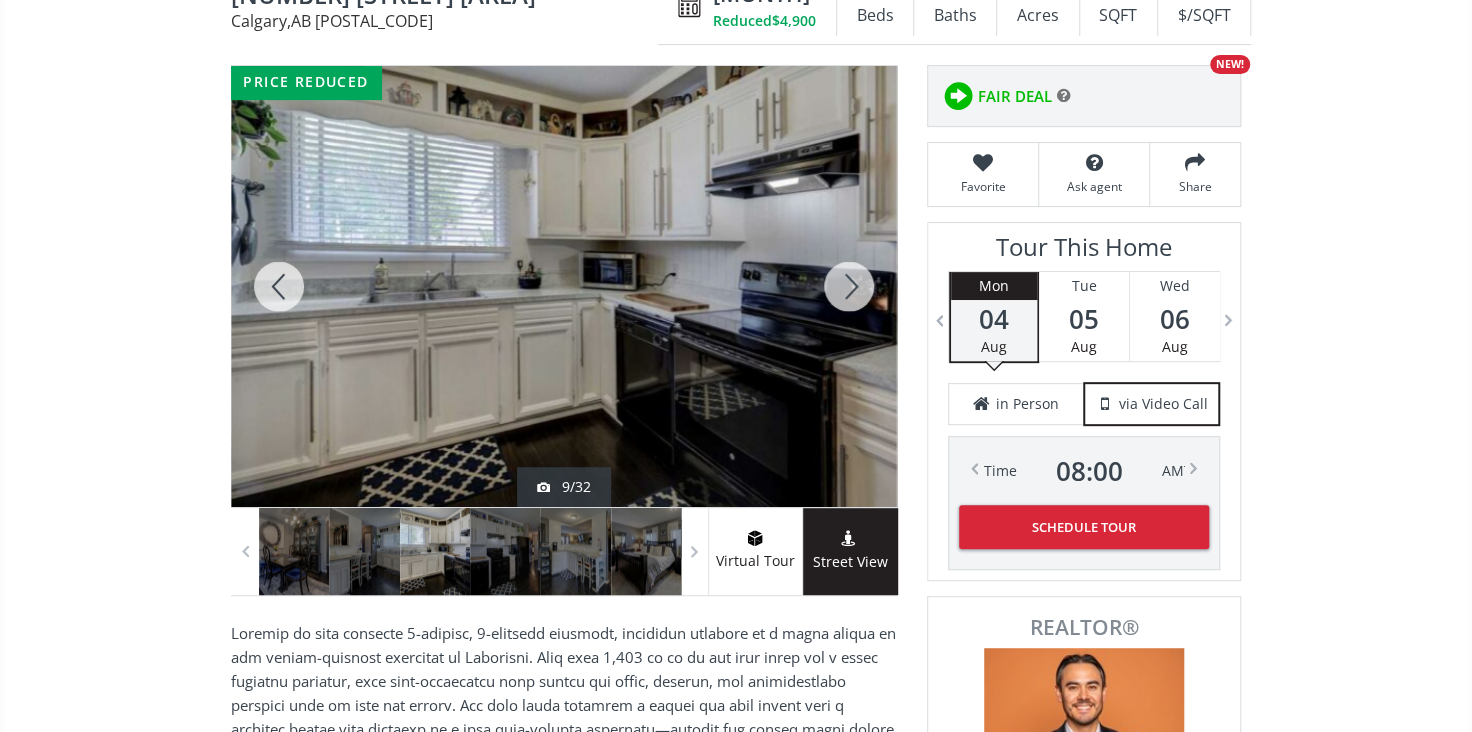 click at bounding box center [849, 286] 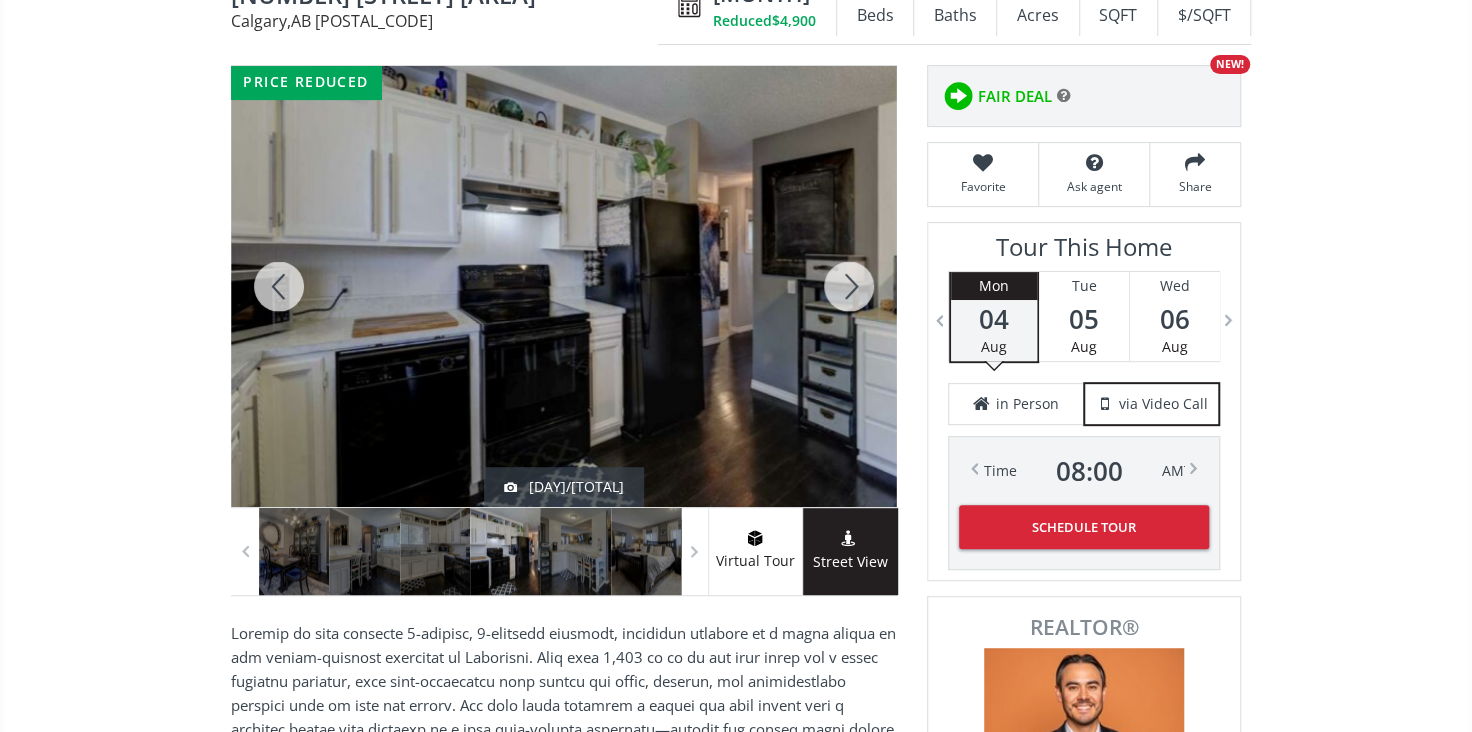 click at bounding box center (849, 286) 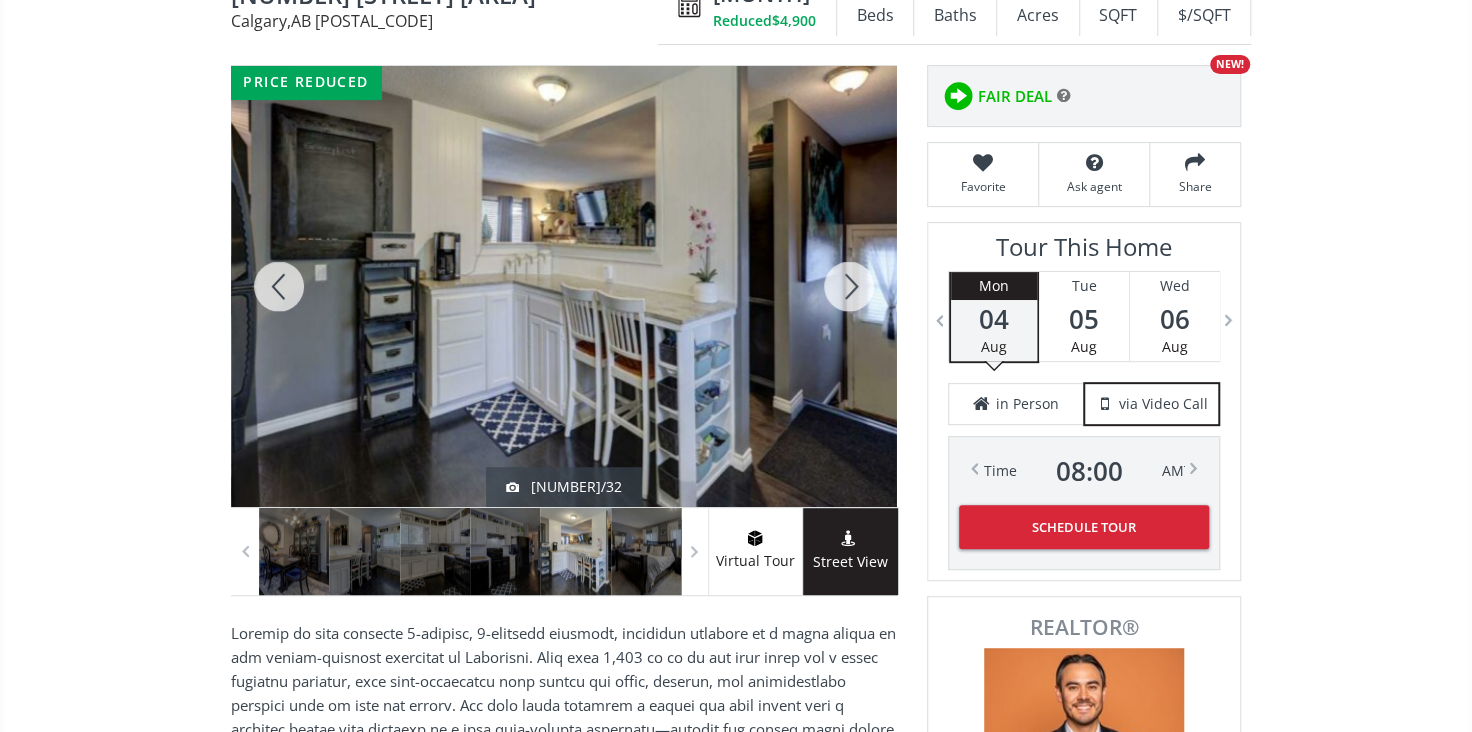 click at bounding box center [849, 286] 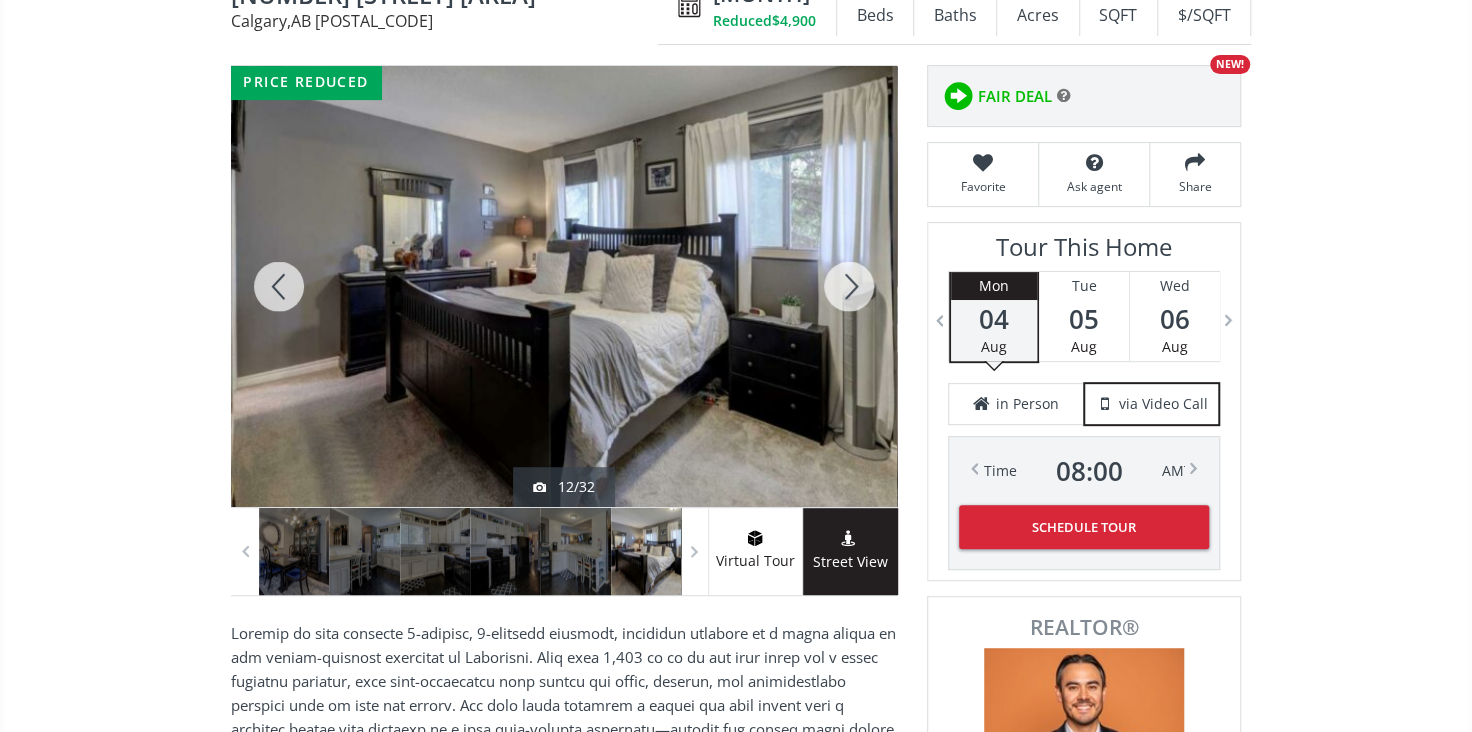 click at bounding box center [849, 286] 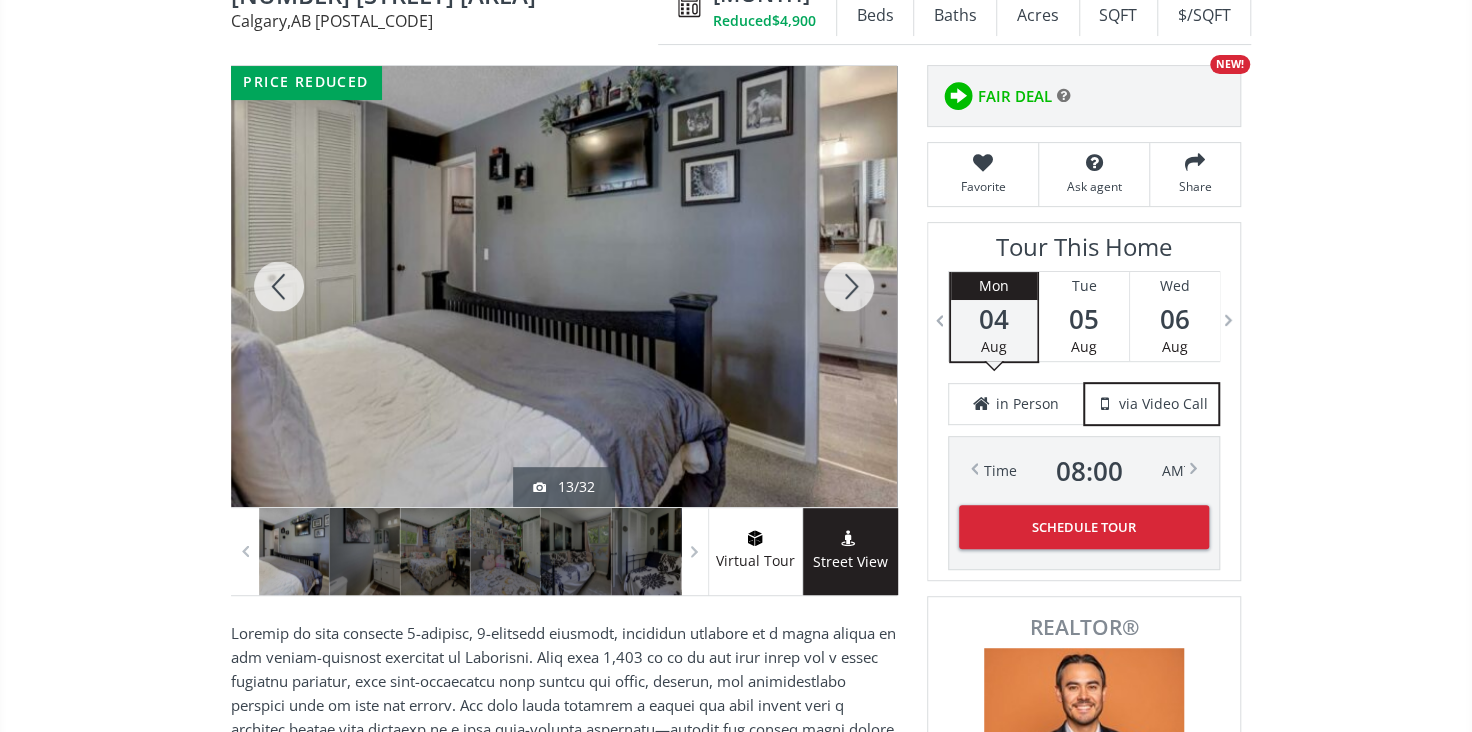 click at bounding box center (849, 286) 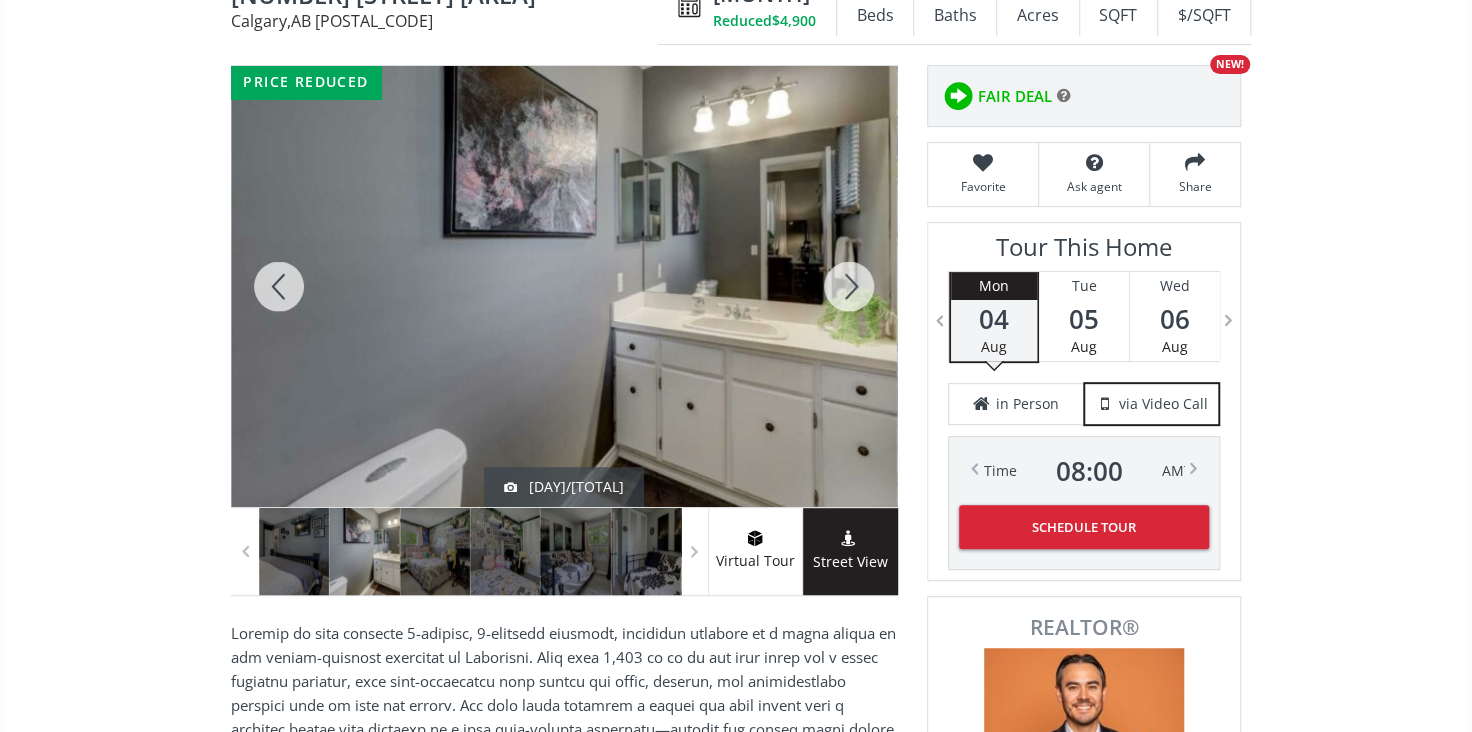 click at bounding box center (849, 286) 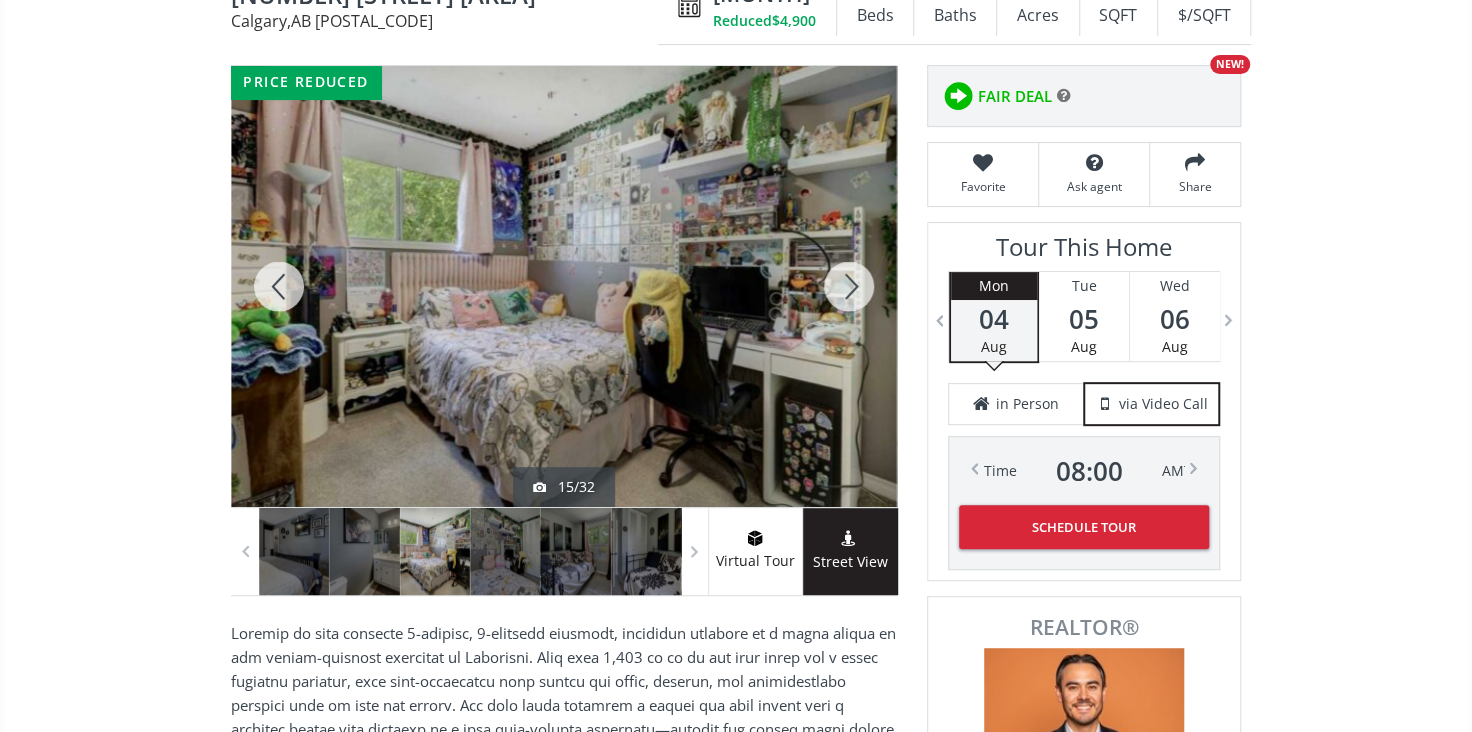 click at bounding box center [849, 286] 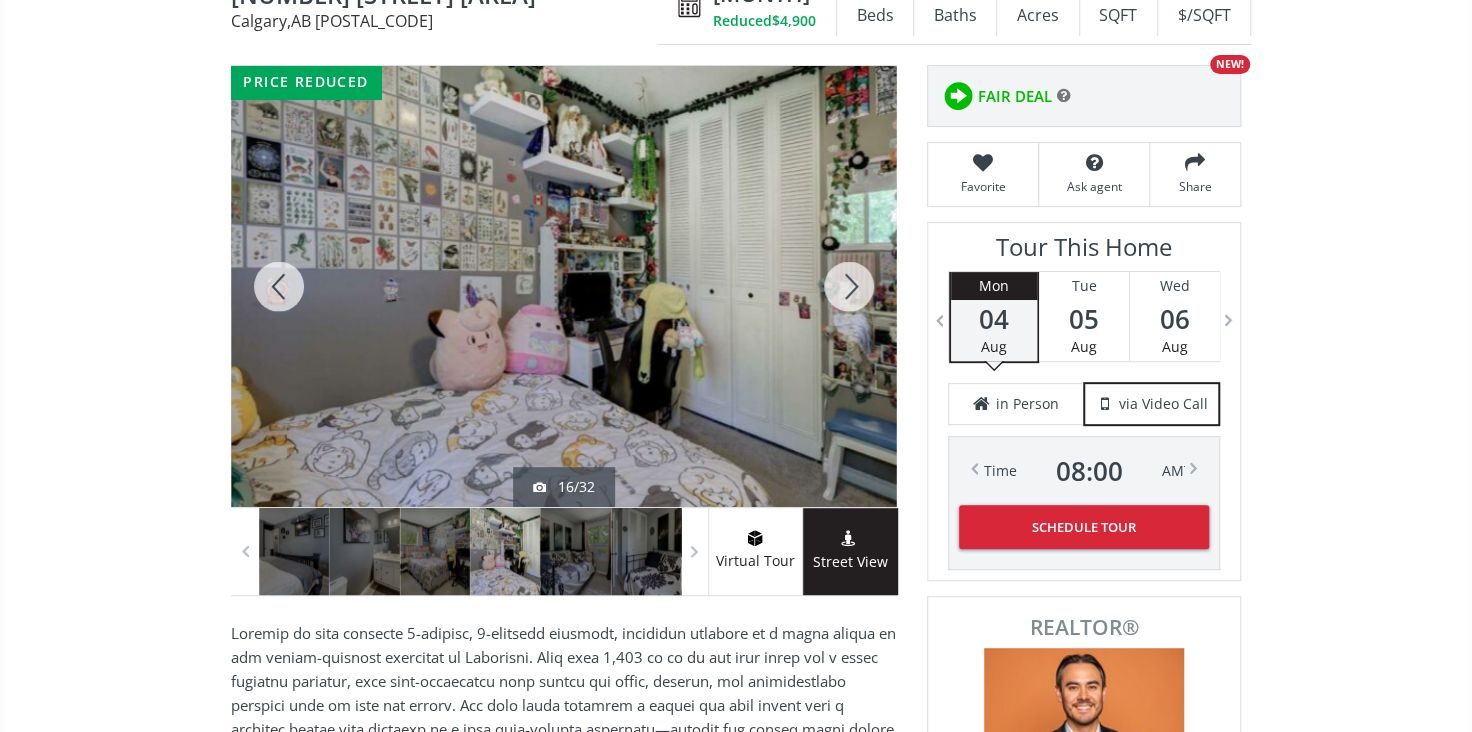 click at bounding box center [849, 286] 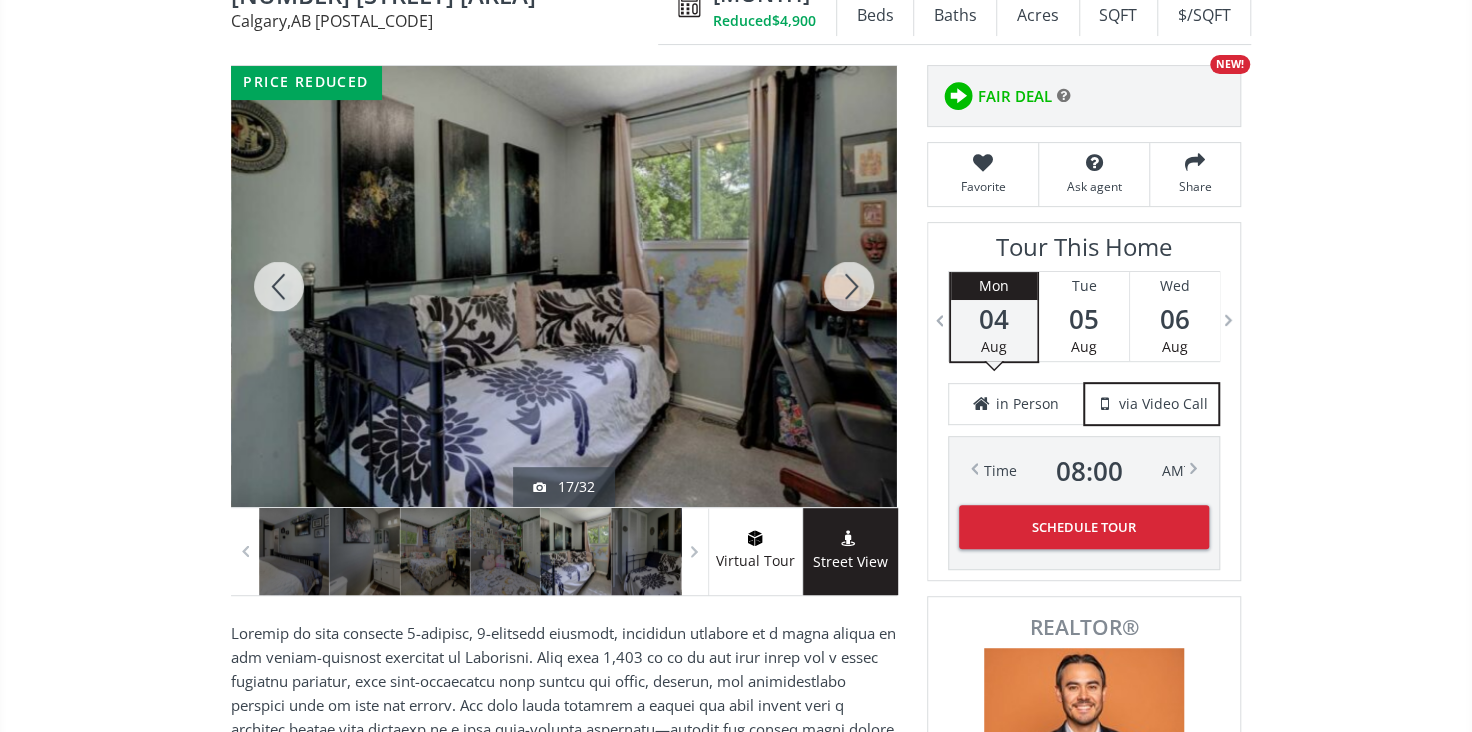 click at bounding box center (849, 286) 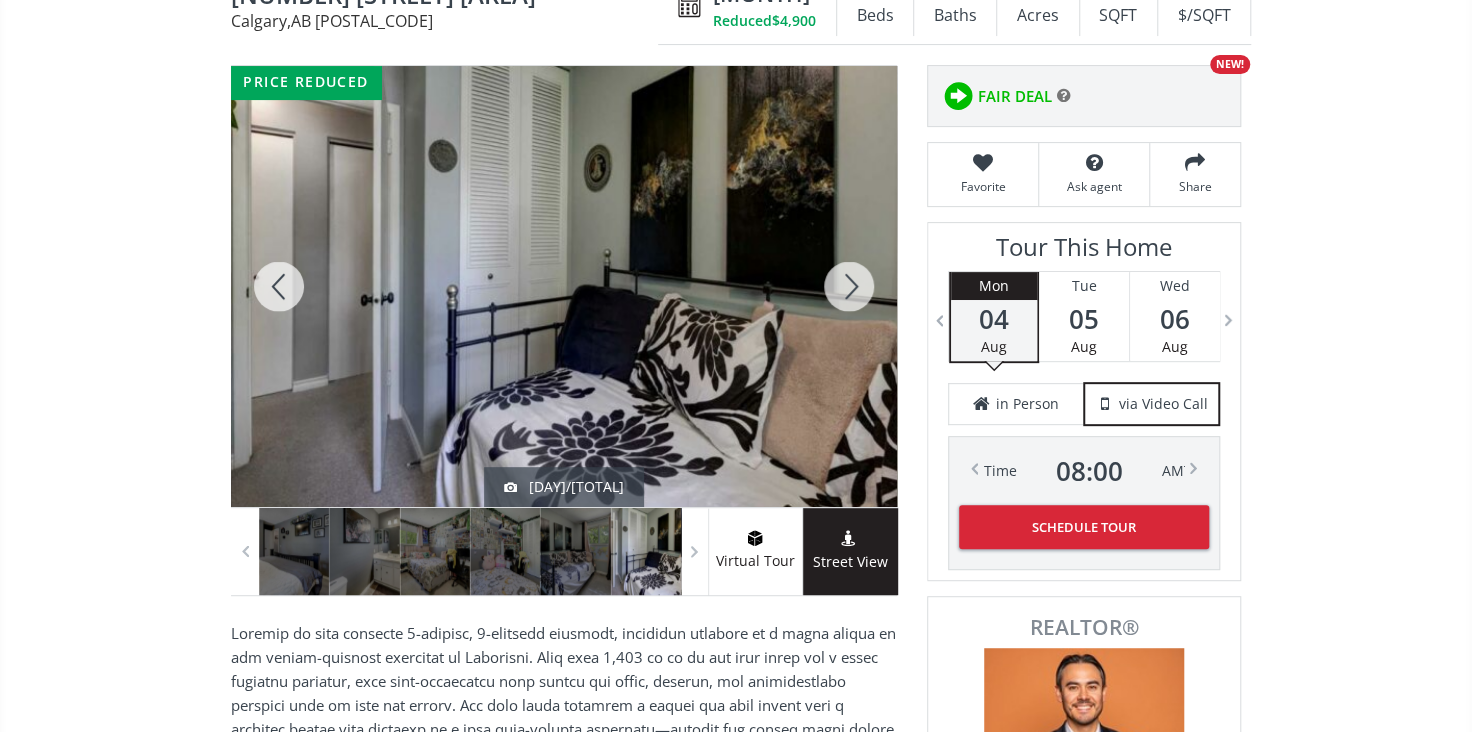 click at bounding box center [849, 286] 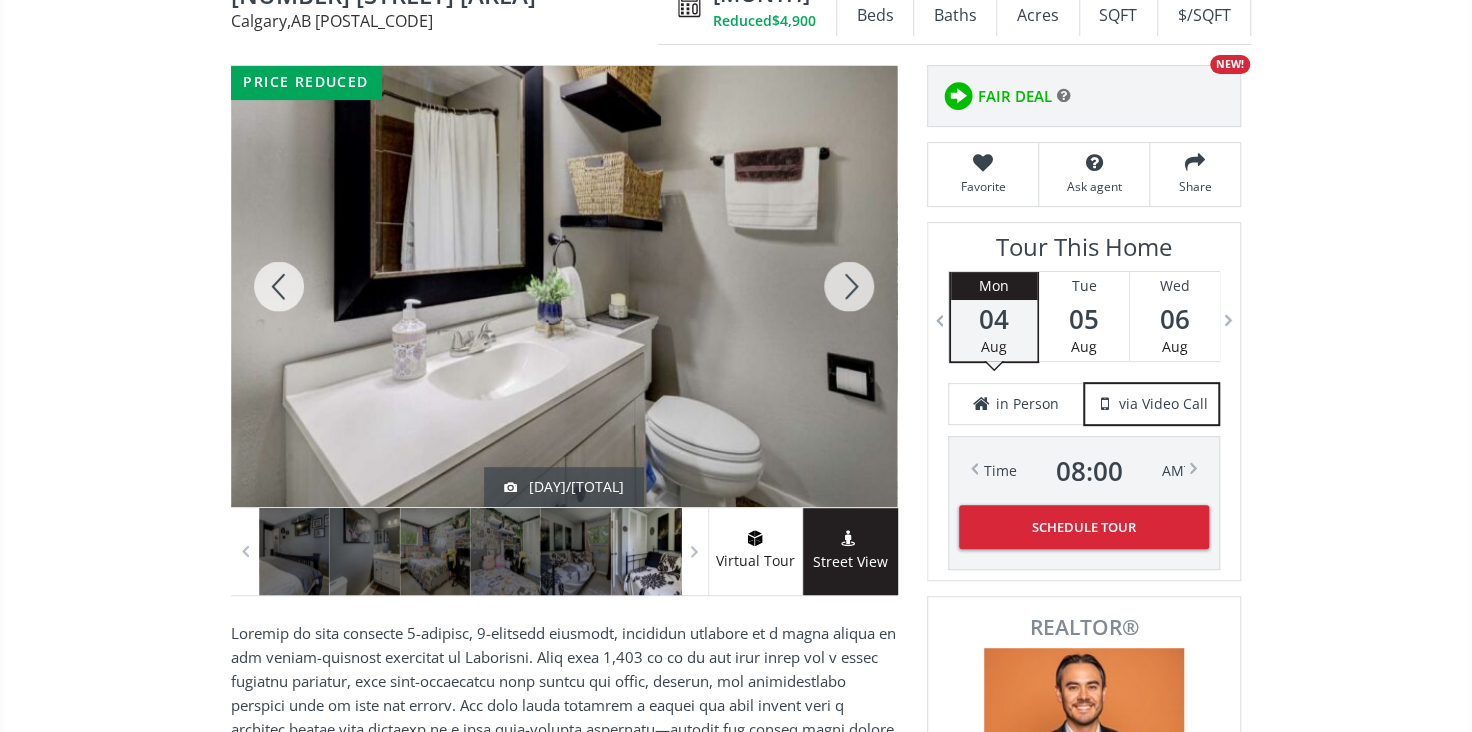 click at bounding box center (849, 286) 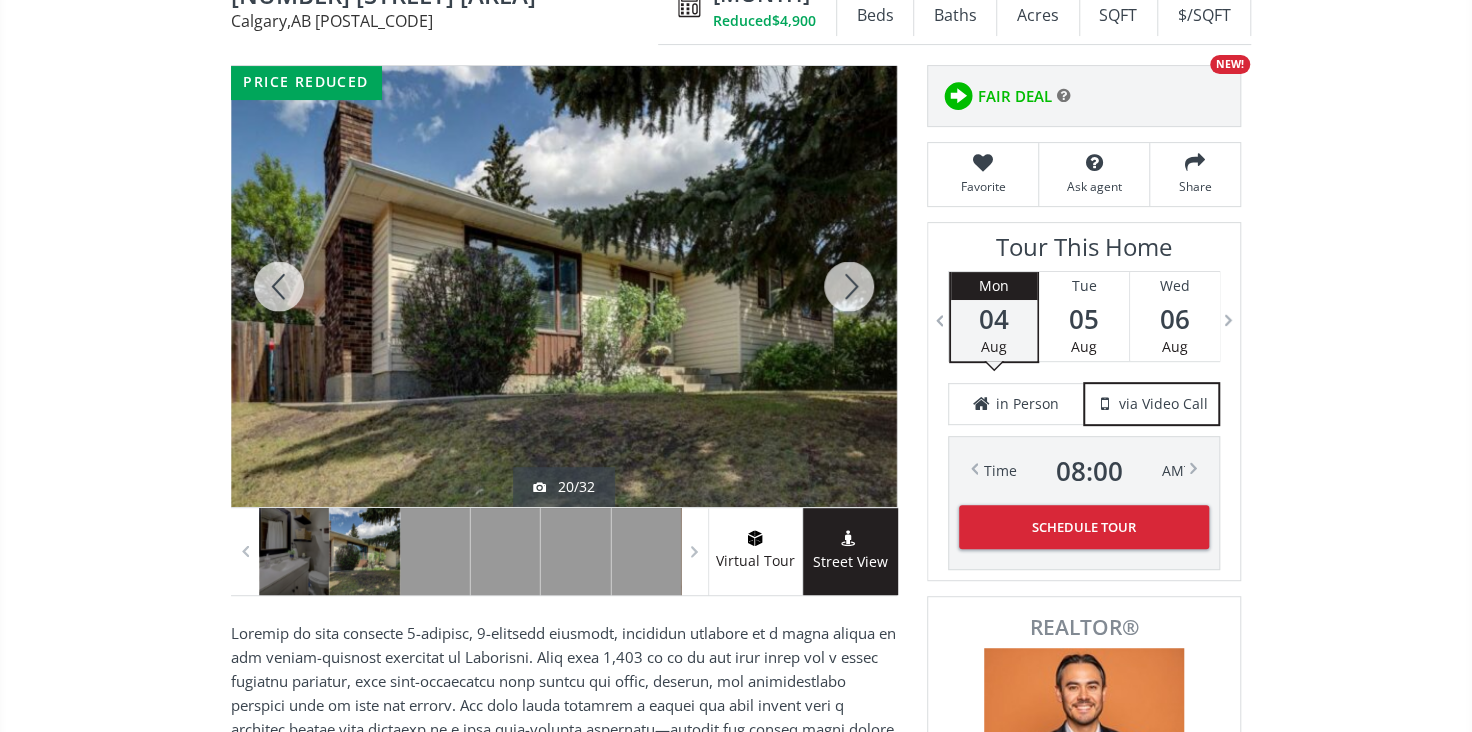 click at bounding box center (849, 286) 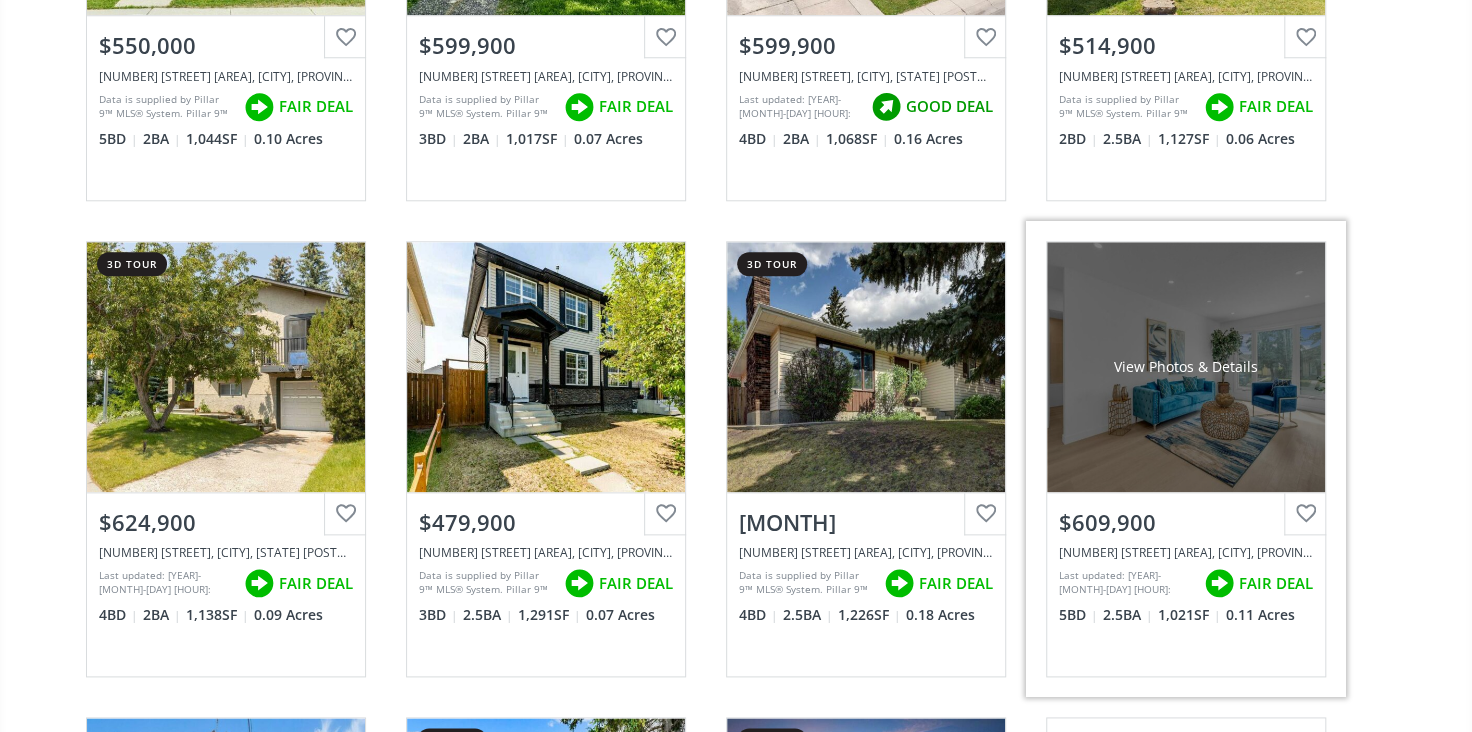 scroll, scrollTop: 1181, scrollLeft: 0, axis: vertical 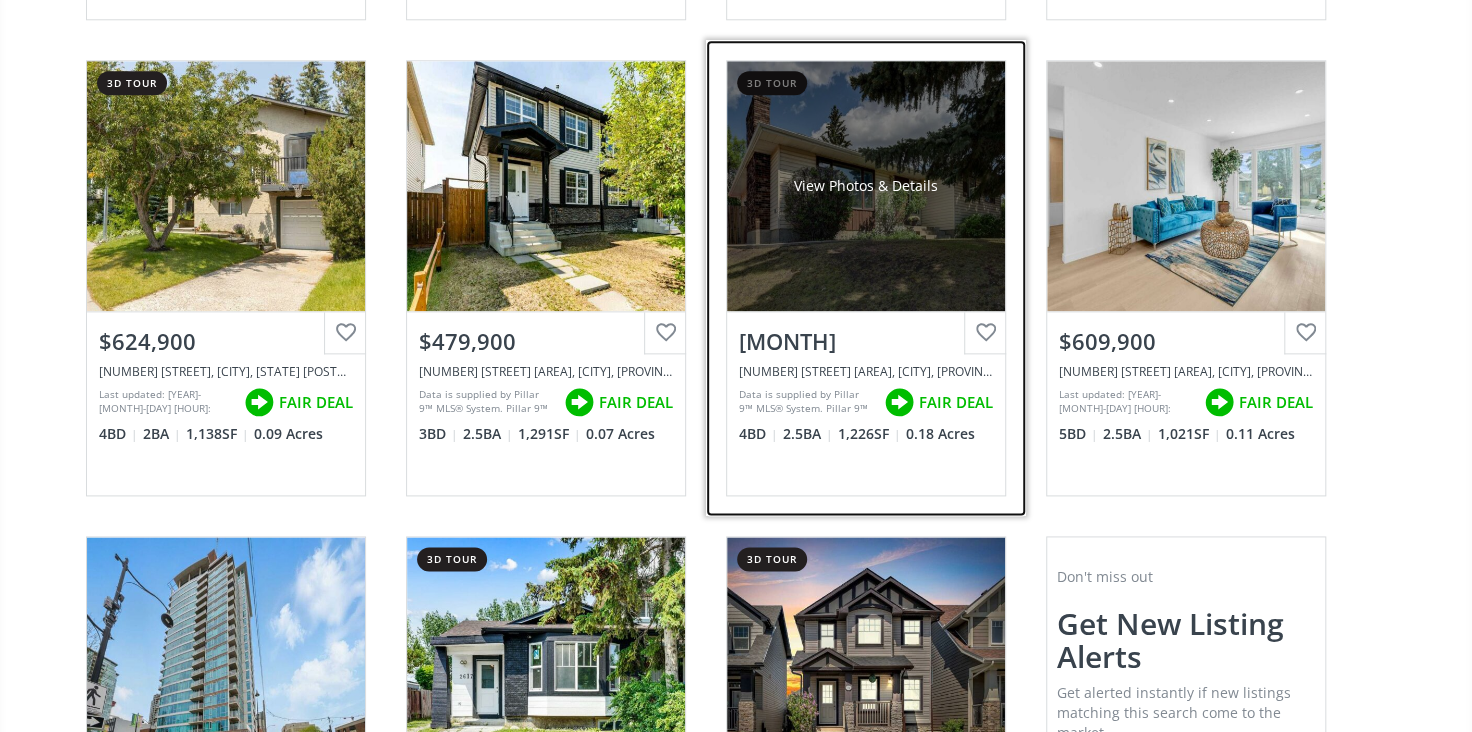 click on "View Photos & Details" at bounding box center [866, 186] 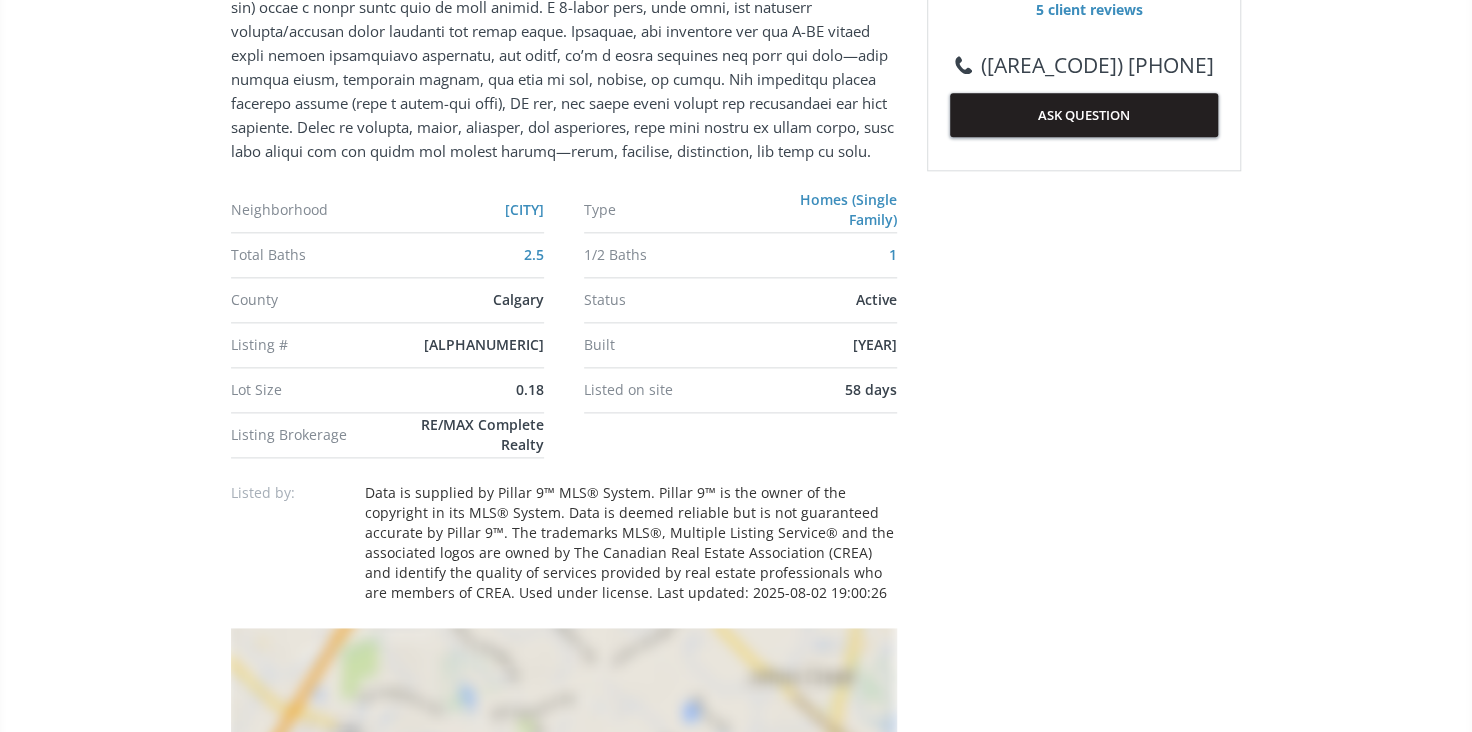 scroll, scrollTop: 0, scrollLeft: 0, axis: both 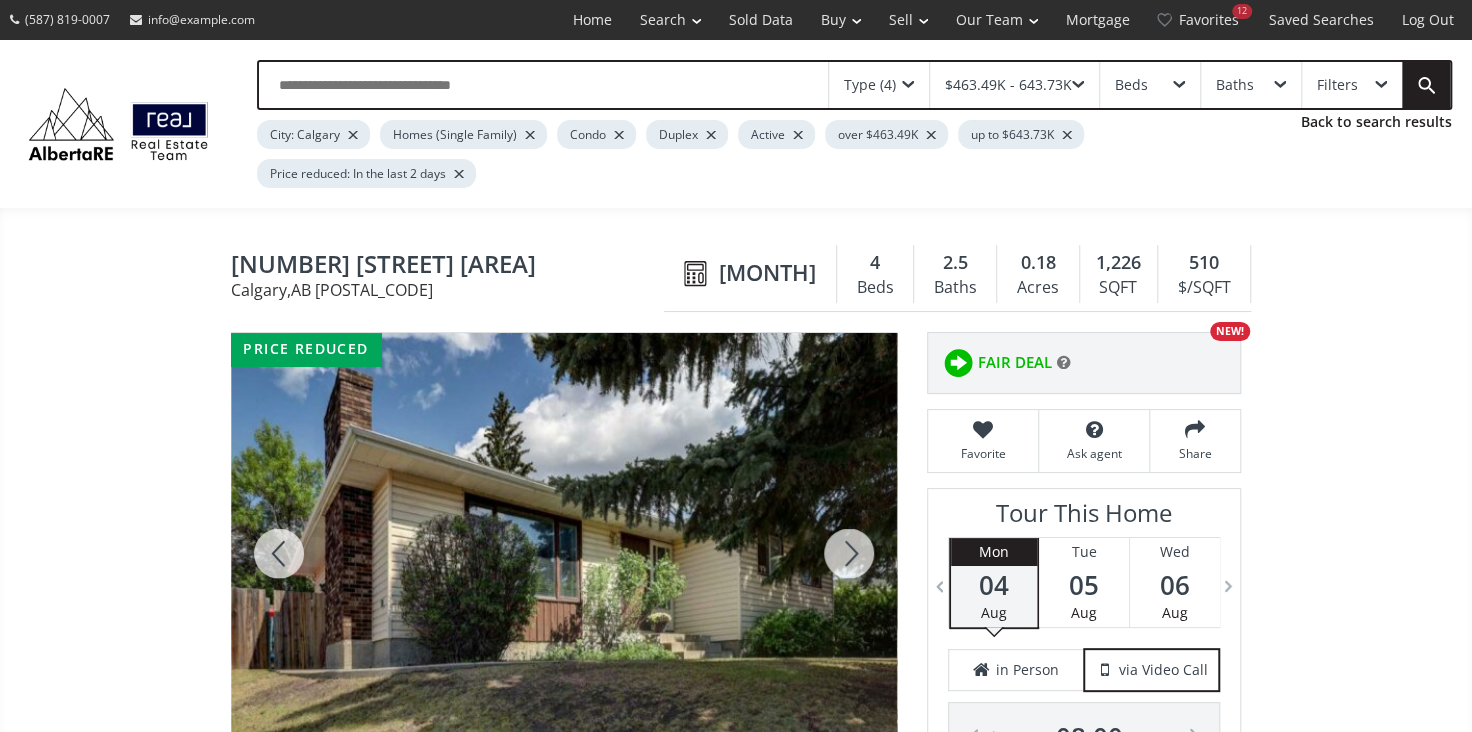 click at bounding box center [849, 553] 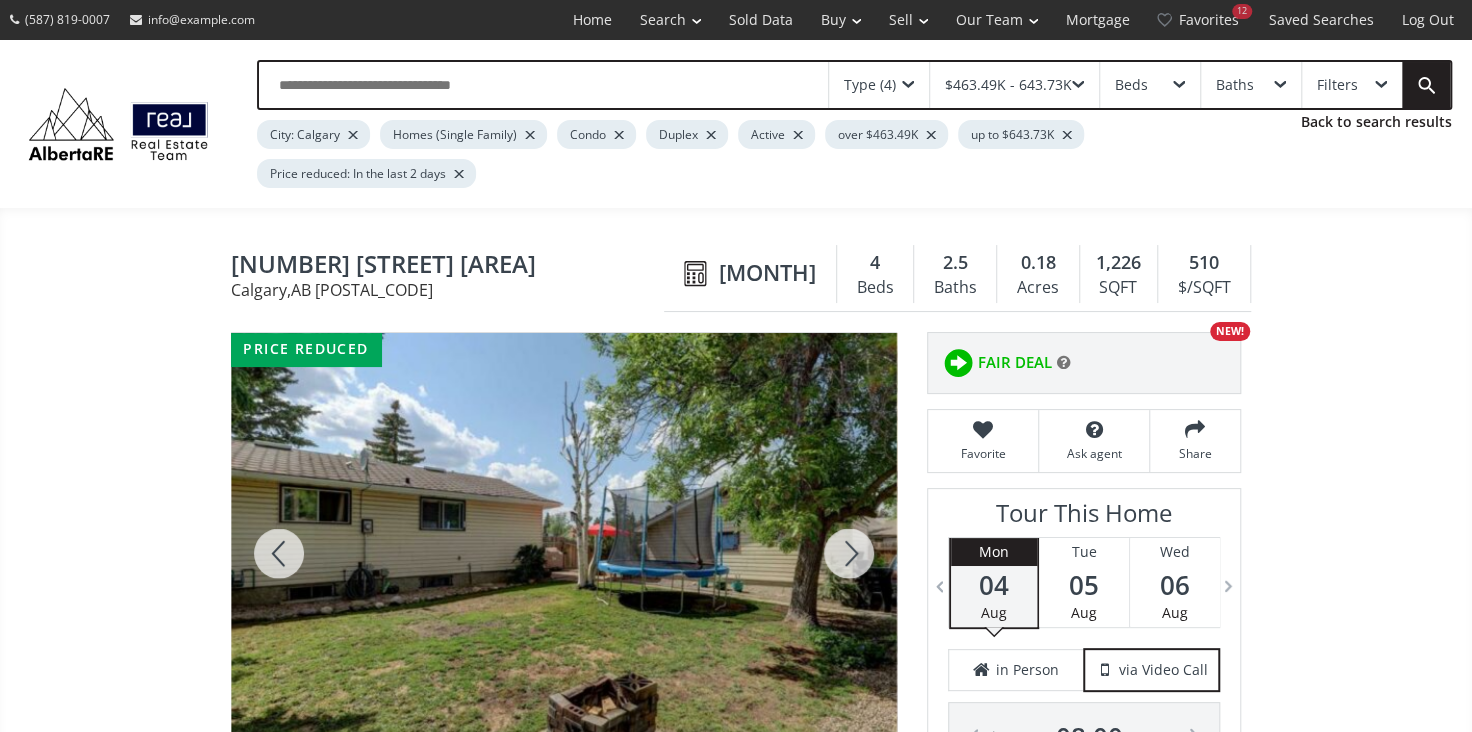 click at bounding box center (849, 553) 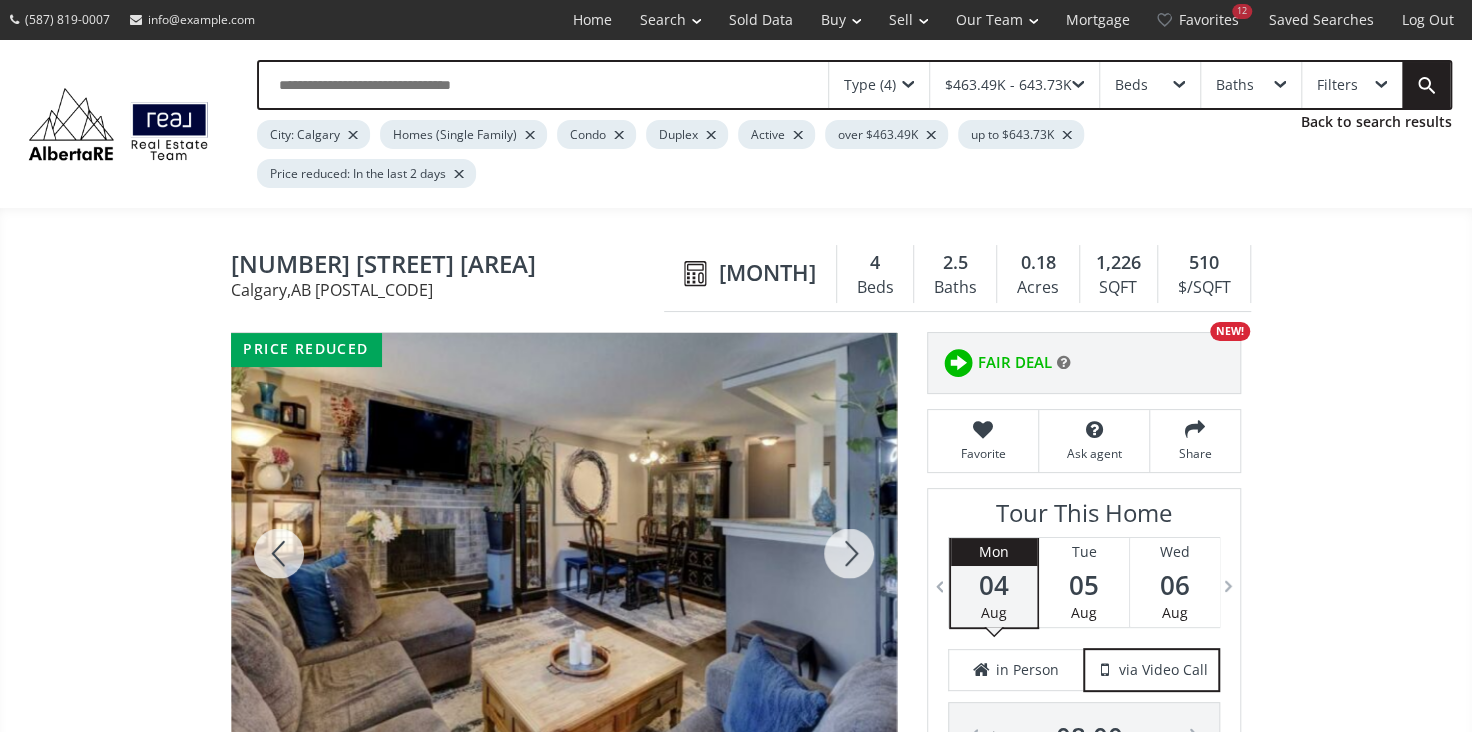 click at bounding box center (849, 553) 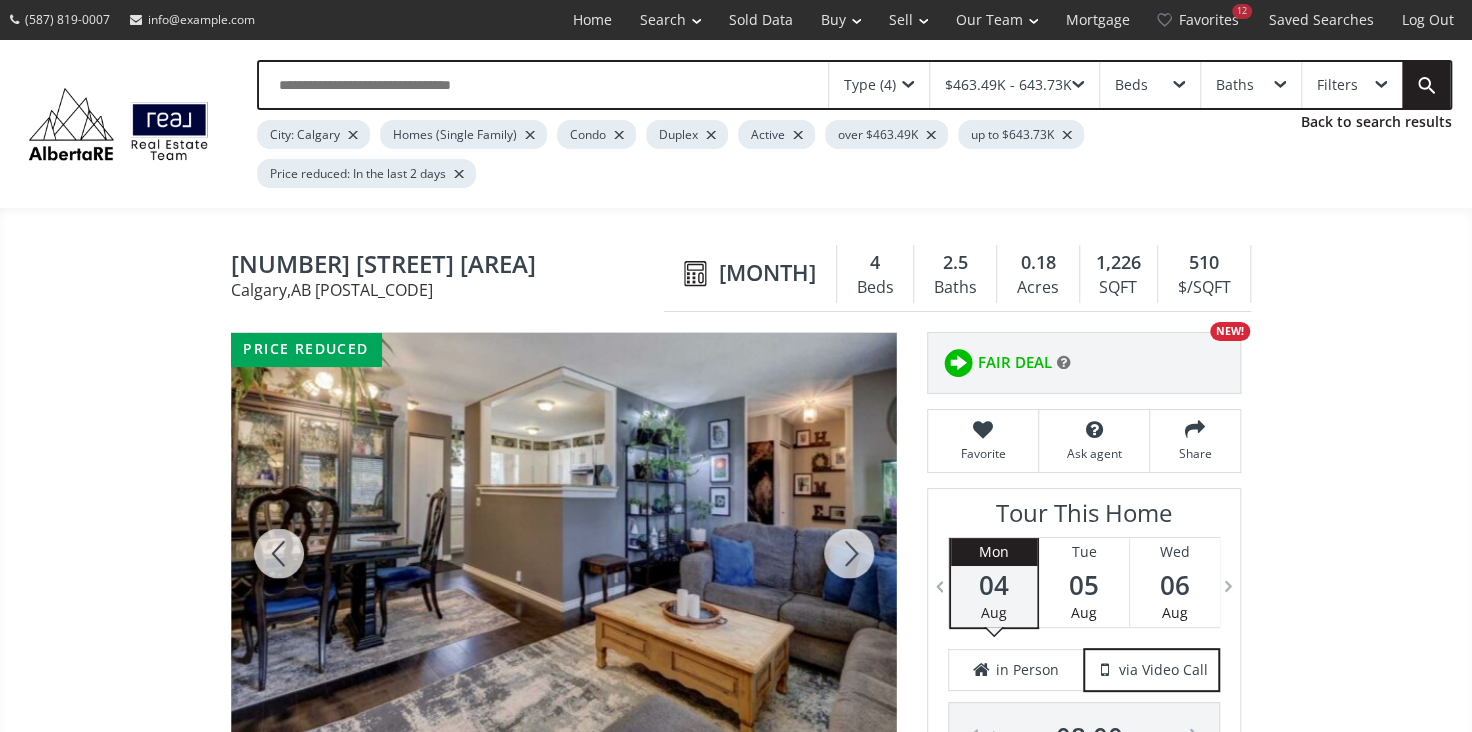 click at bounding box center (849, 553) 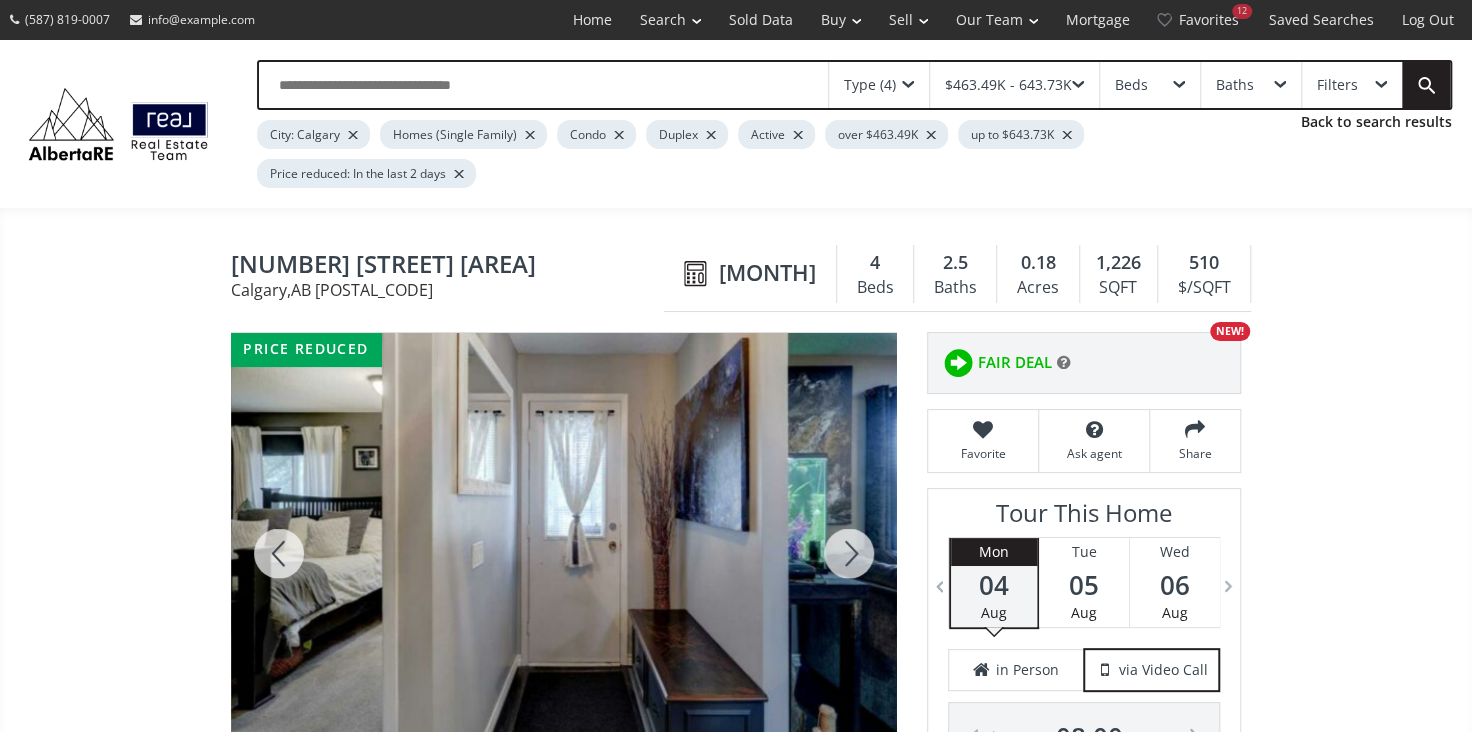 click at bounding box center (849, 553) 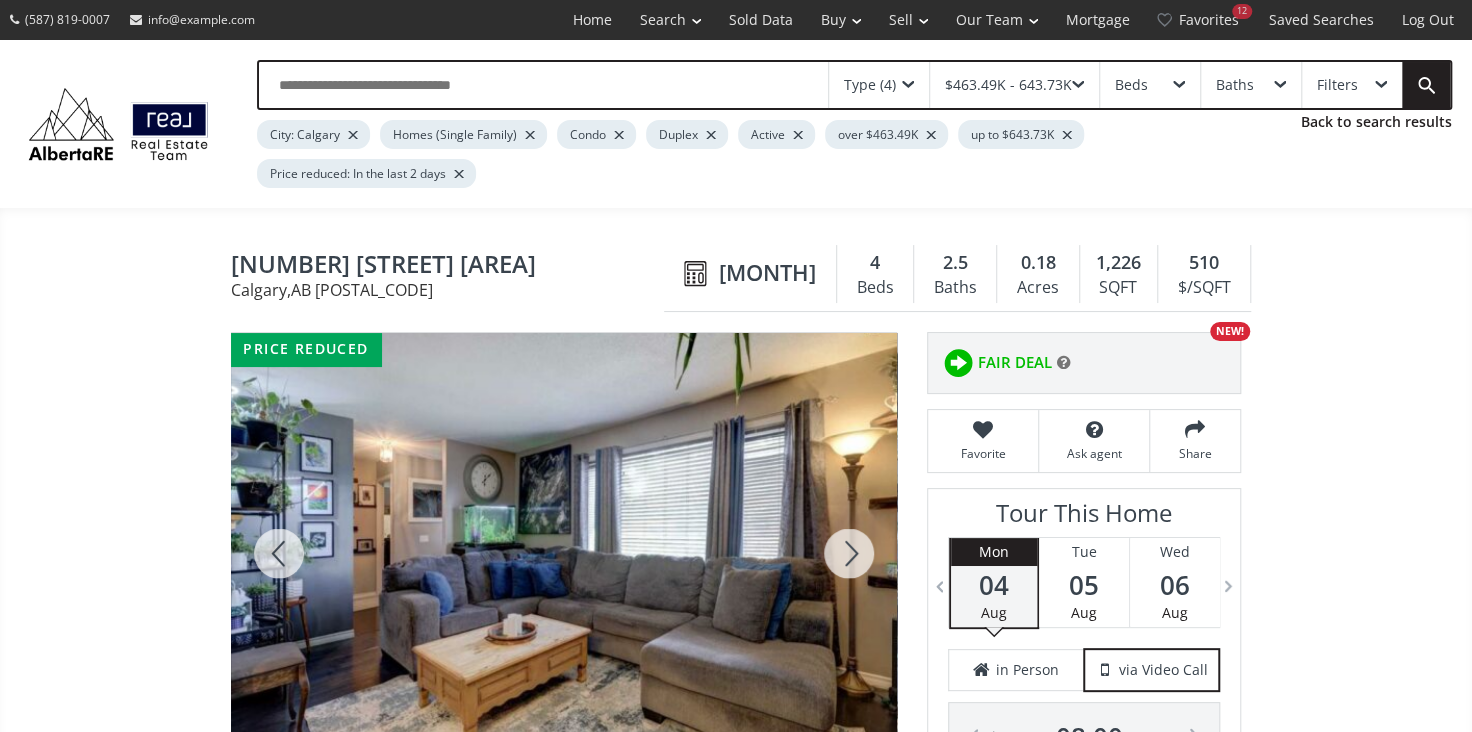 click at bounding box center [849, 553] 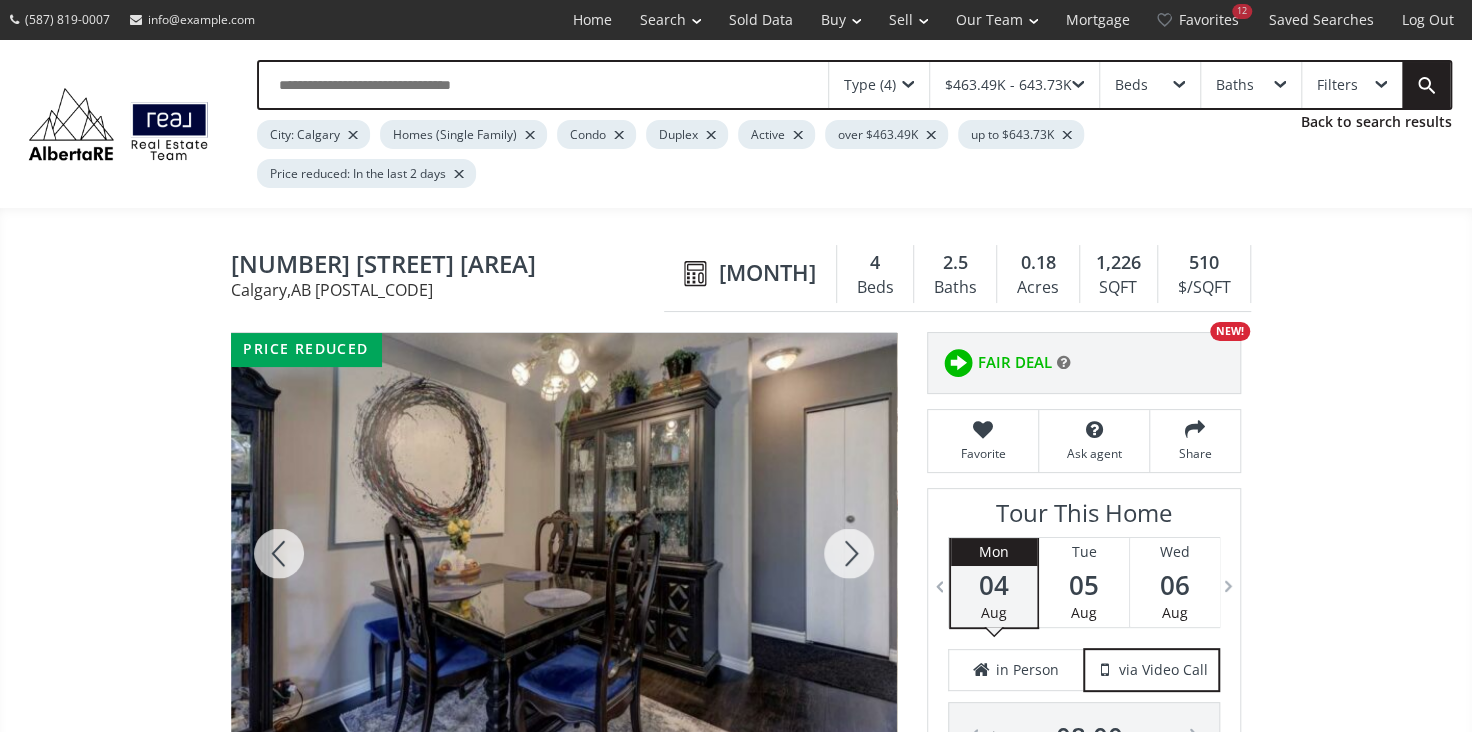 click at bounding box center (849, 553) 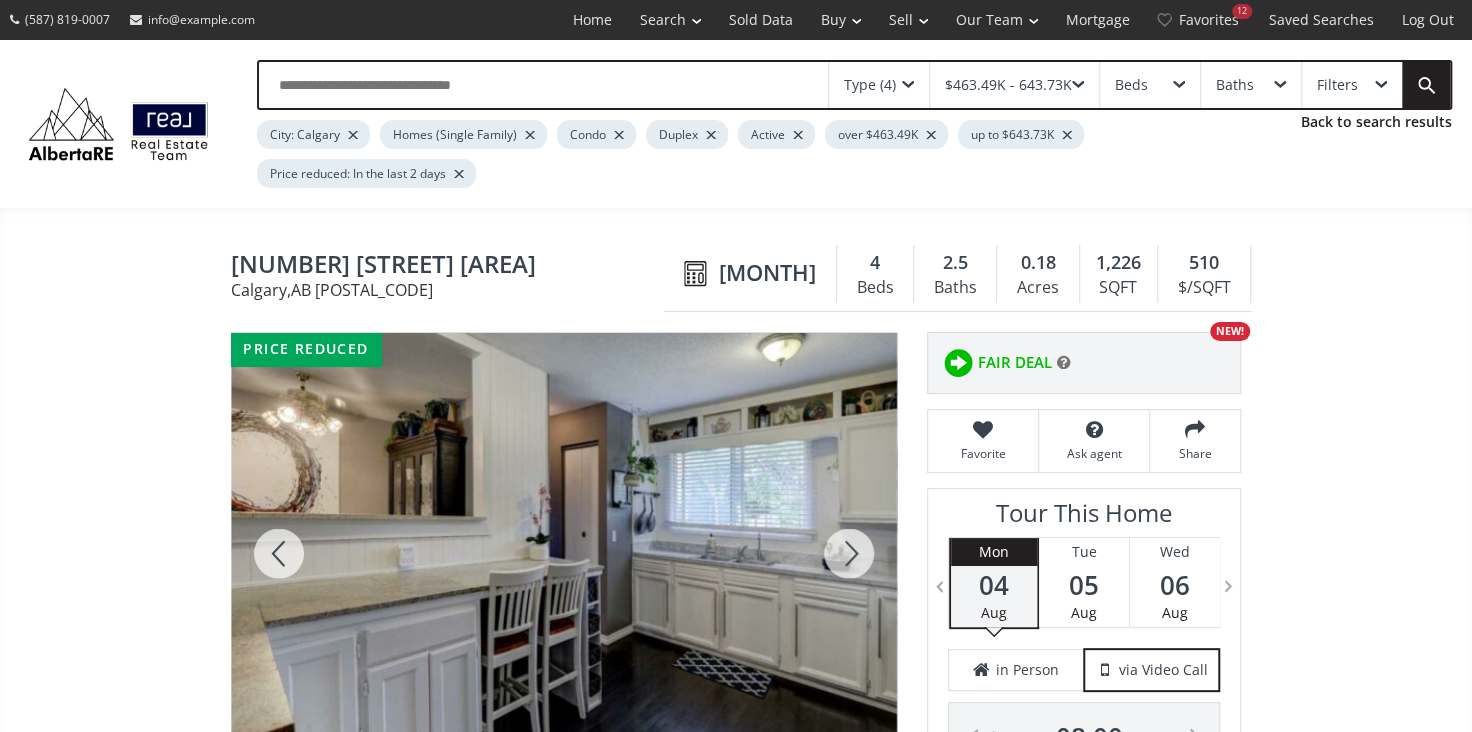 click at bounding box center (849, 553) 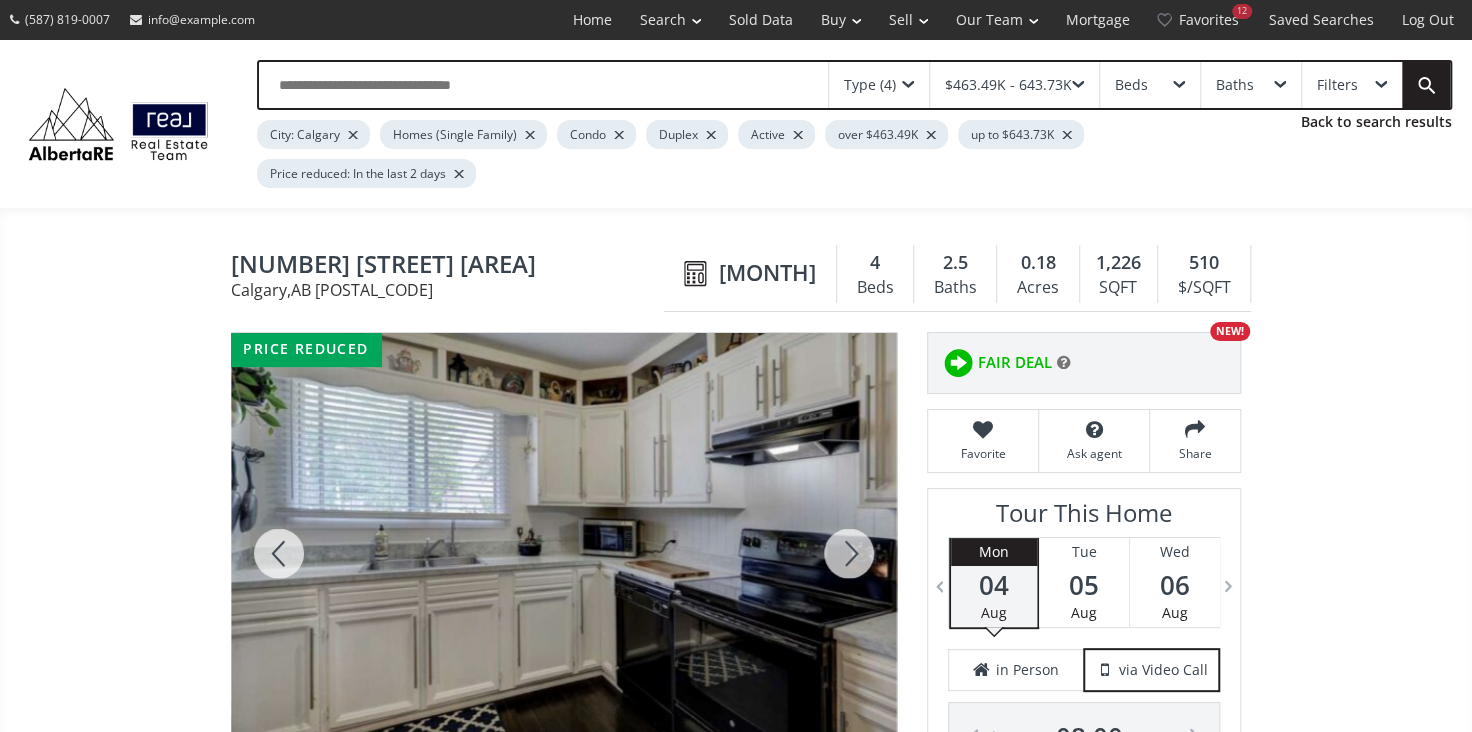click at bounding box center (849, 553) 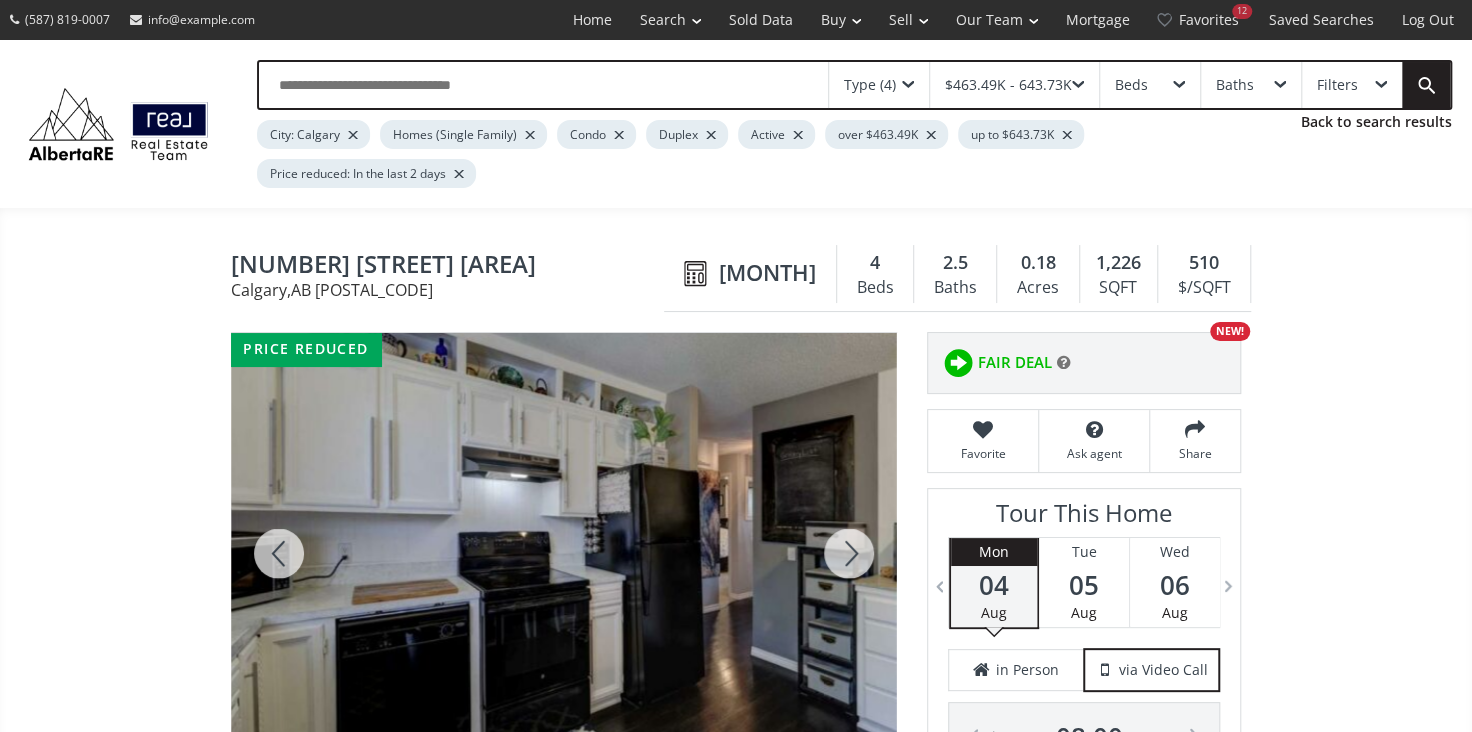 click at bounding box center (849, 553) 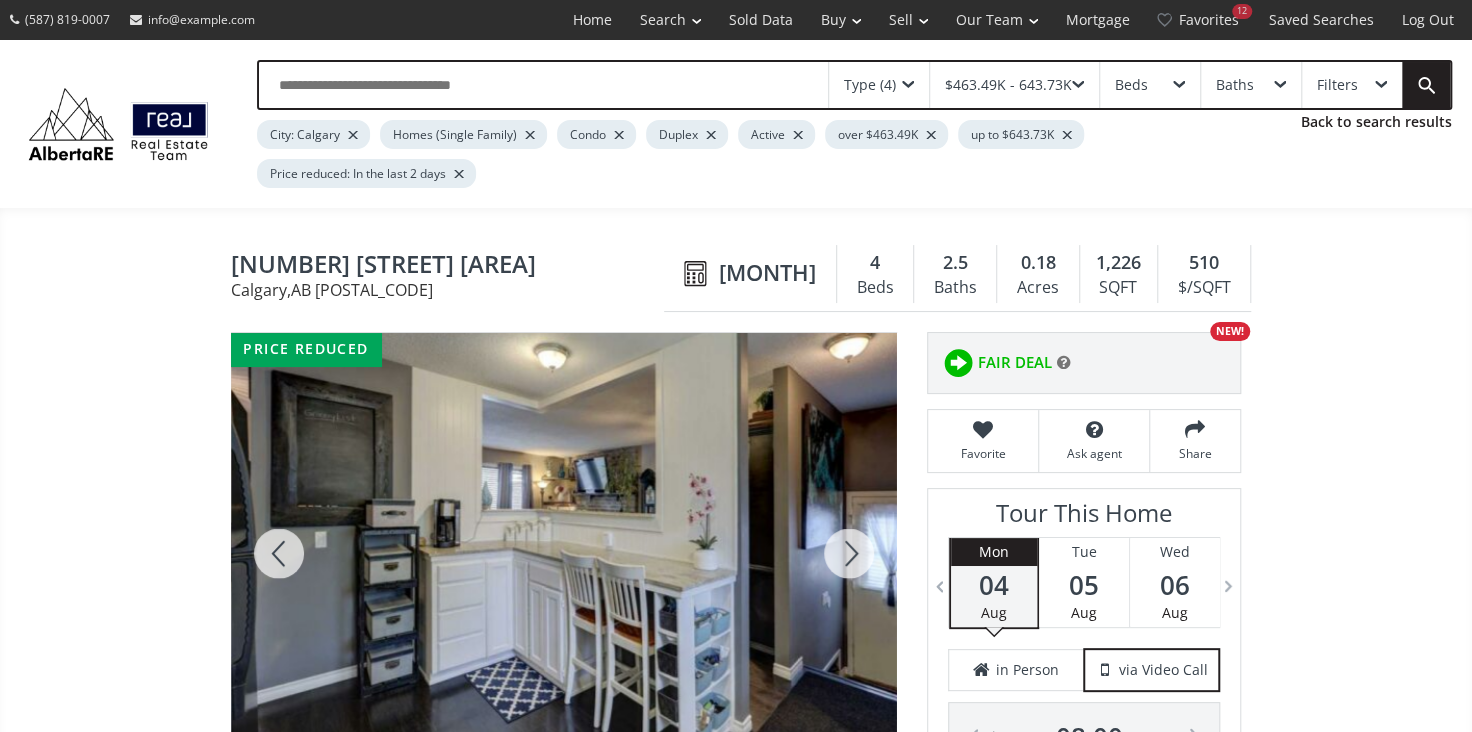 click at bounding box center [849, 553] 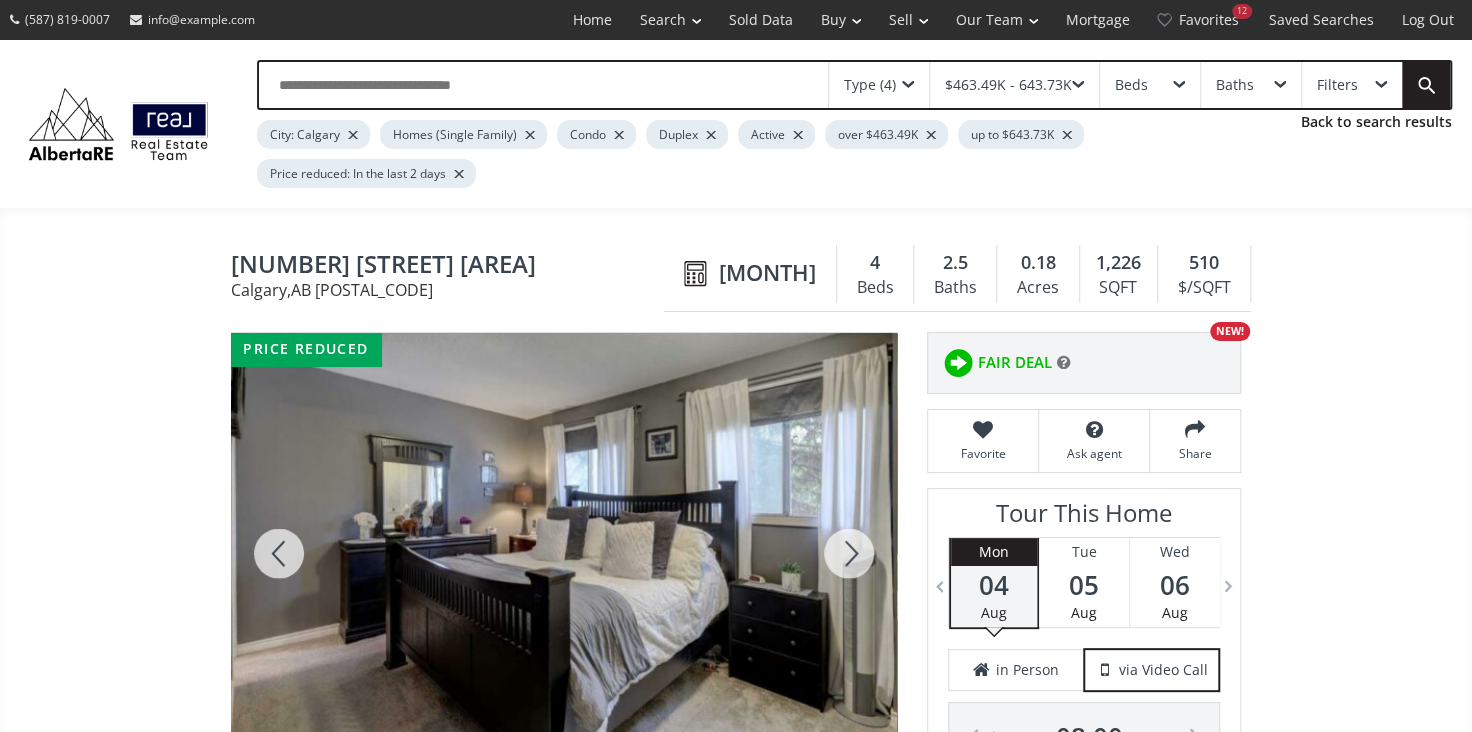 click at bounding box center [849, 553] 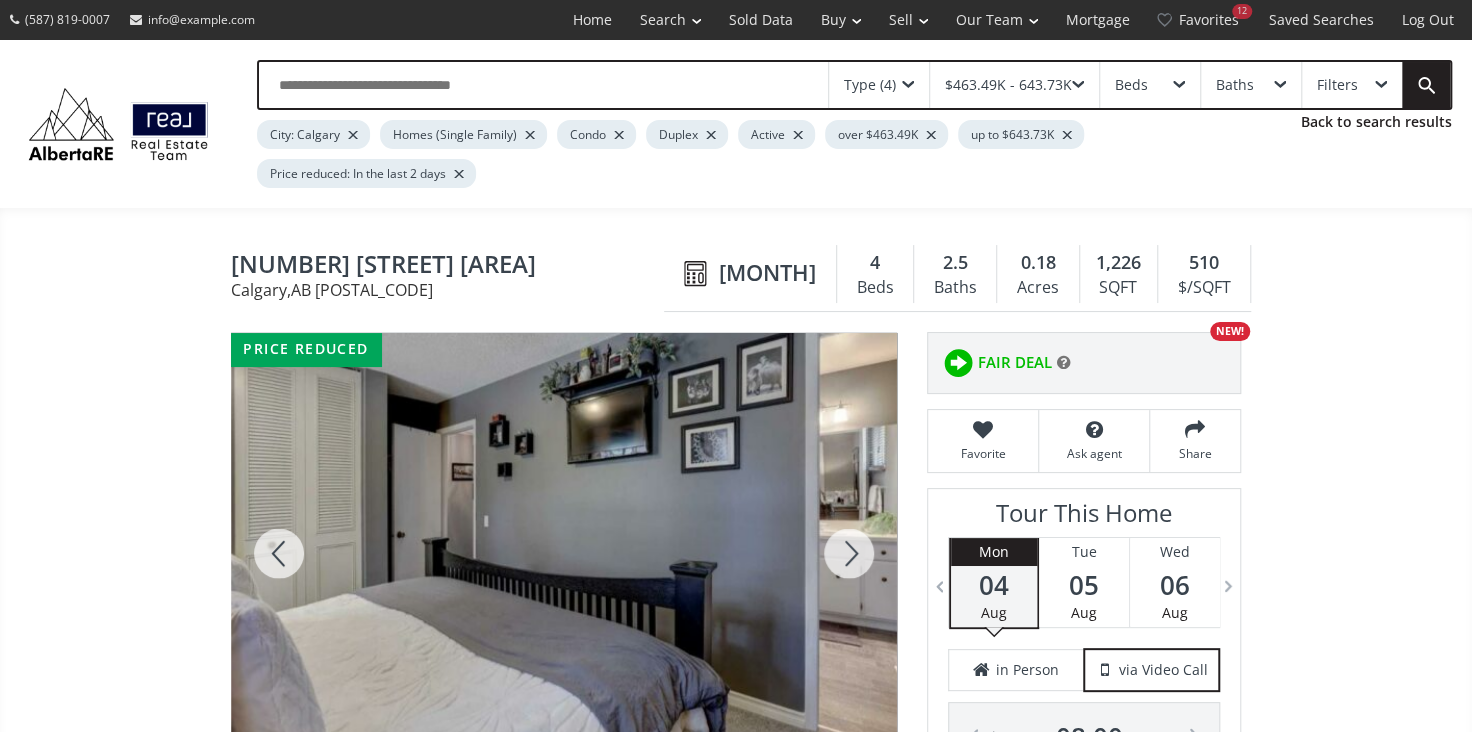 click at bounding box center (849, 553) 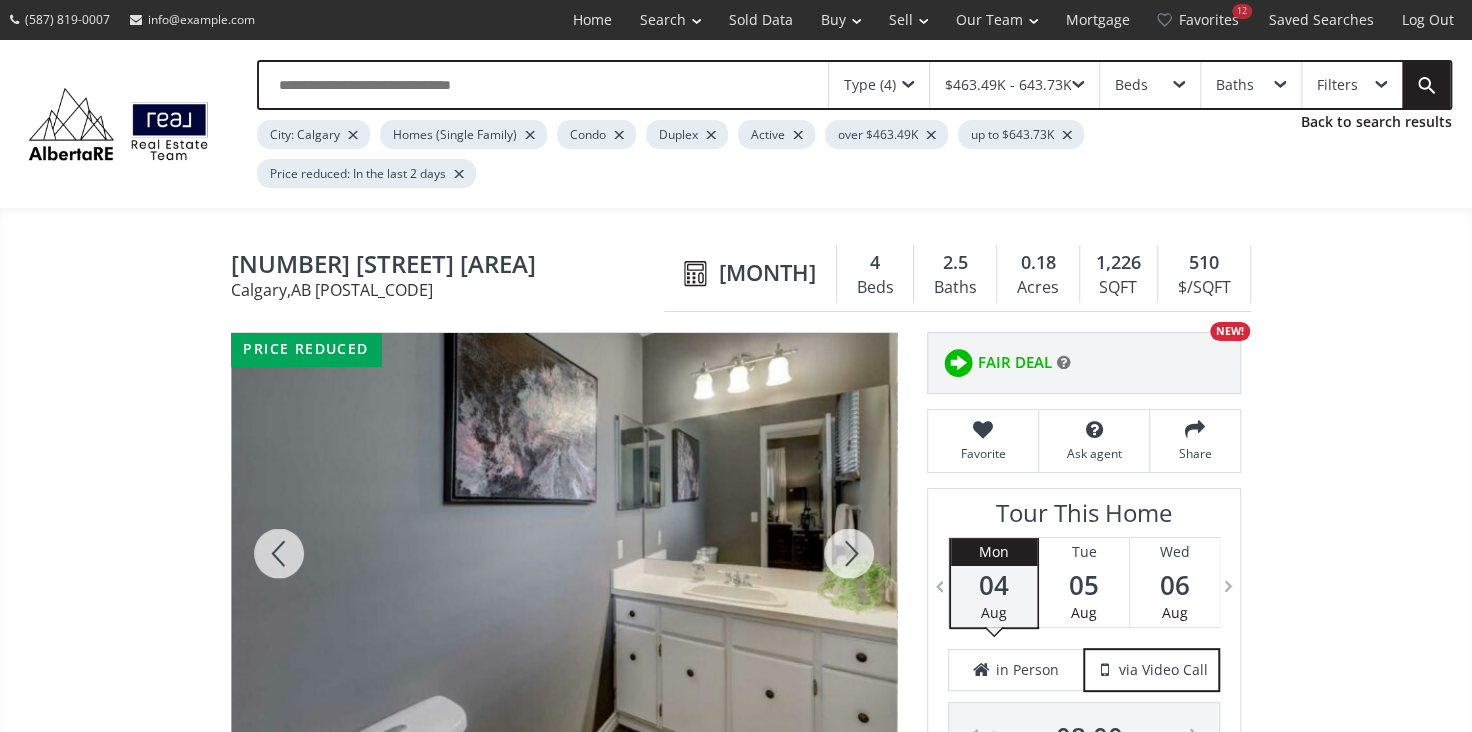 click at bounding box center [849, 553] 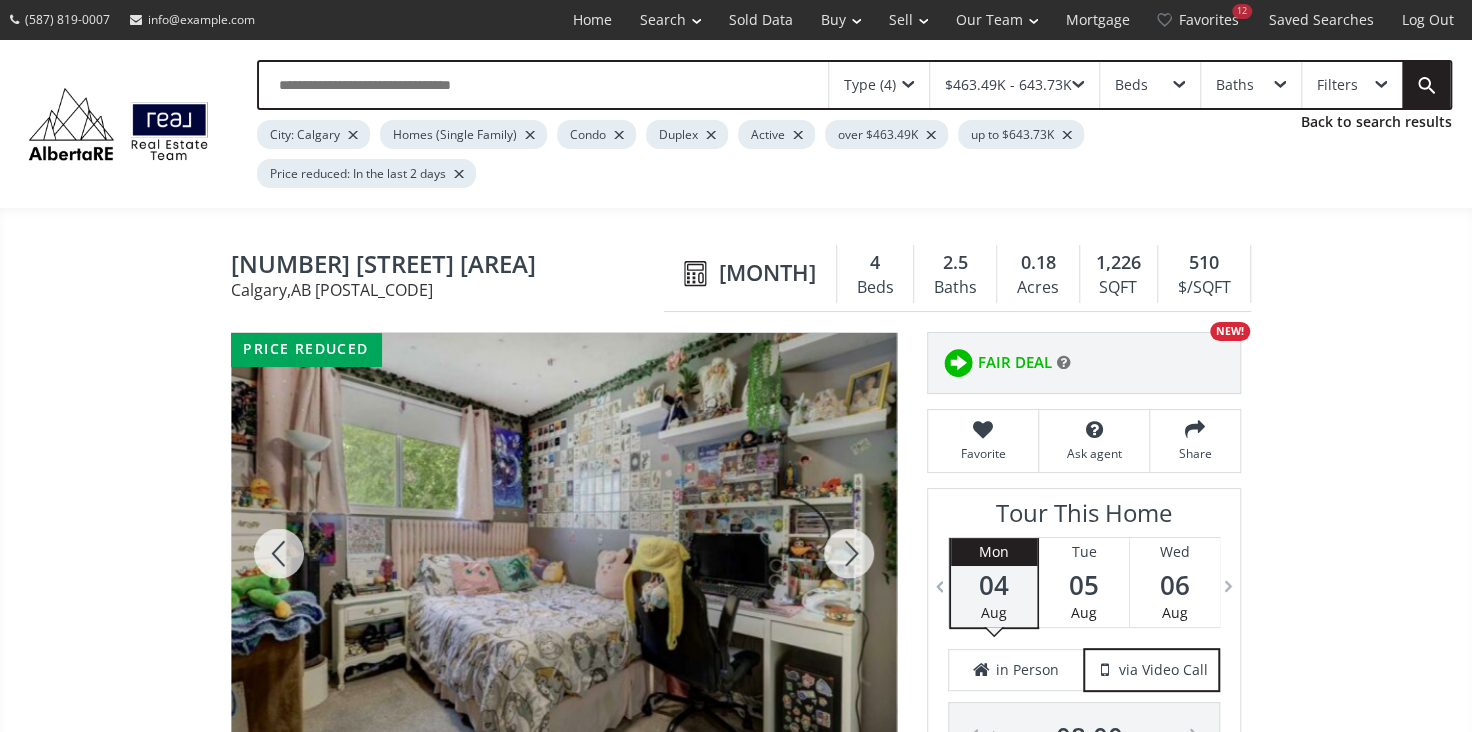 click at bounding box center [849, 553] 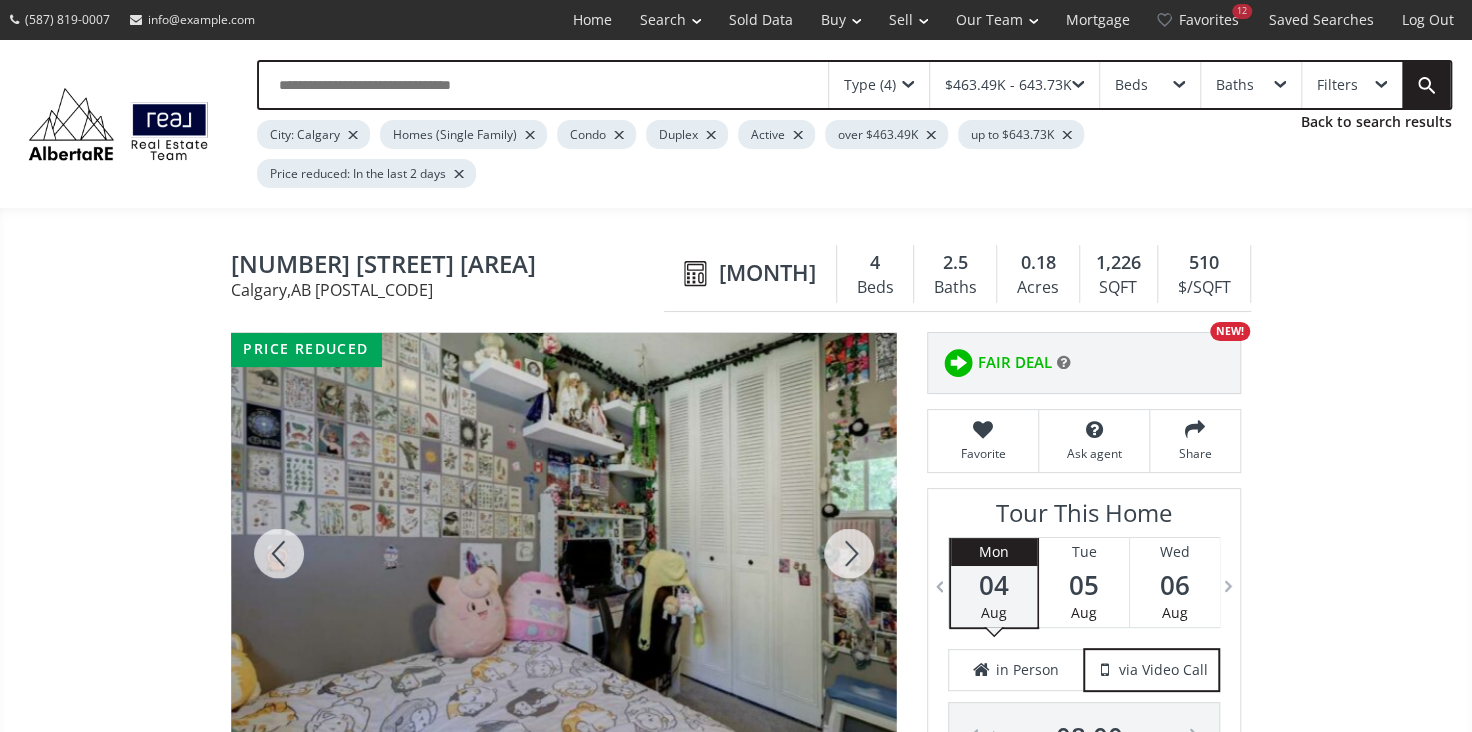 click at bounding box center (849, 553) 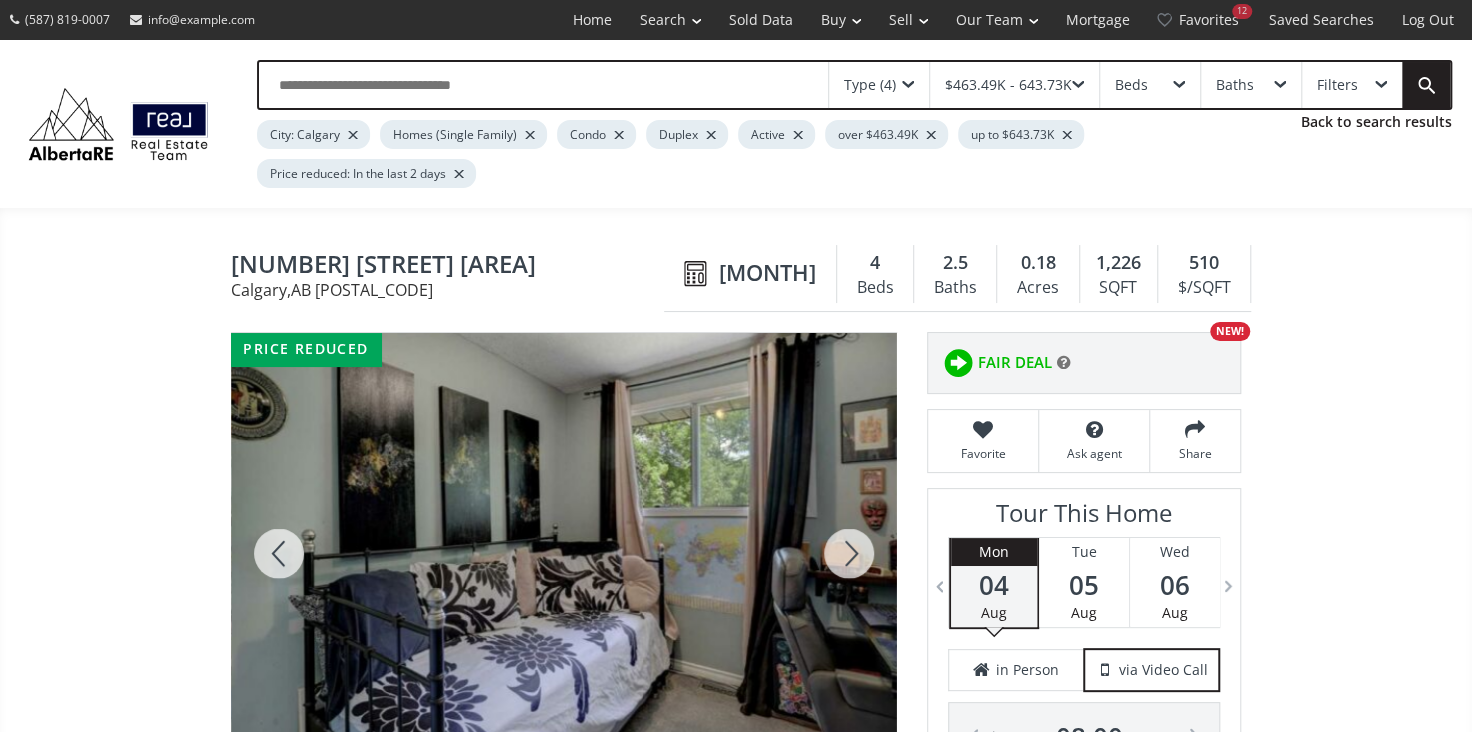 click at bounding box center (849, 553) 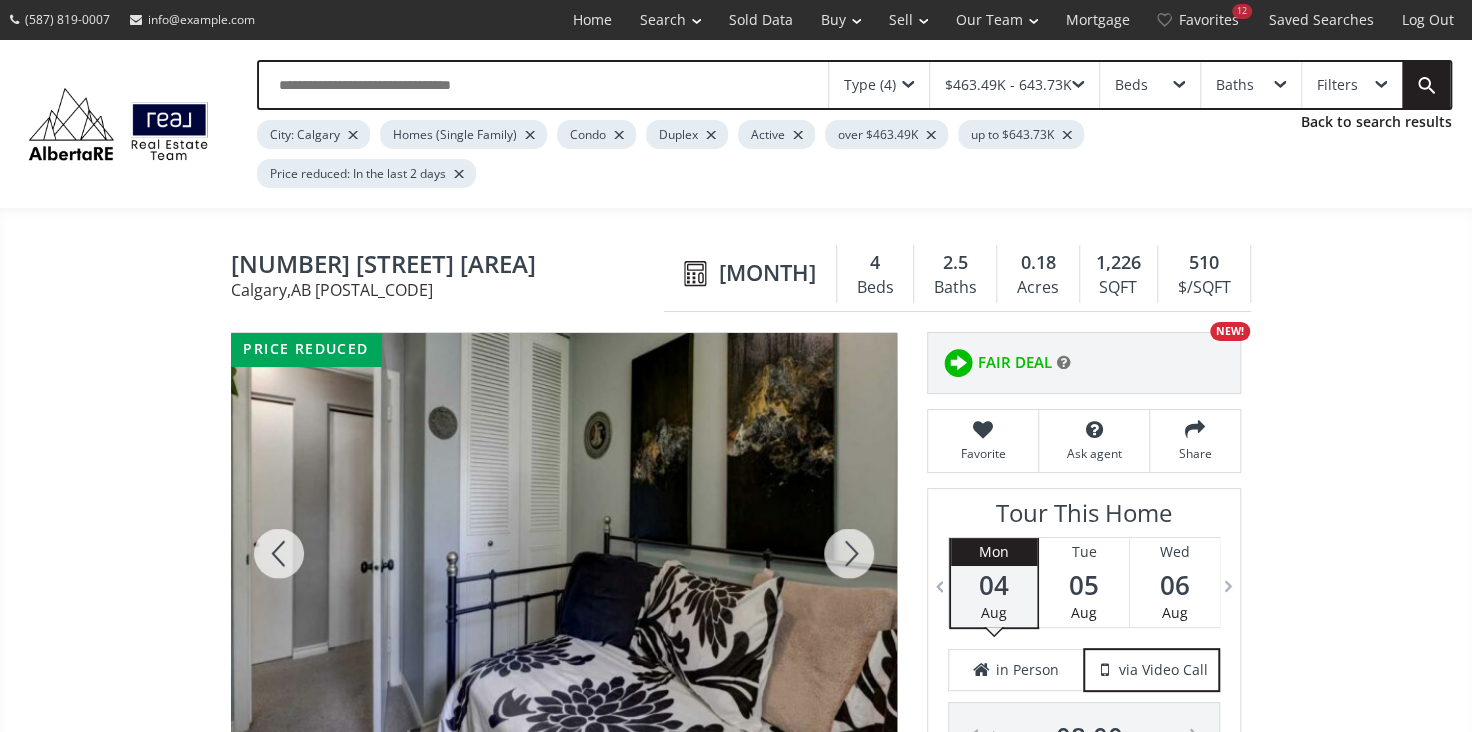 click at bounding box center [849, 553] 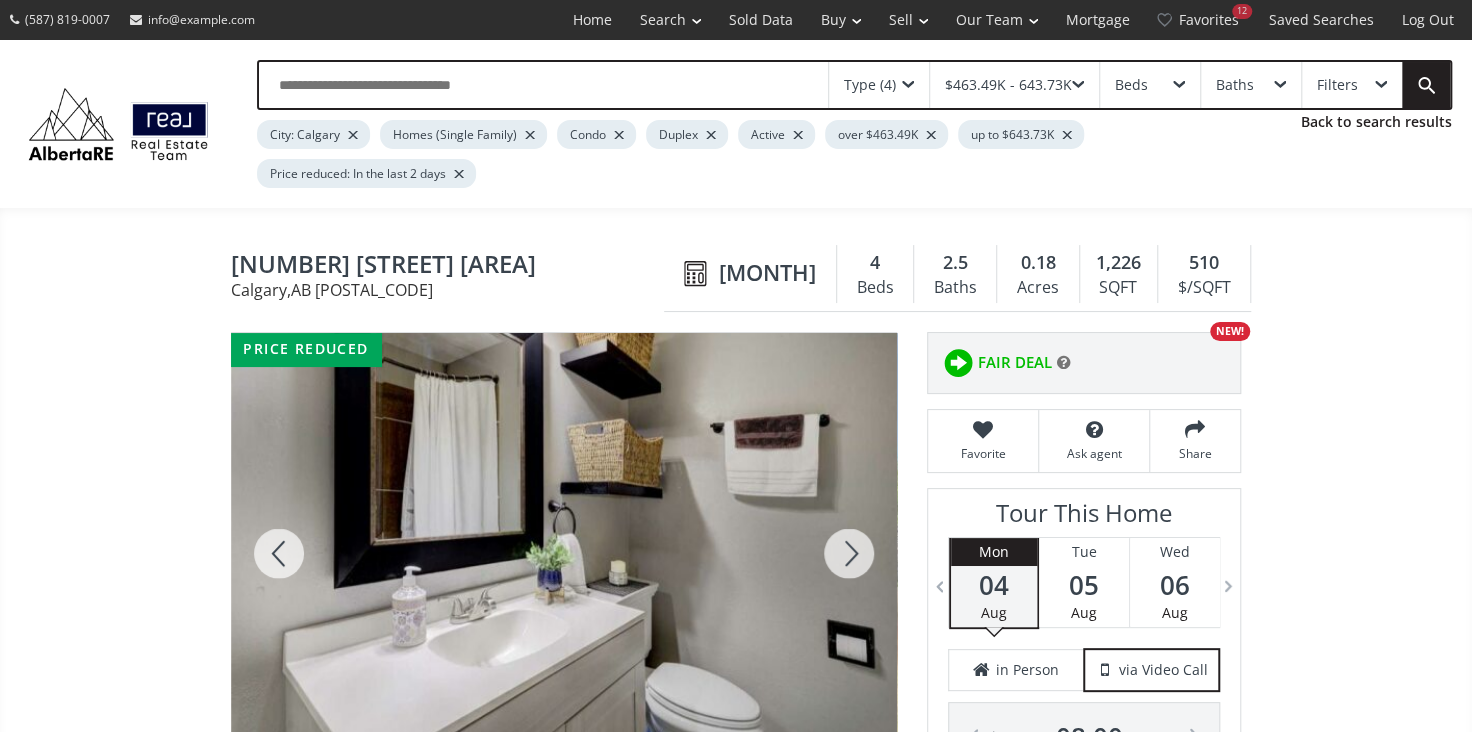 click at bounding box center [849, 553] 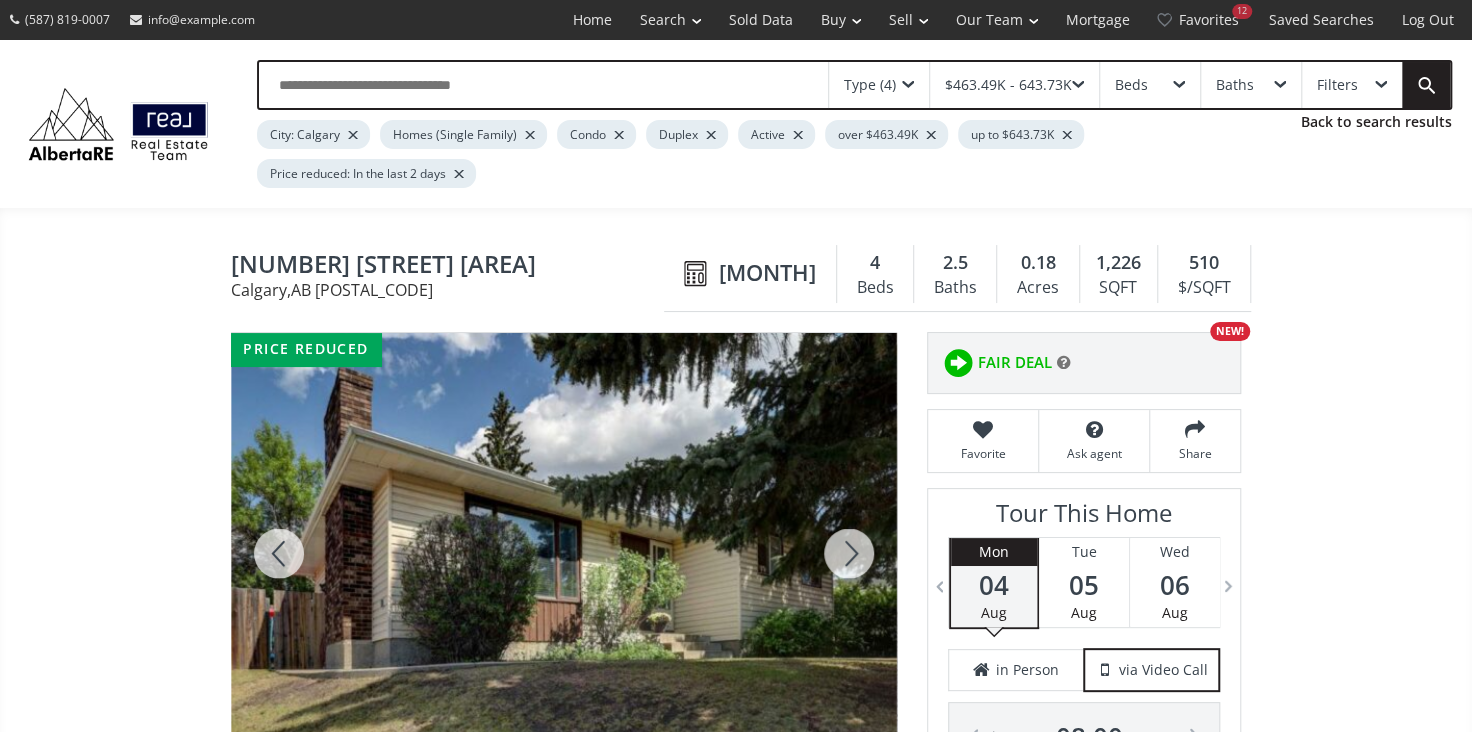 click at bounding box center (849, 553) 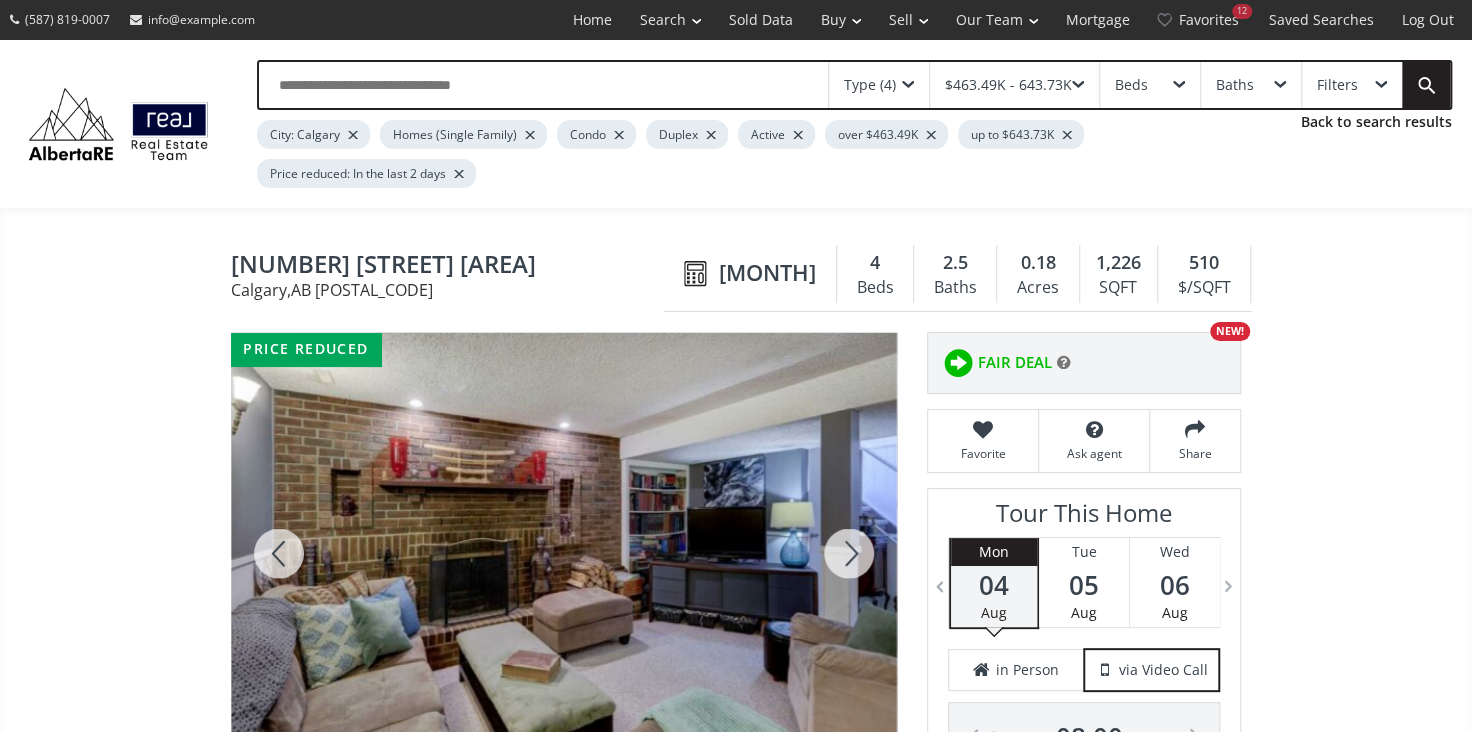 click at bounding box center (849, 553) 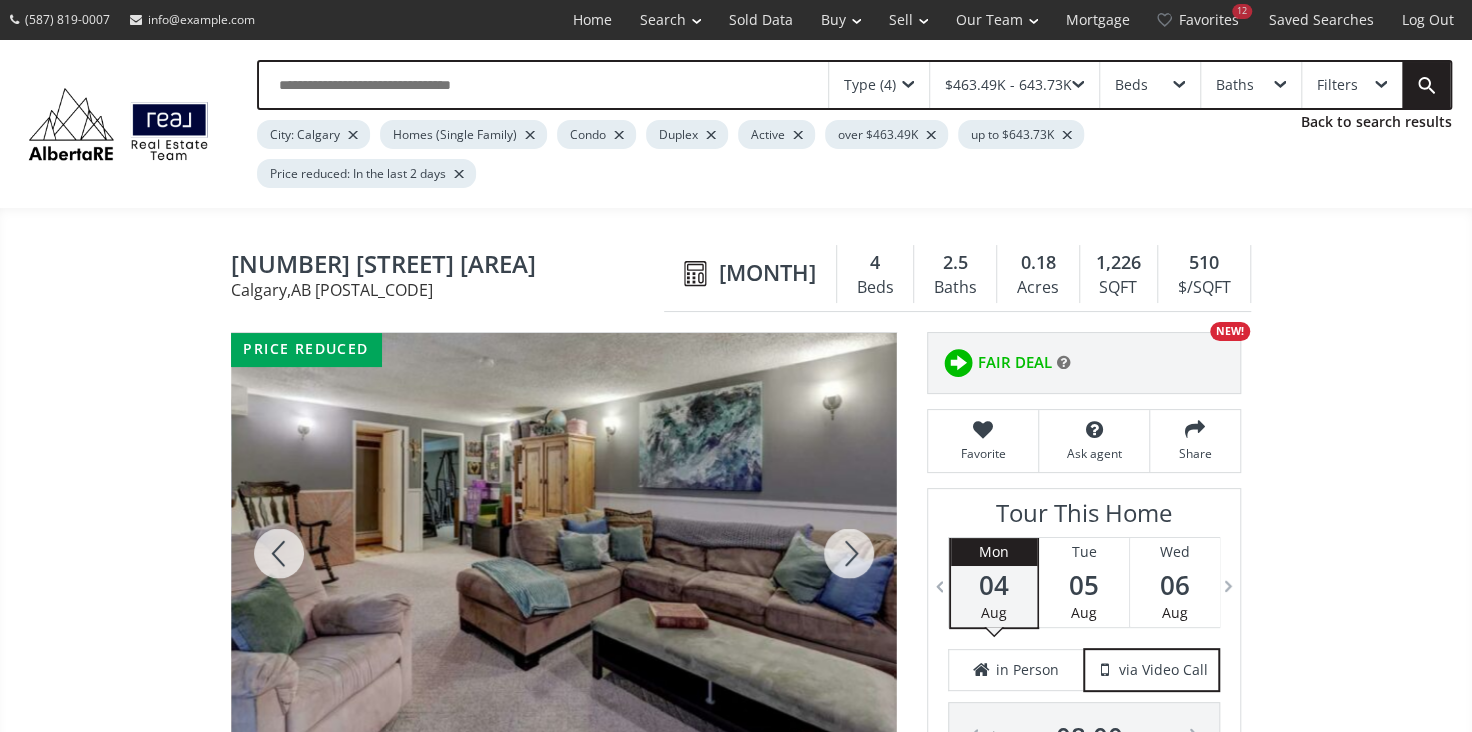 click at bounding box center [849, 553] 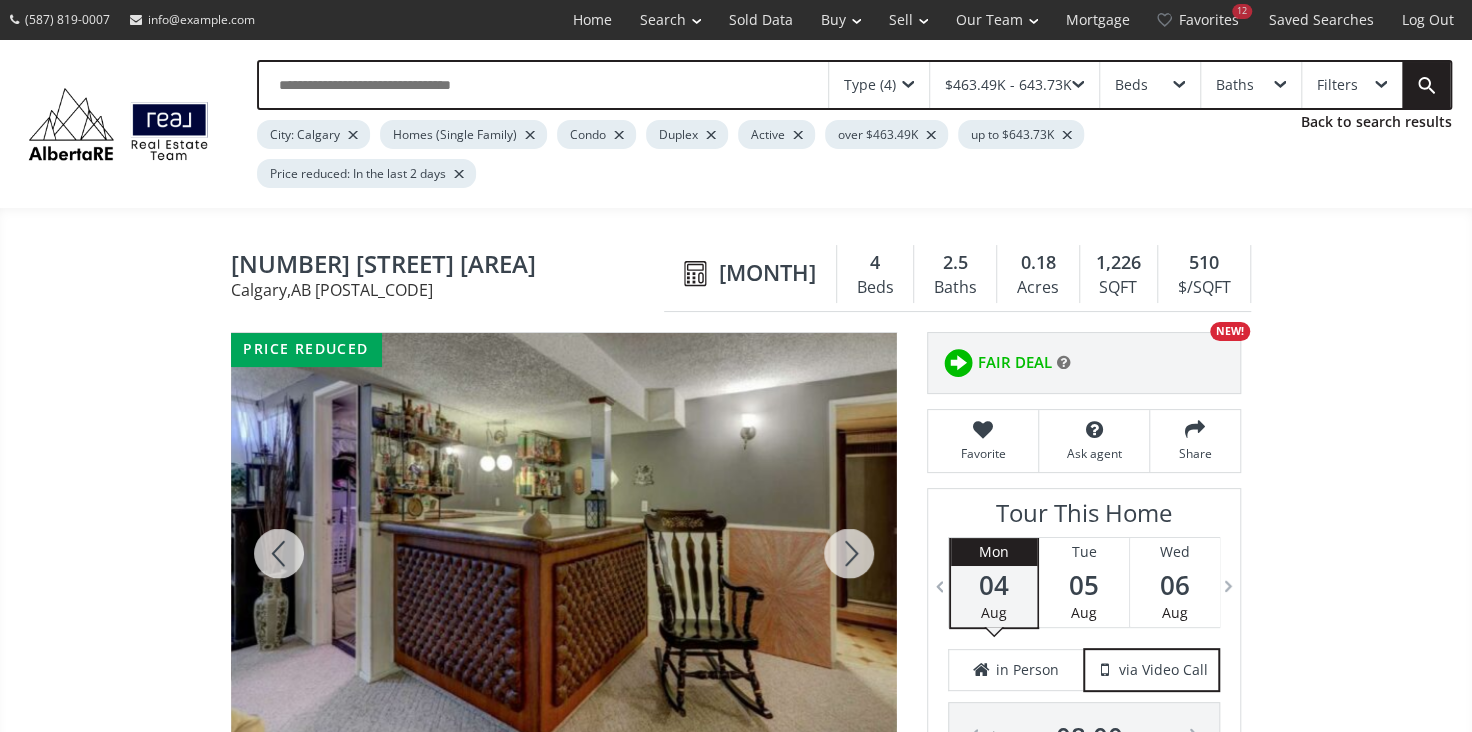 click at bounding box center (849, 553) 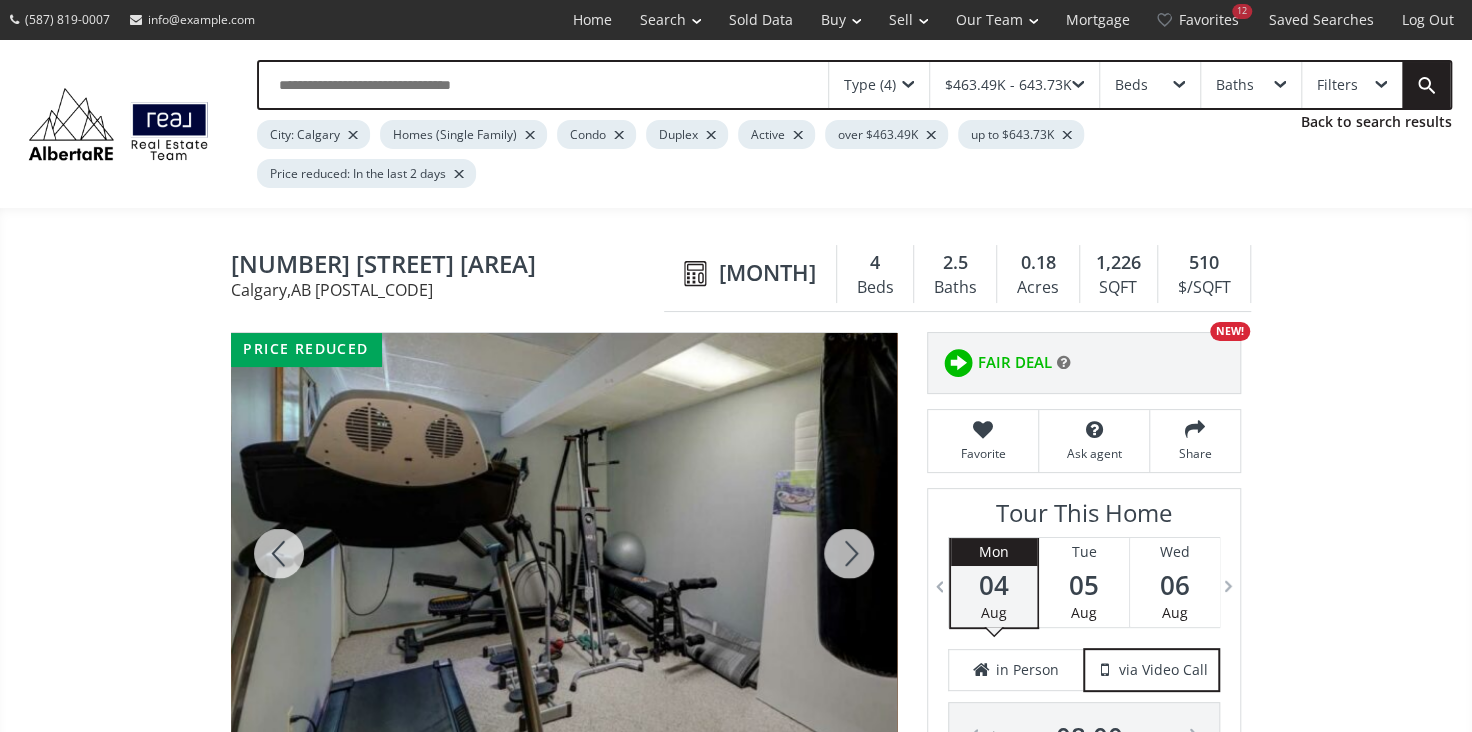 click at bounding box center (849, 553) 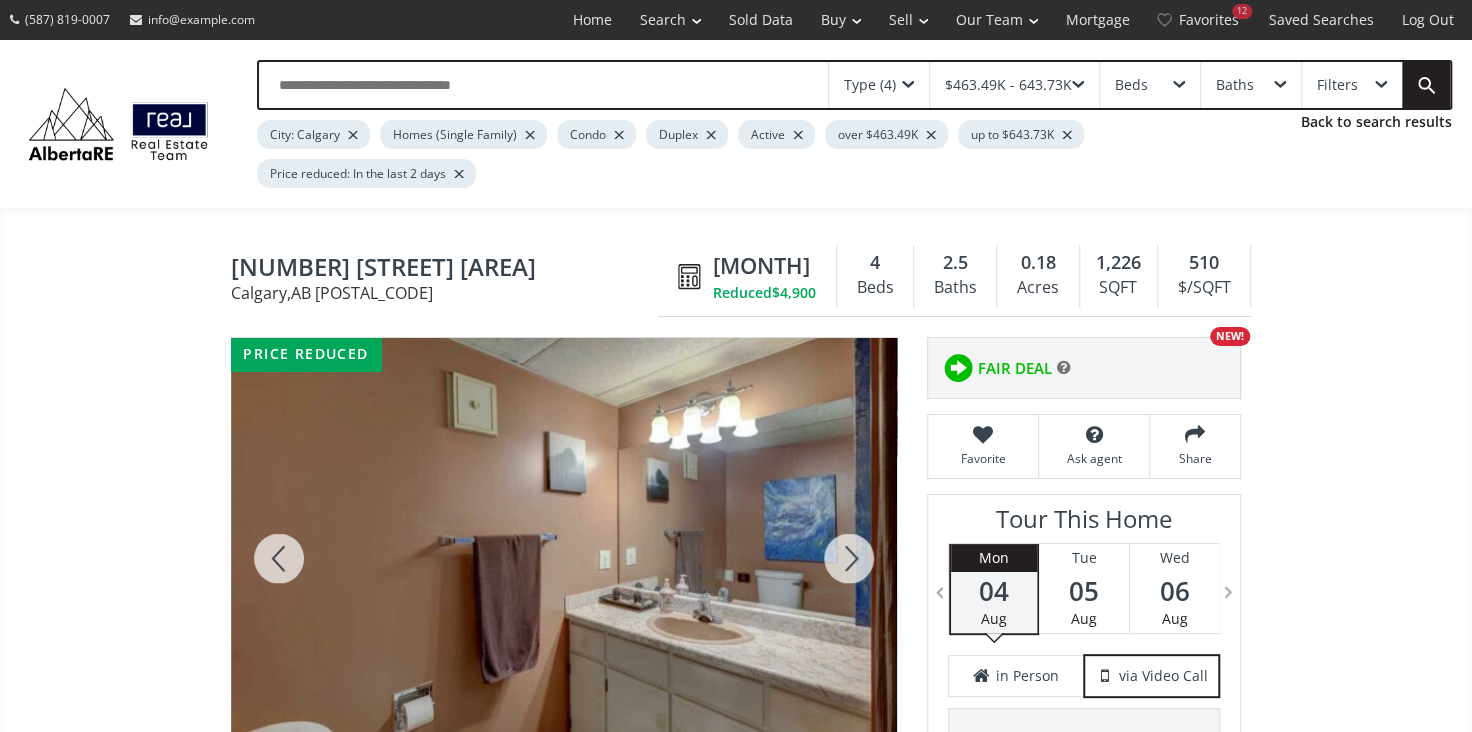 click at bounding box center [849, 558] 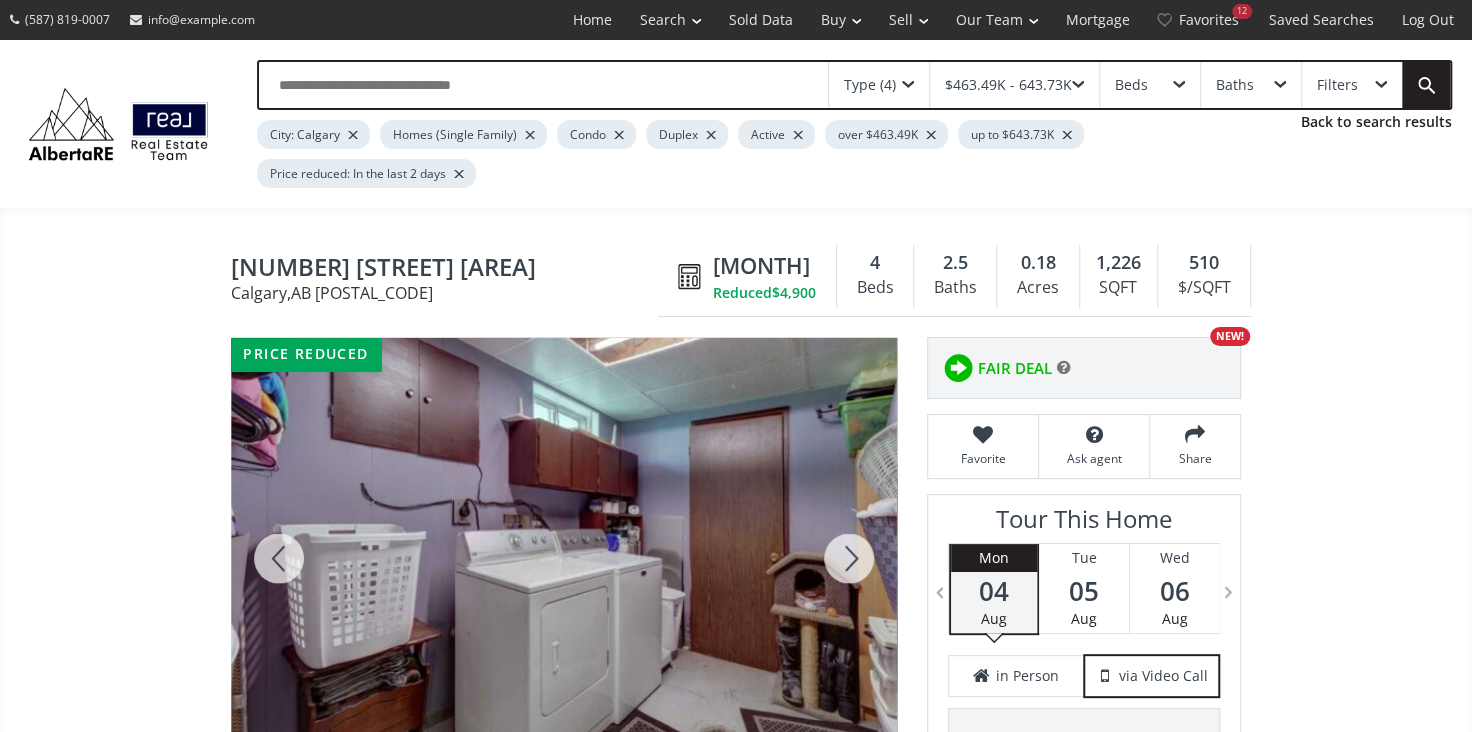 click at bounding box center [849, 558] 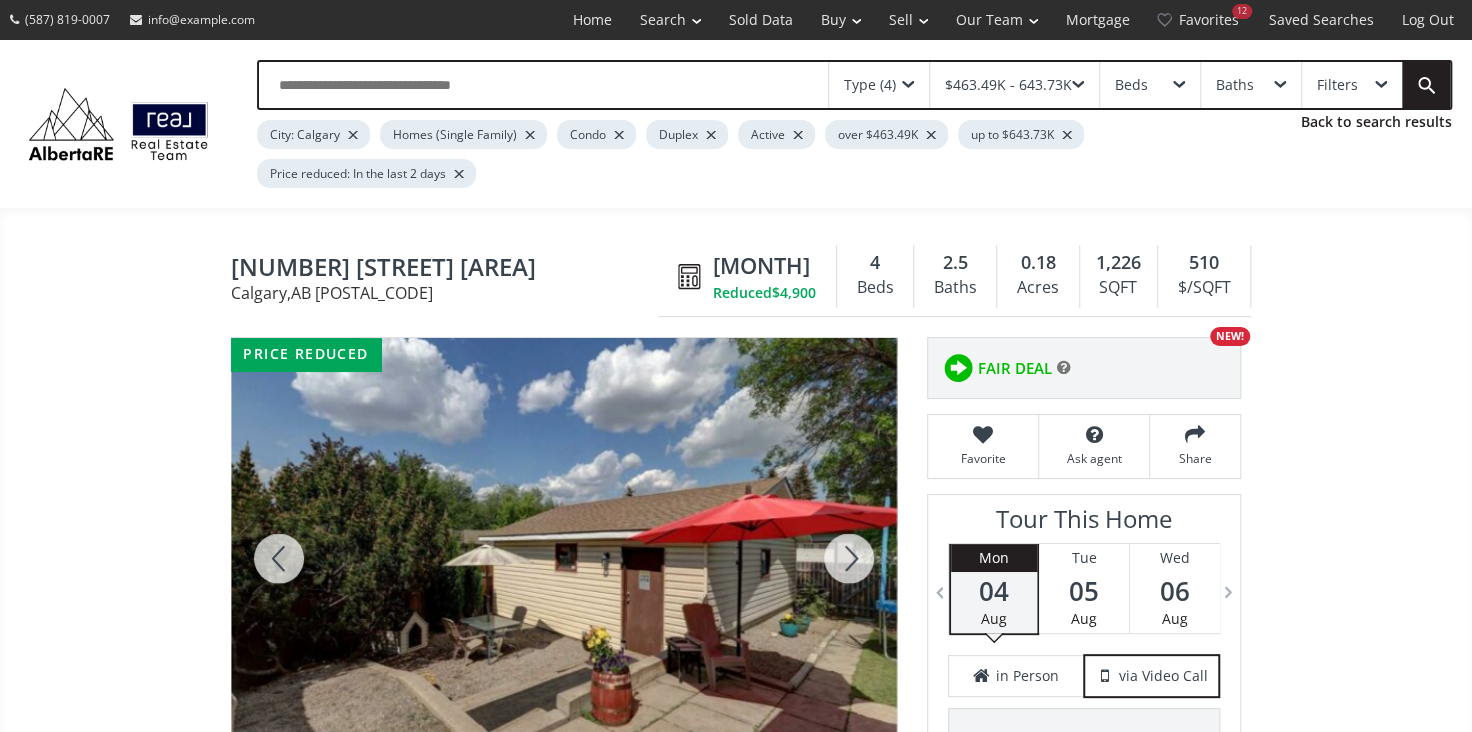 click at bounding box center (849, 558) 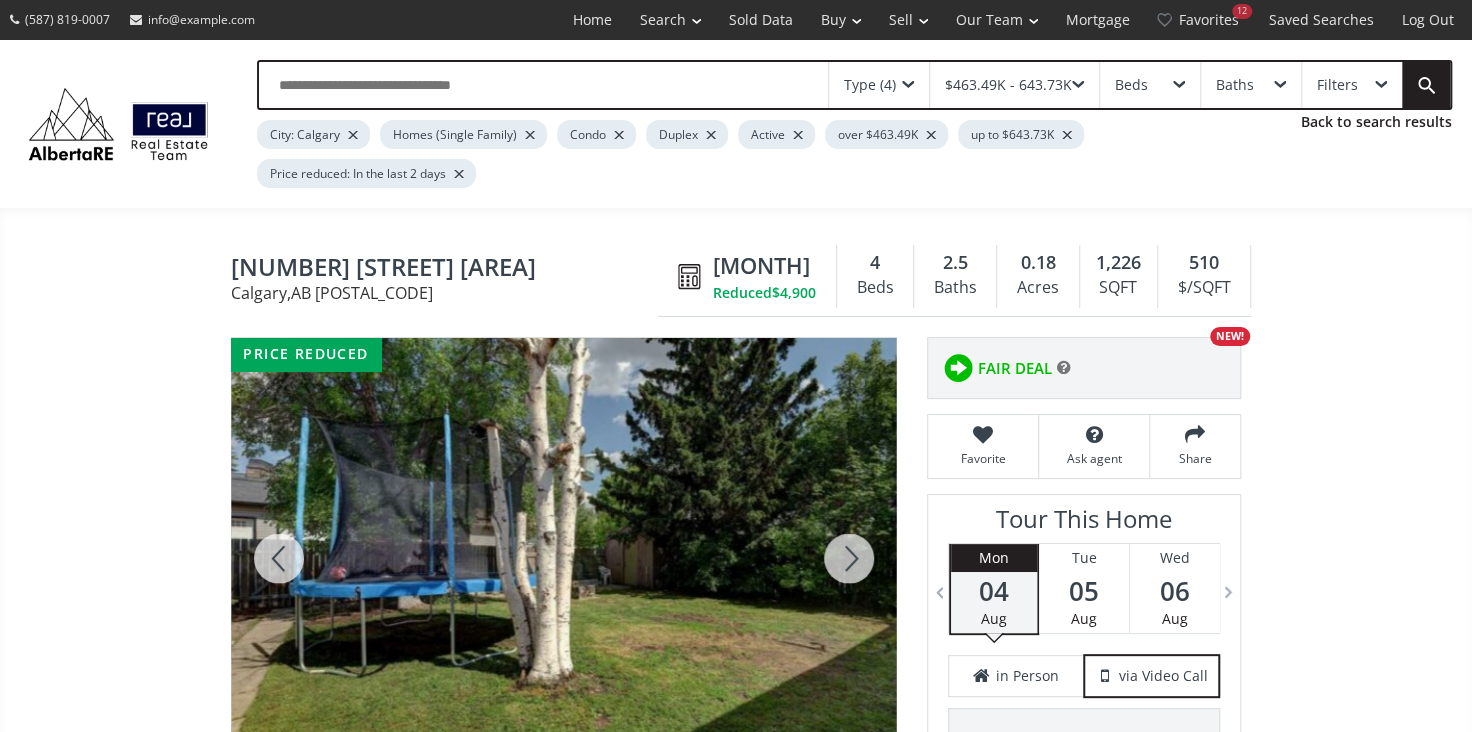 click at bounding box center [849, 558] 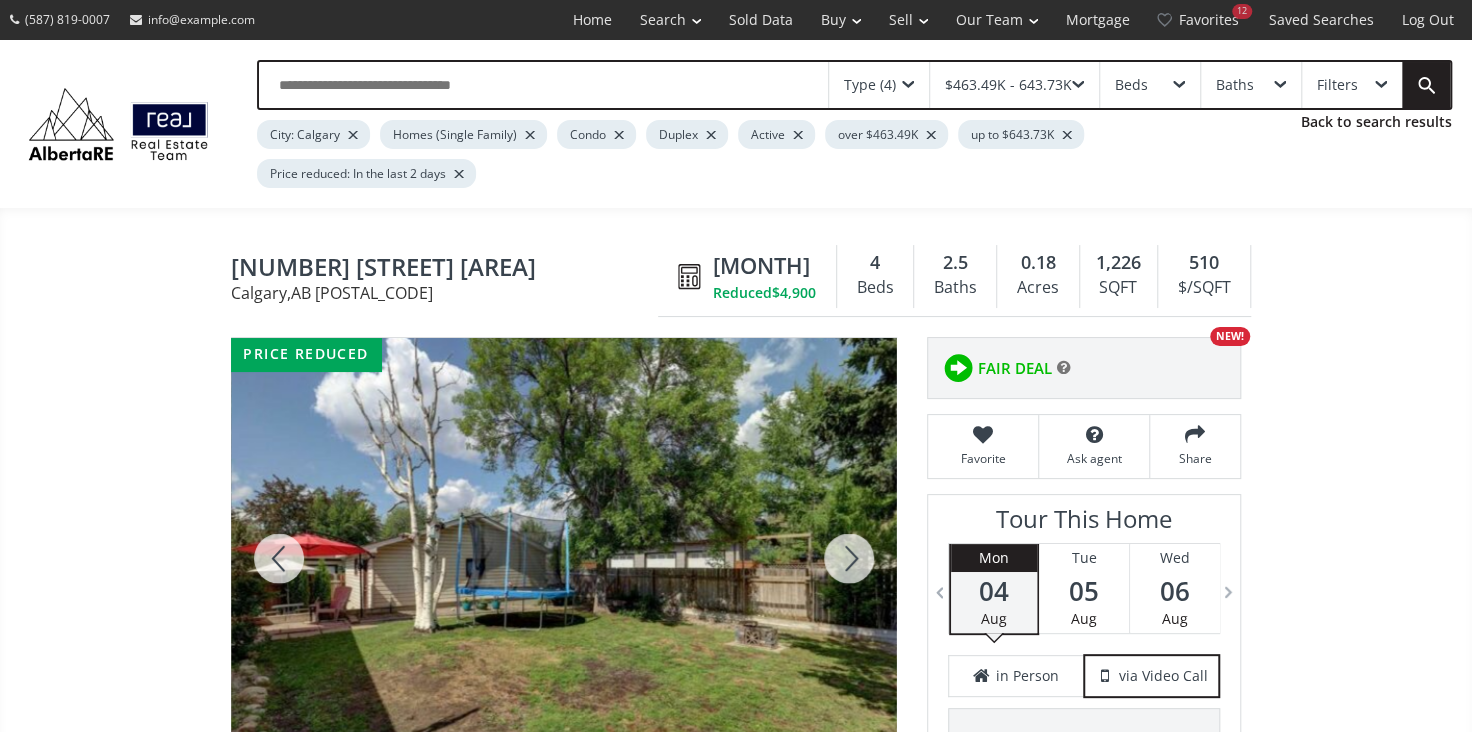 click at bounding box center (849, 558) 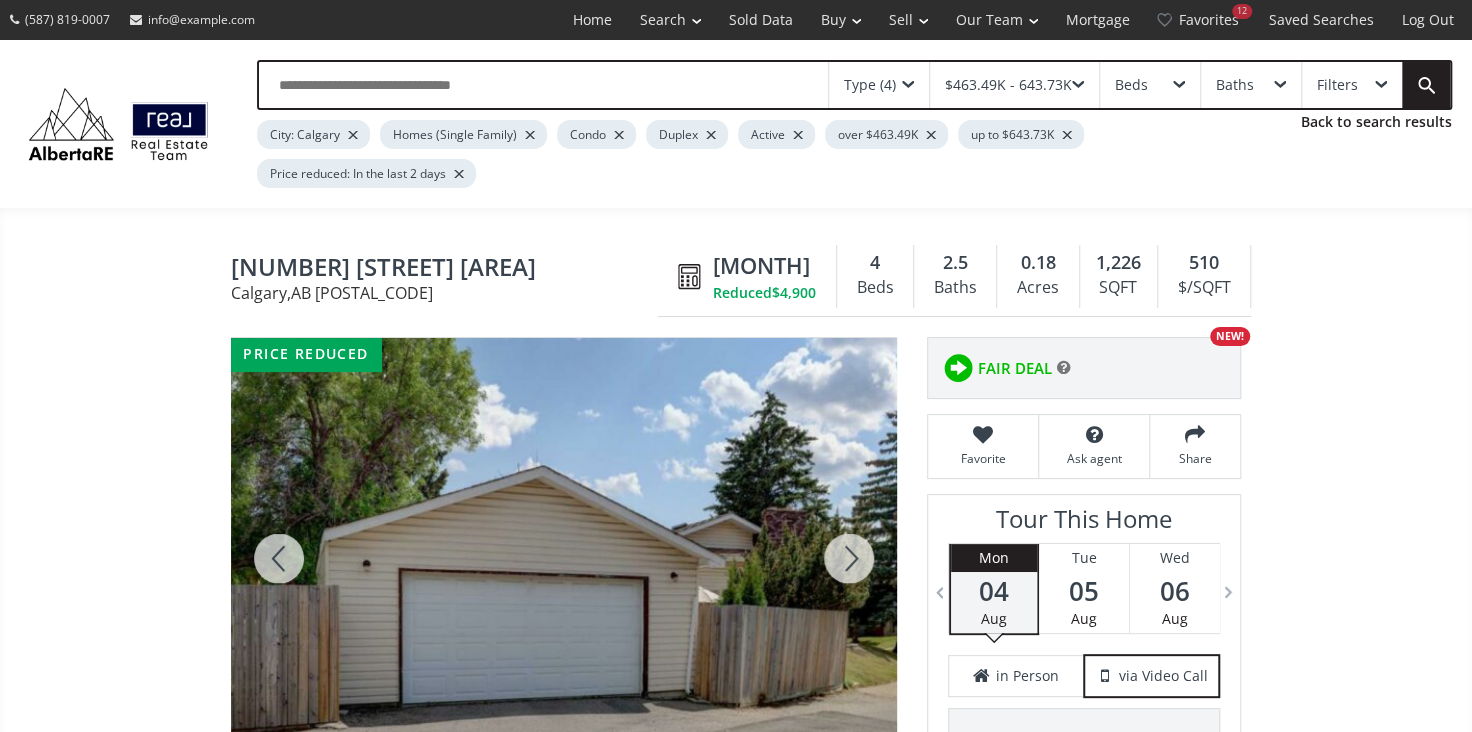 click at bounding box center (279, 558) 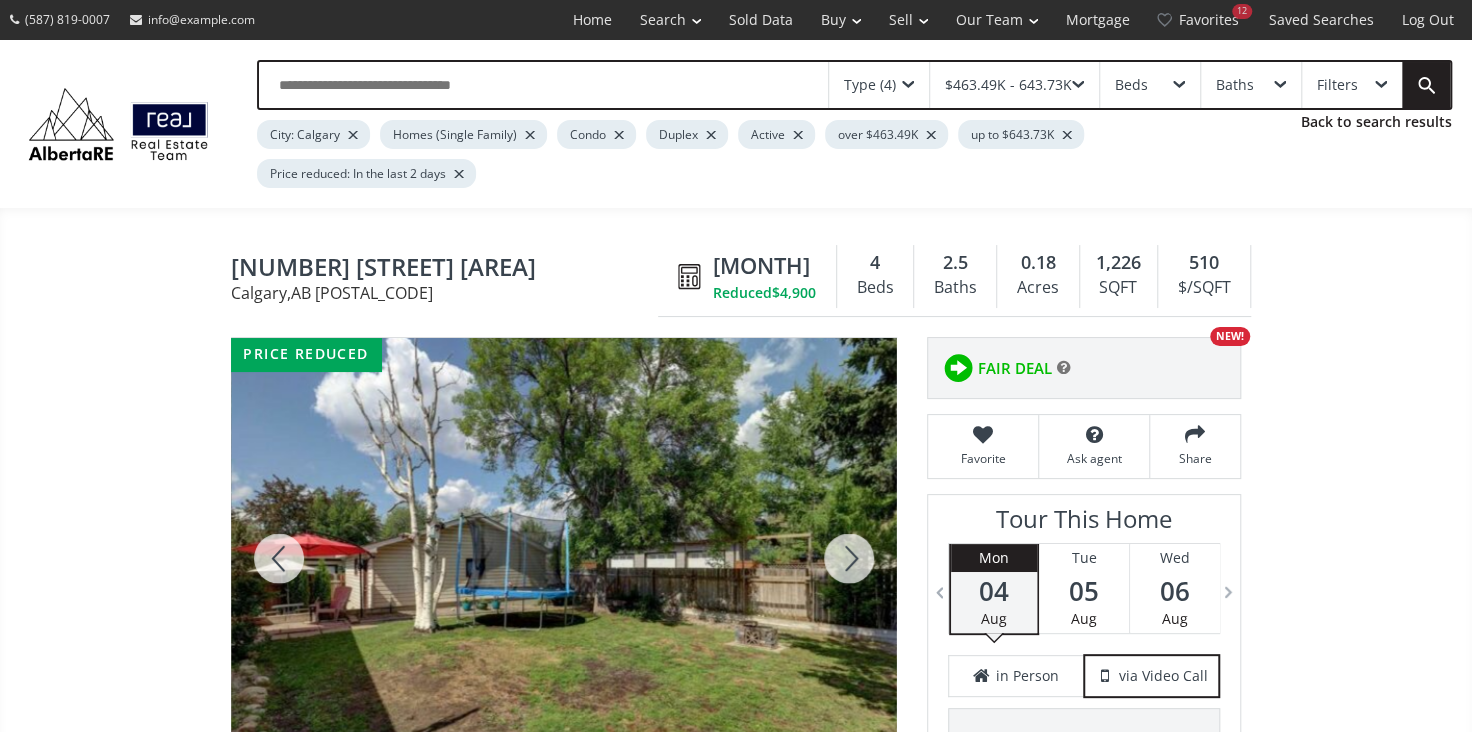 click at bounding box center (849, 558) 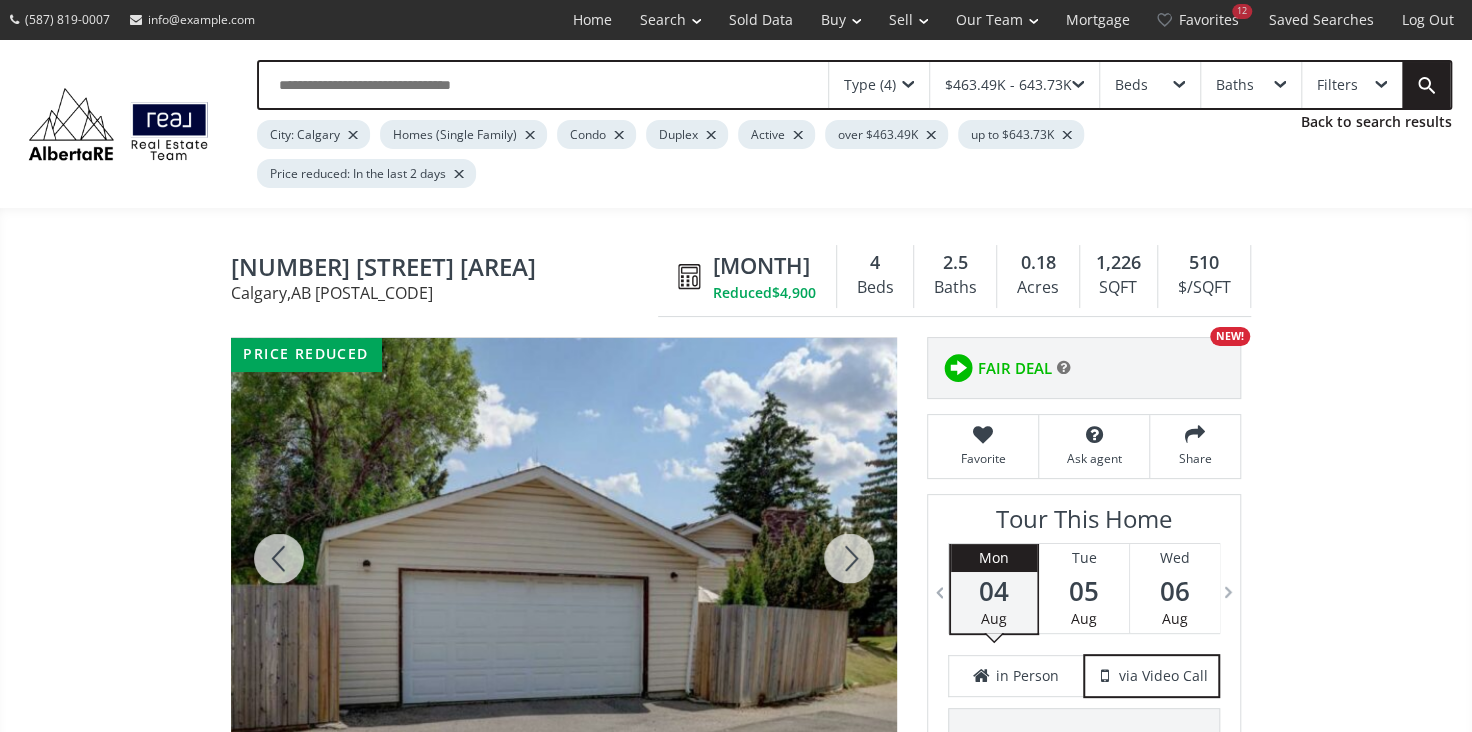 click at bounding box center (849, 558) 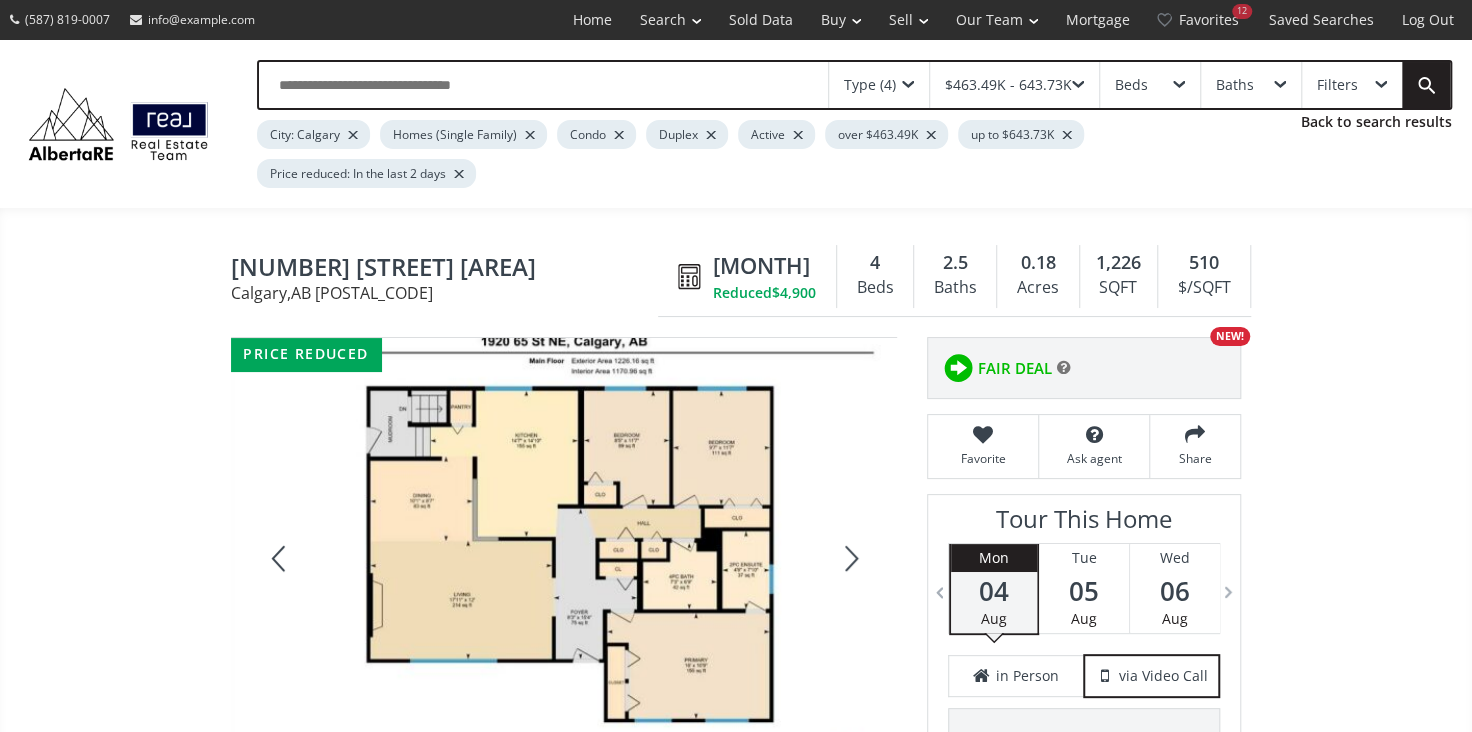 click at bounding box center (849, 558) 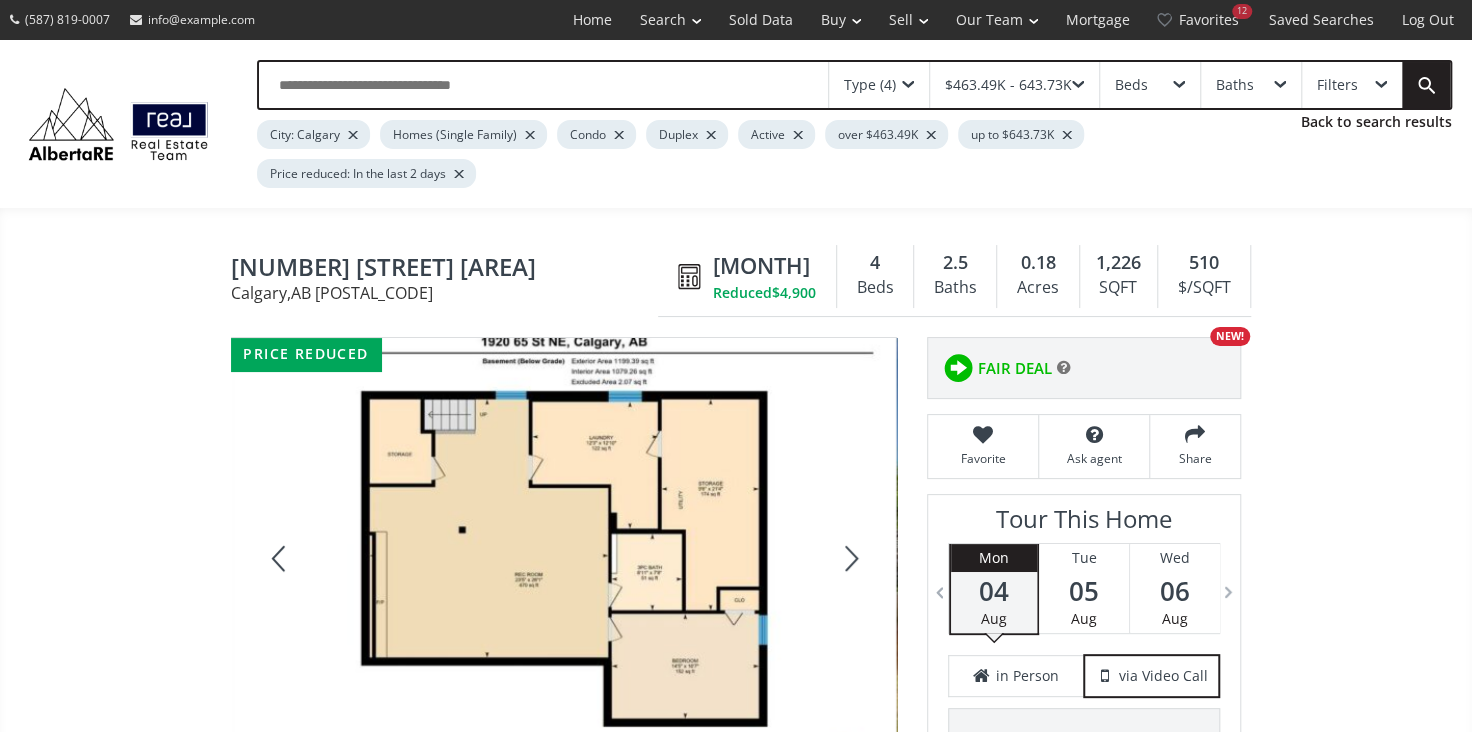 click at bounding box center [849, 558] 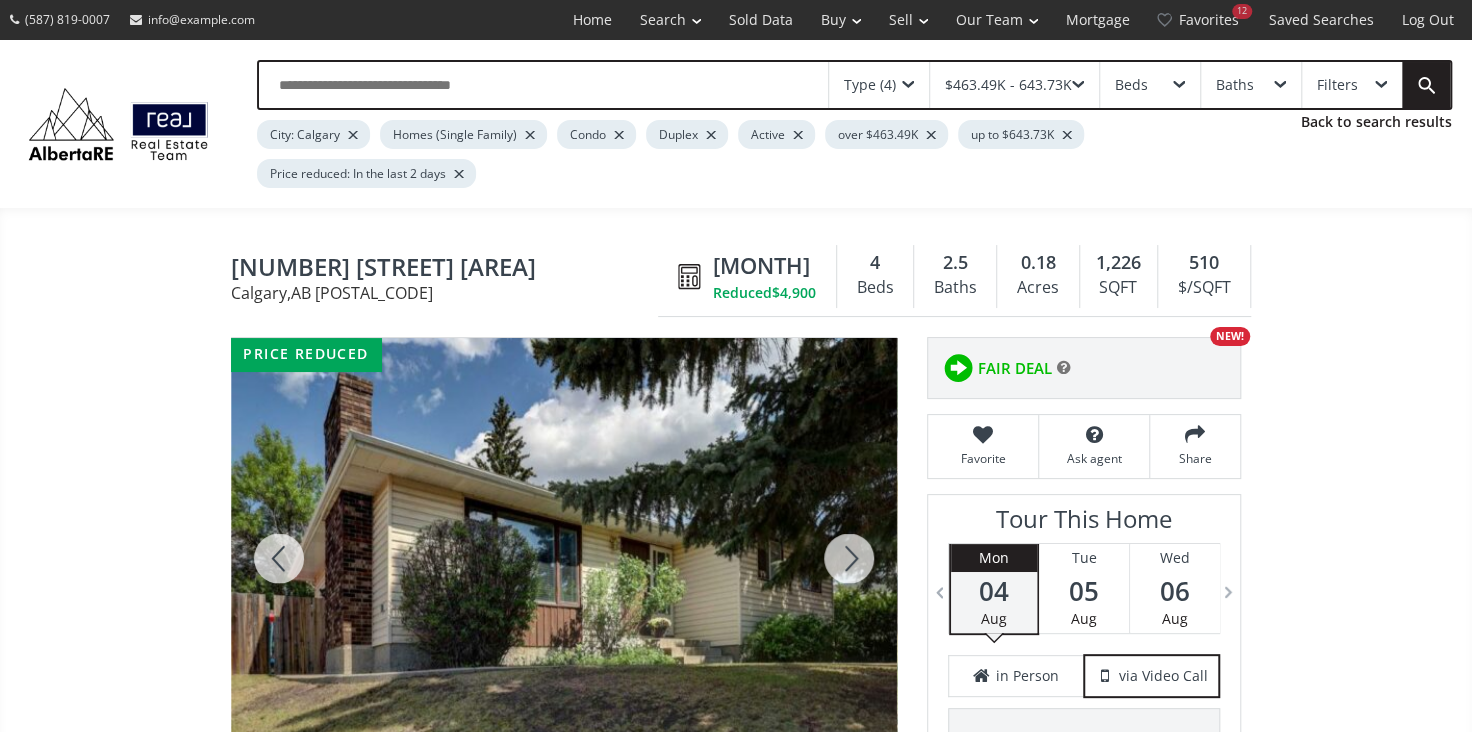 click at bounding box center (849, 558) 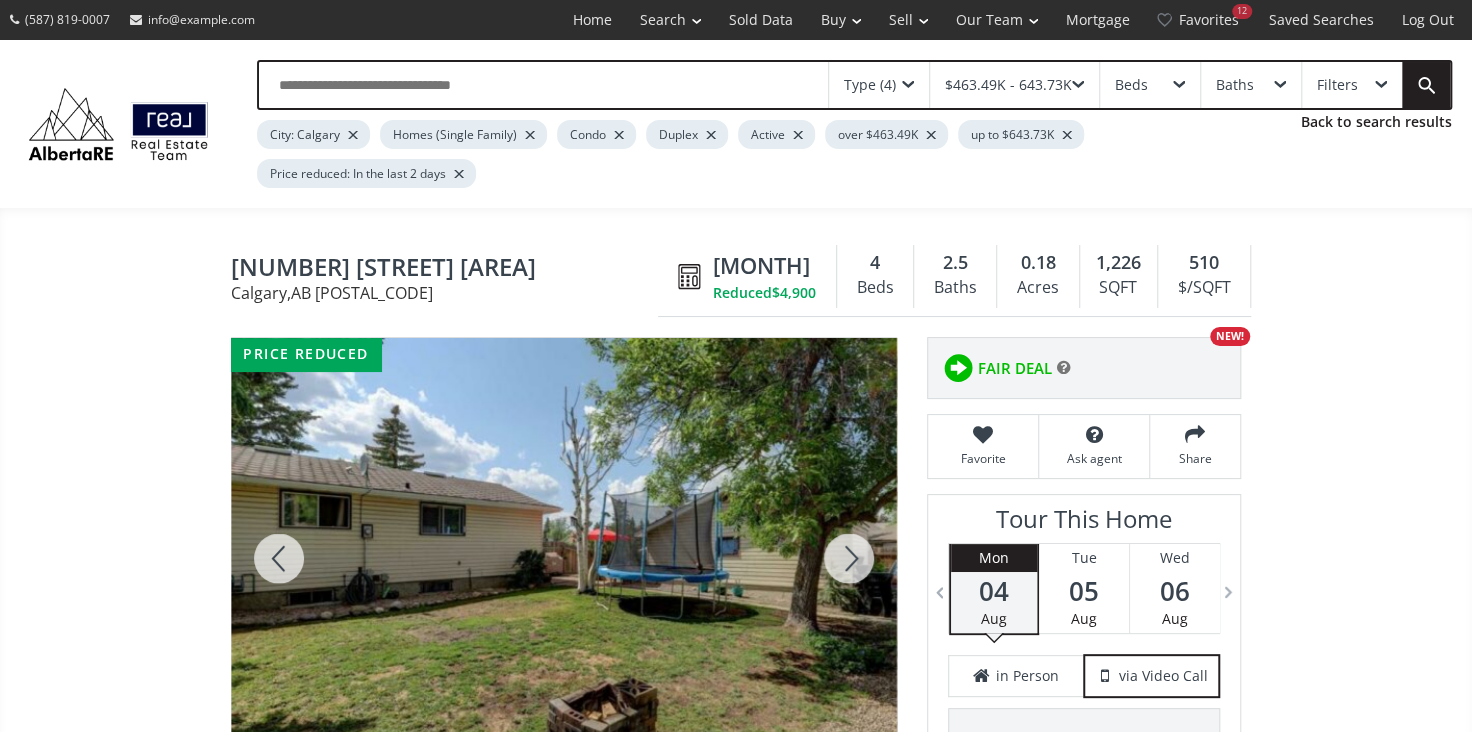click at bounding box center [279, 558] 